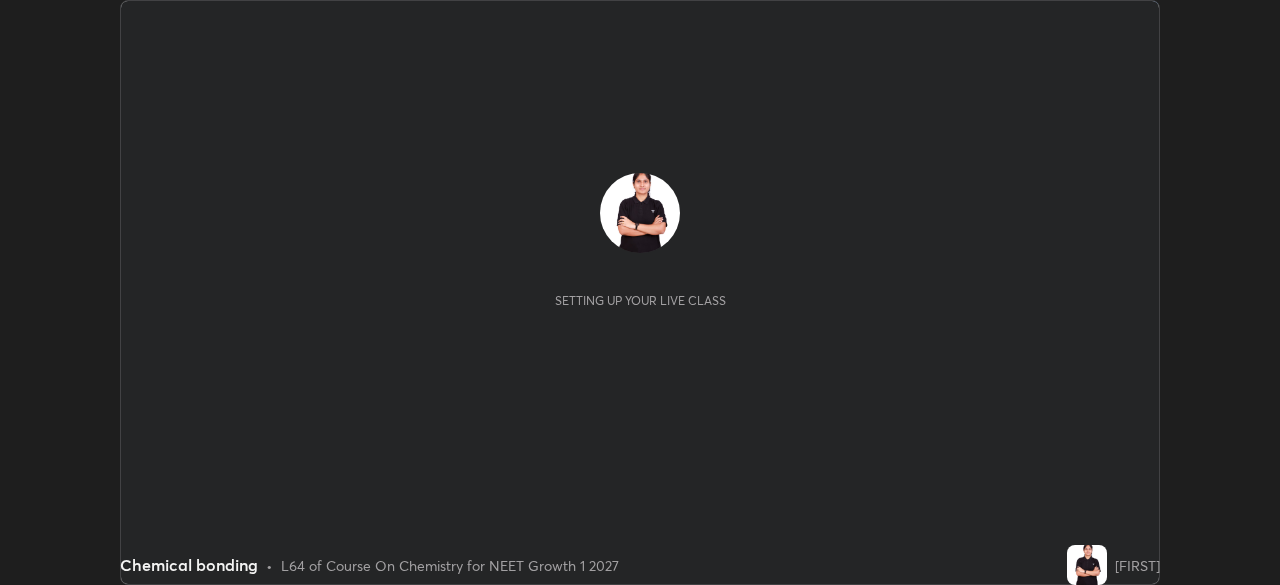 scroll, scrollTop: 0, scrollLeft: 0, axis: both 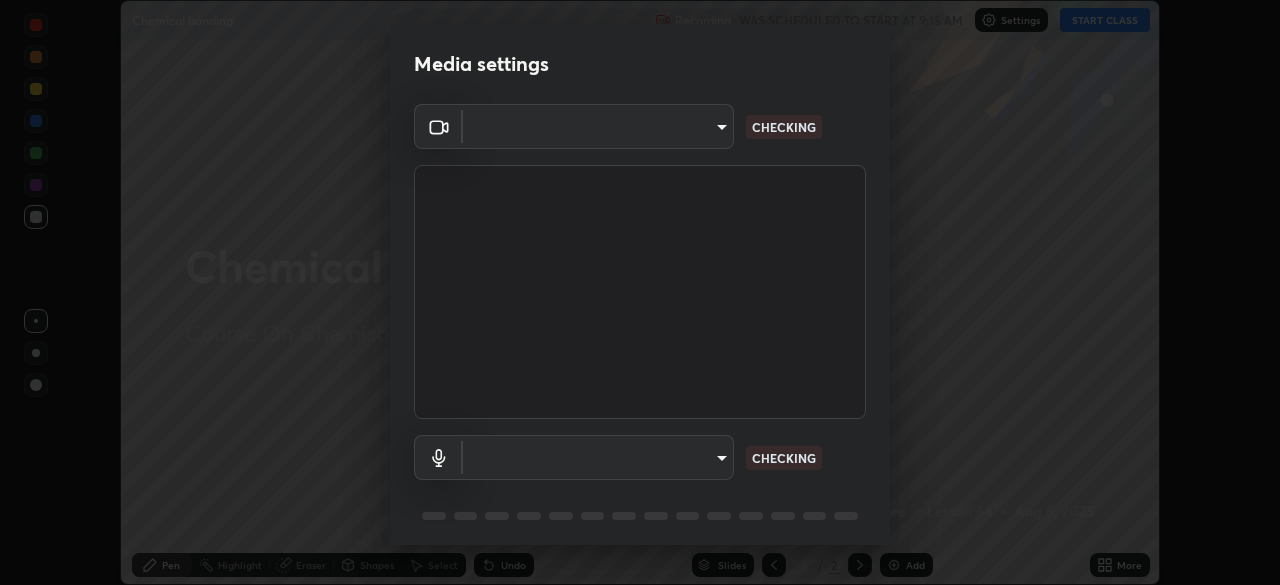 type on "5402053dac797fbd6203b9055fefd71c8703e877445e1219393e3e645ba4b0f2" 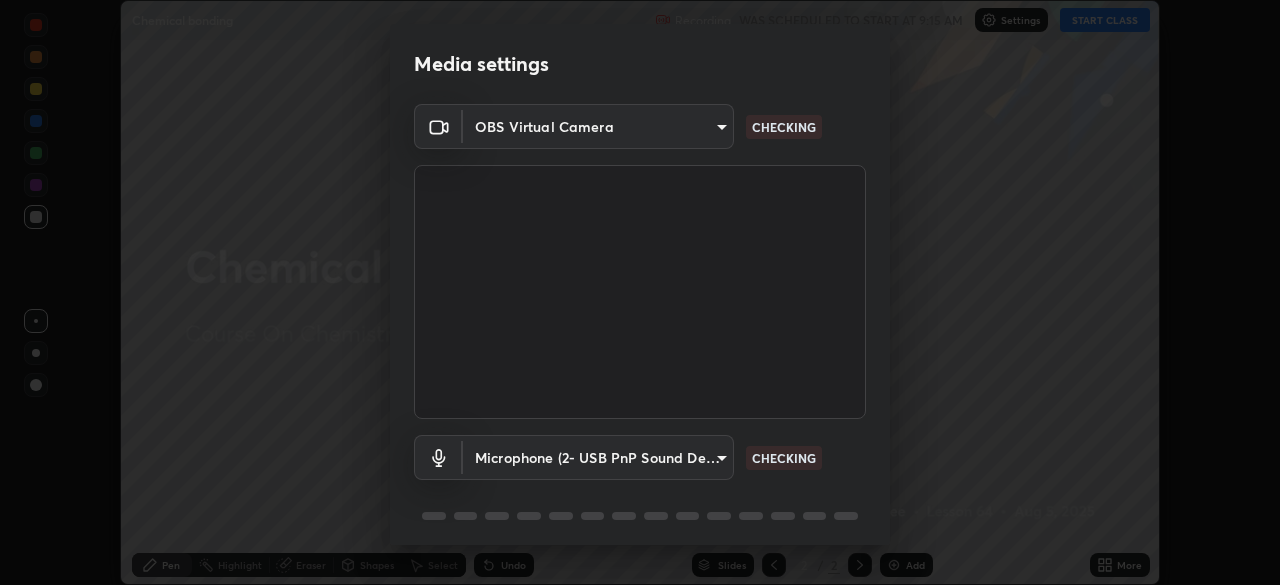 click on "Erase all Chemical bonding Recording WAS SCHEDULED TO START AT  9:15 AM Settings START CLASS Setting up your live class Chemical bonding • L64 of Course On Chemistry for NEET Growth 1 2027 [FIRST] Pen Highlight Eraser Shapes Select Undo Slides 2 / 2 Add More No doubts shared Encourage your learners to ask a doubt for better clarity Report an issue Reason for reporting Buffering Chat not working Audio - Video sync issue Educator video quality low ​ Attach an image Report Media settings OBS Virtual Camera [HASH] CHECKING Microphone (2- USB PnP Sound Device) [HASH] CHECKING 1 / 5 Next" at bounding box center (640, 292) 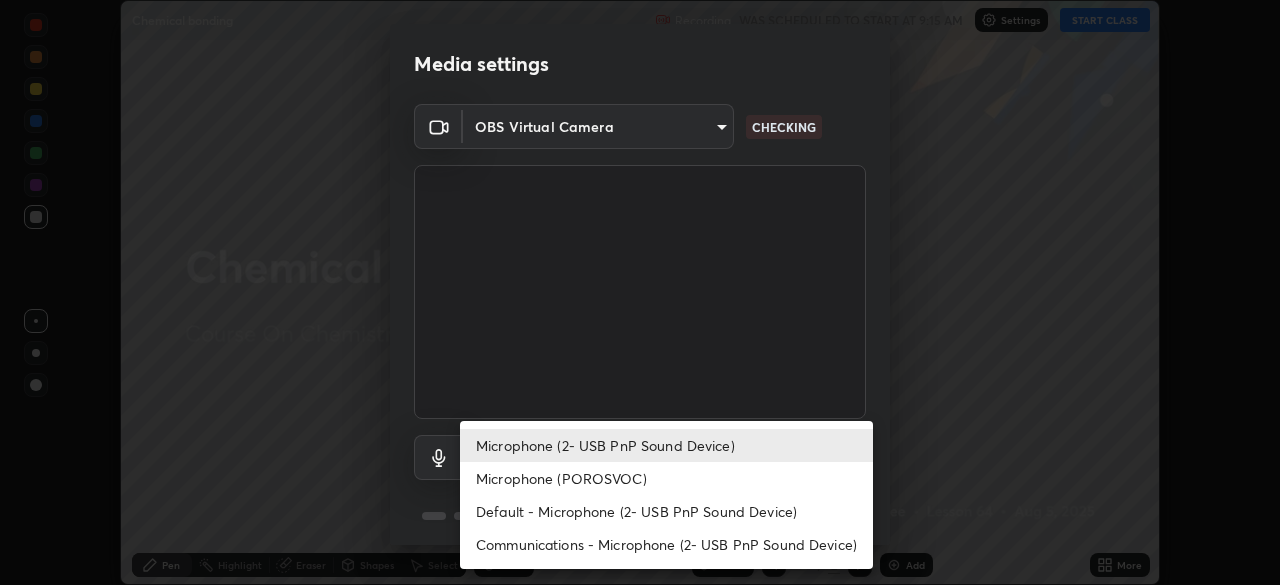 click on "Microphone (POROSVOC)" at bounding box center [666, 478] 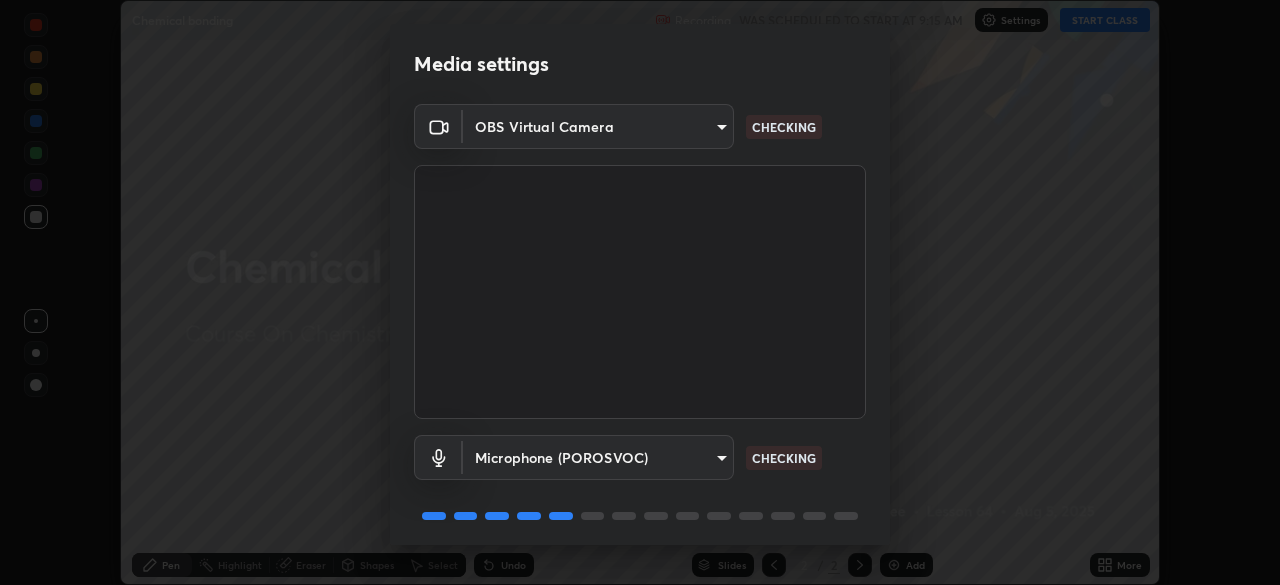 scroll, scrollTop: 71, scrollLeft: 0, axis: vertical 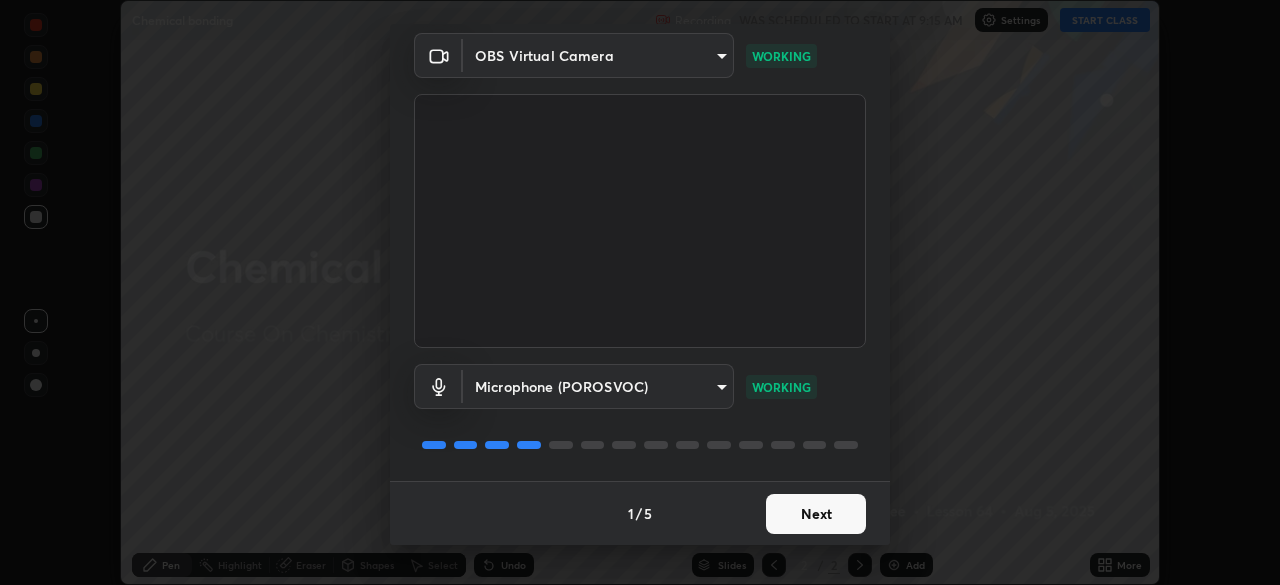 click on "Next" at bounding box center [816, 514] 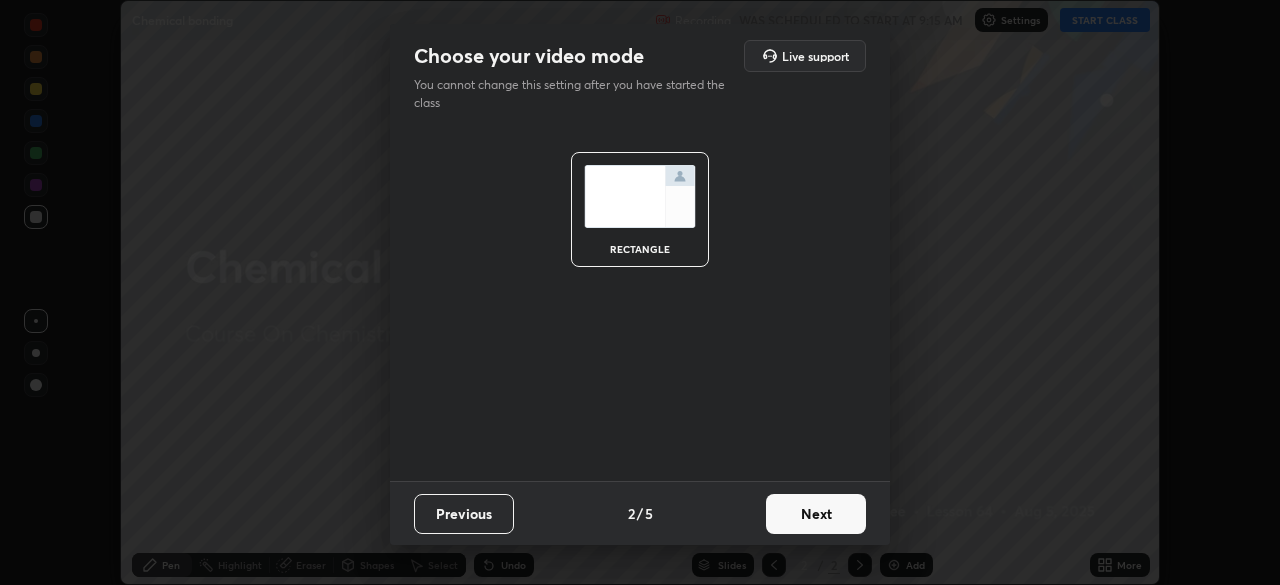scroll, scrollTop: 0, scrollLeft: 0, axis: both 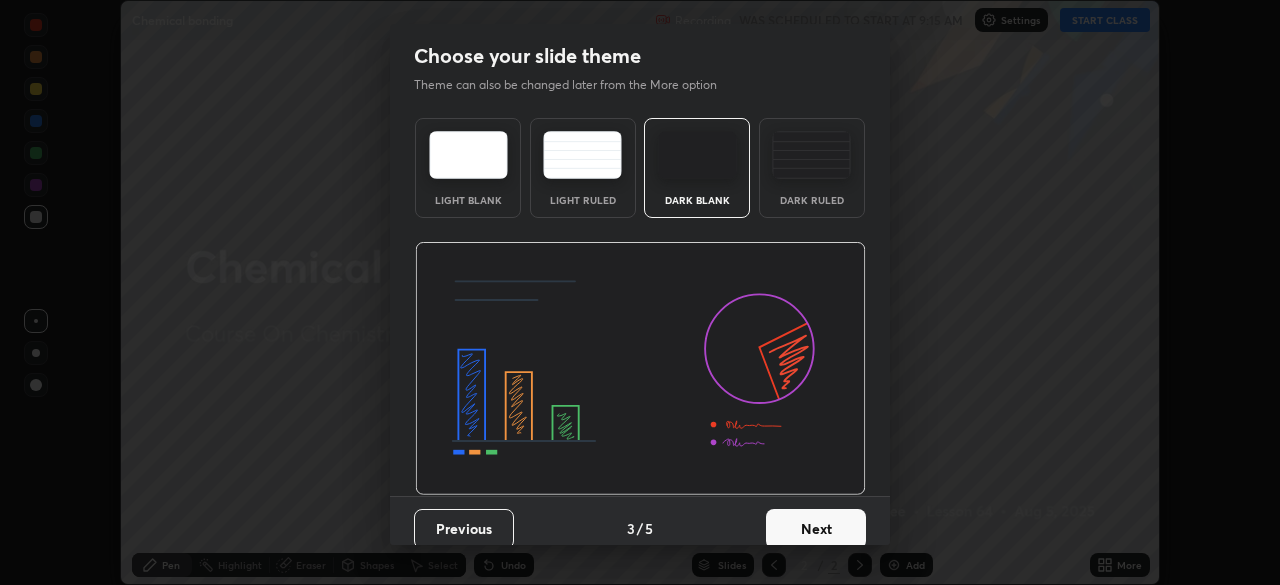 click on "Next" at bounding box center [816, 529] 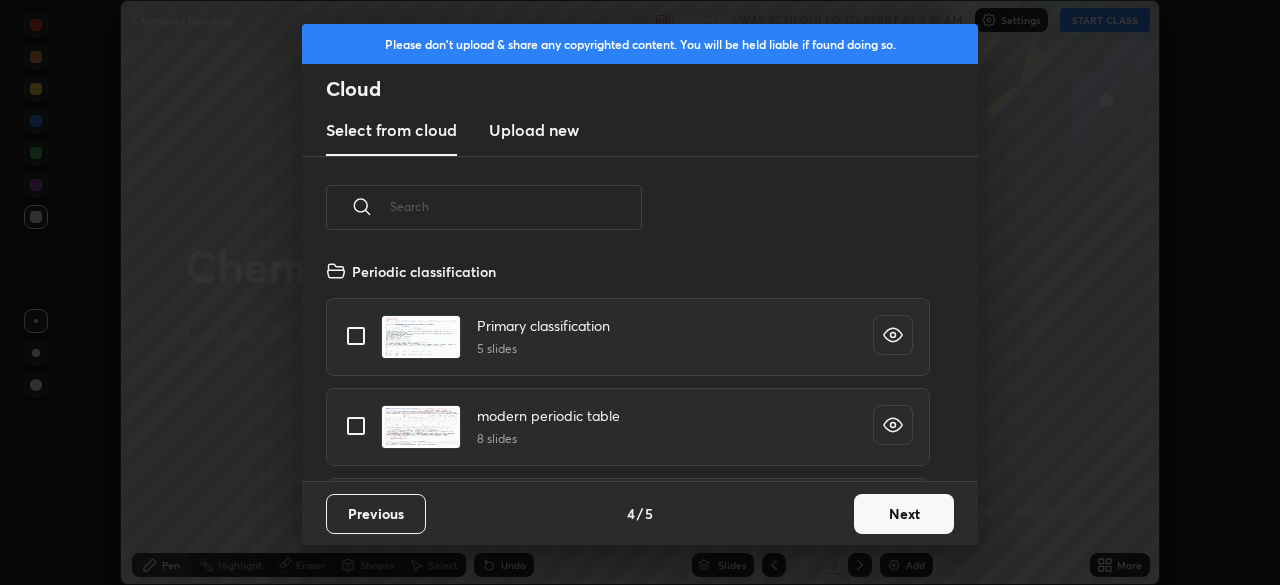 click on "Next" at bounding box center [904, 514] 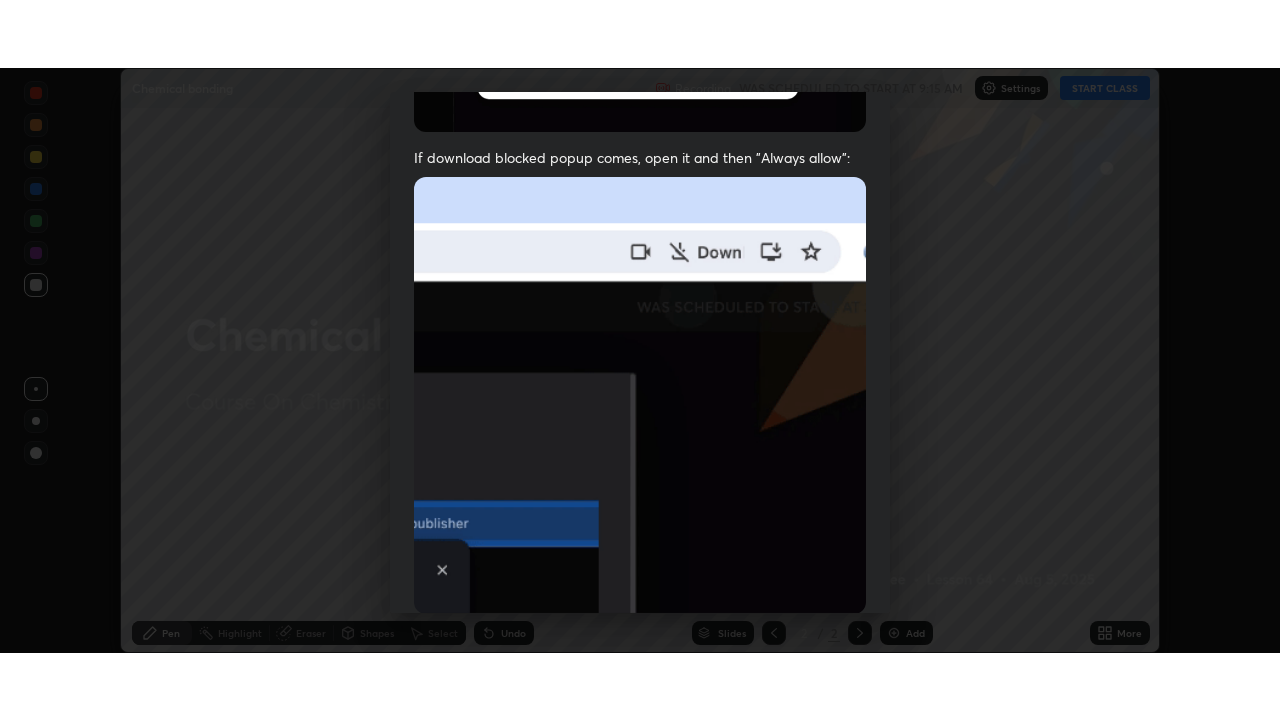scroll, scrollTop: 479, scrollLeft: 0, axis: vertical 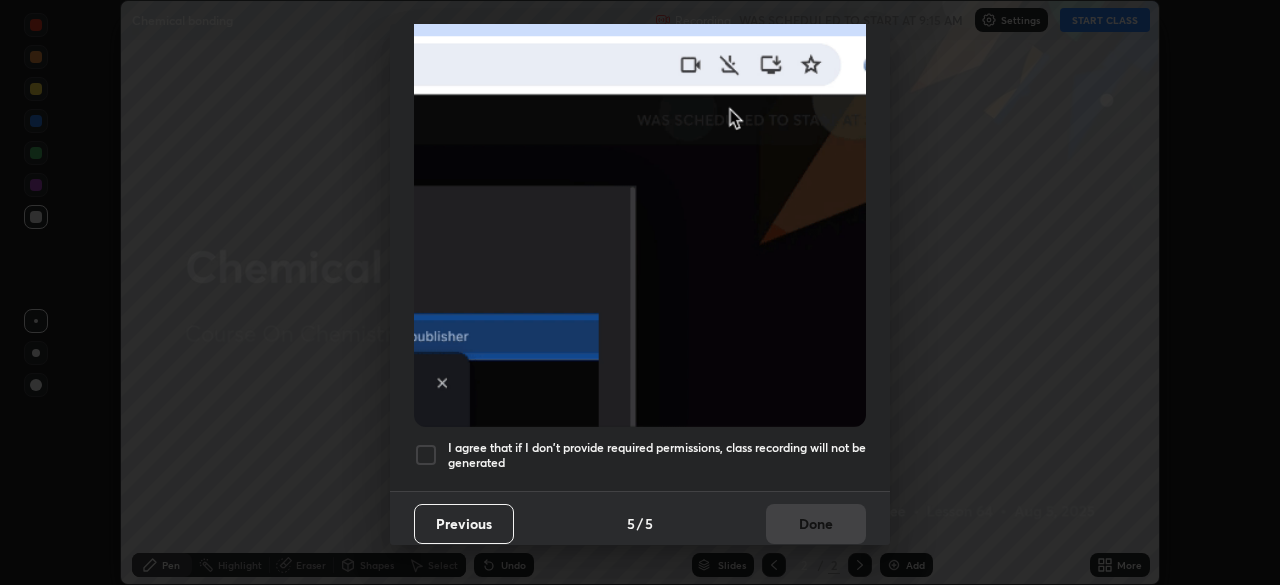 click at bounding box center (426, 455) 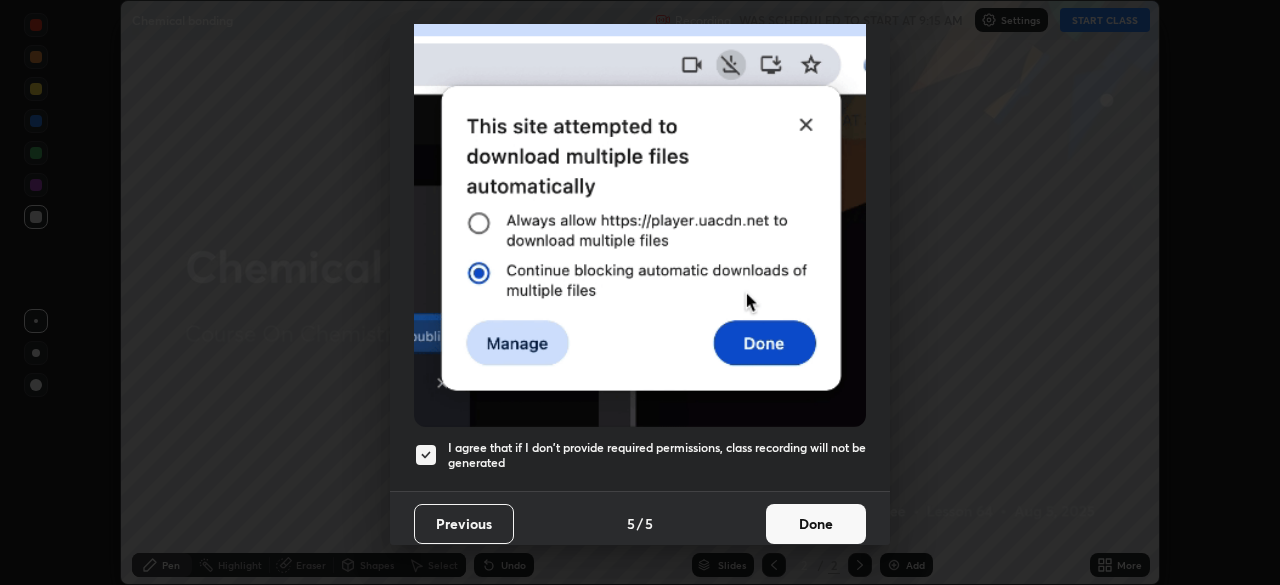 click on "Done" at bounding box center [816, 524] 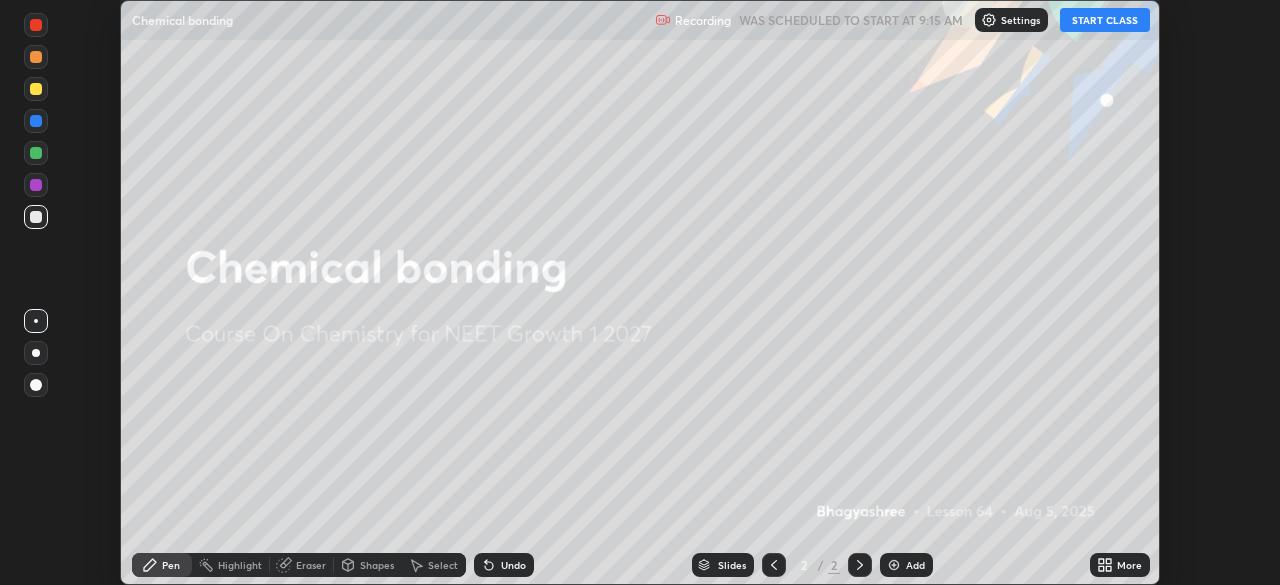 click on "START CLASS" at bounding box center [1105, 20] 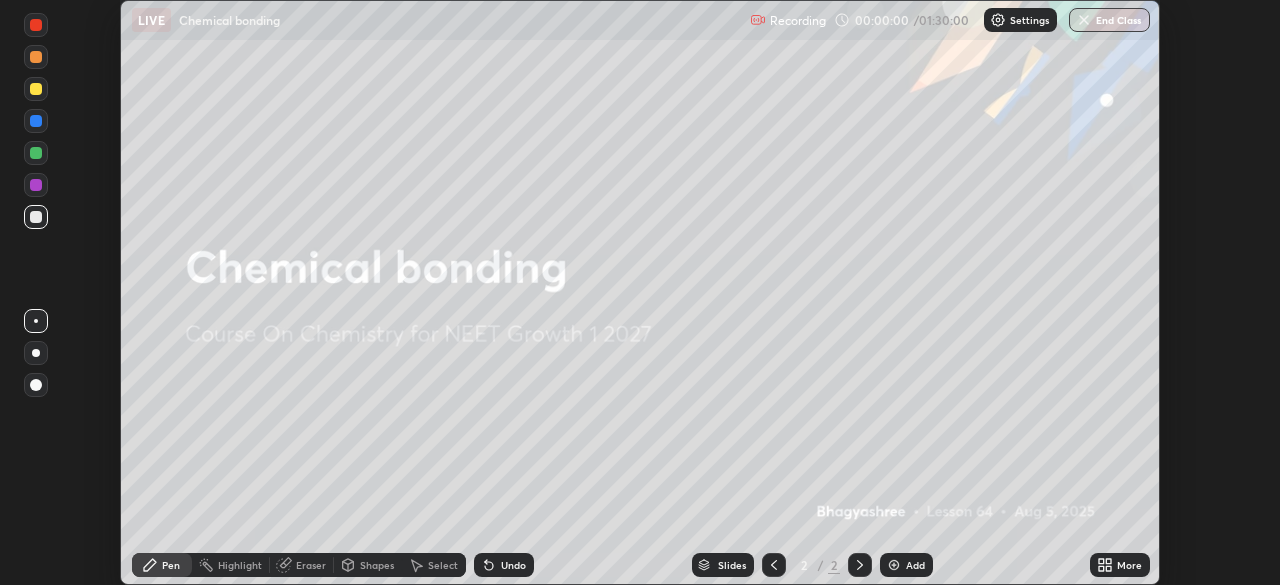 click on "More" at bounding box center (1129, 565) 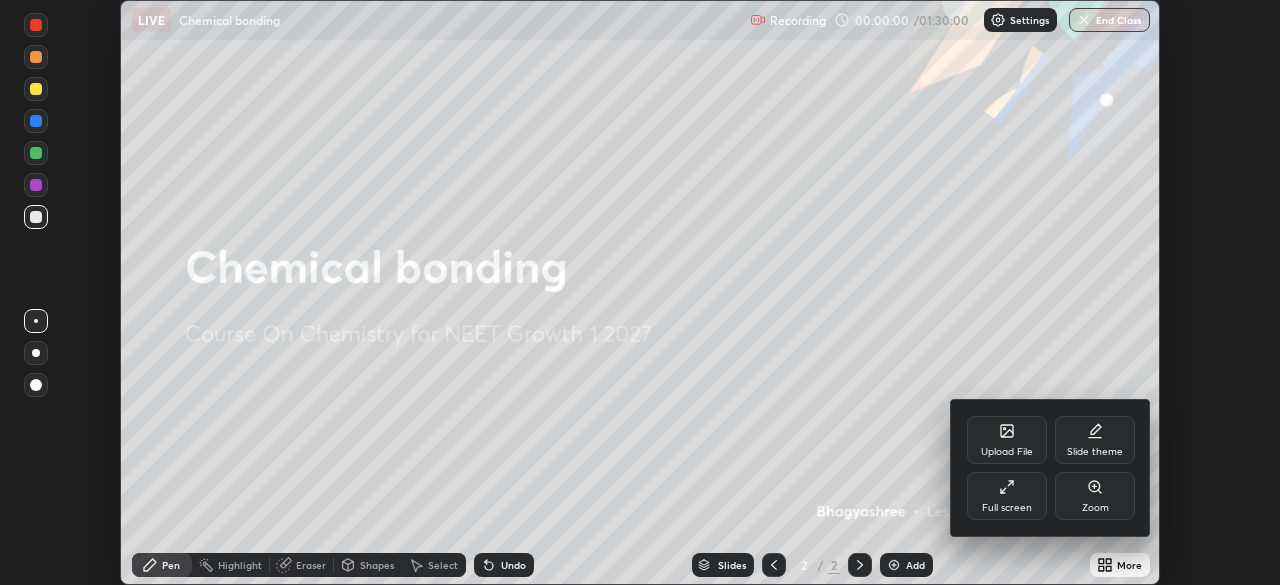 click on "Full screen" at bounding box center [1007, 496] 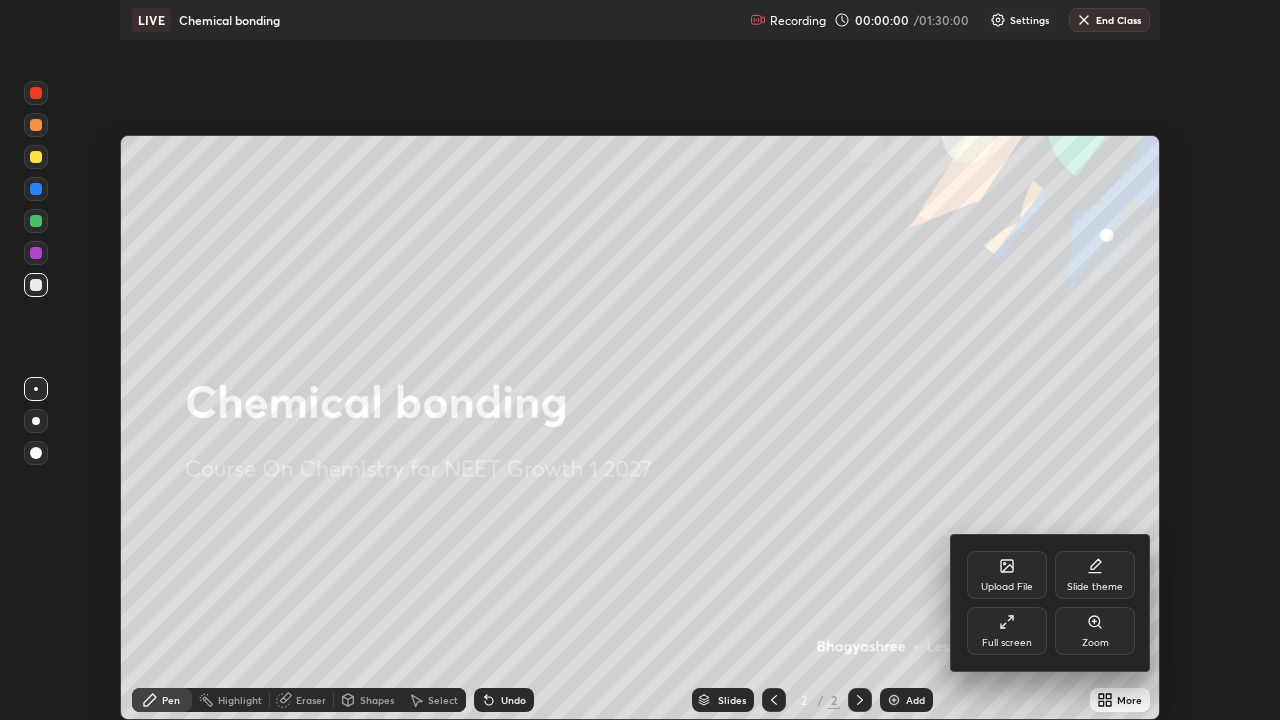 scroll, scrollTop: 99280, scrollLeft: 98720, axis: both 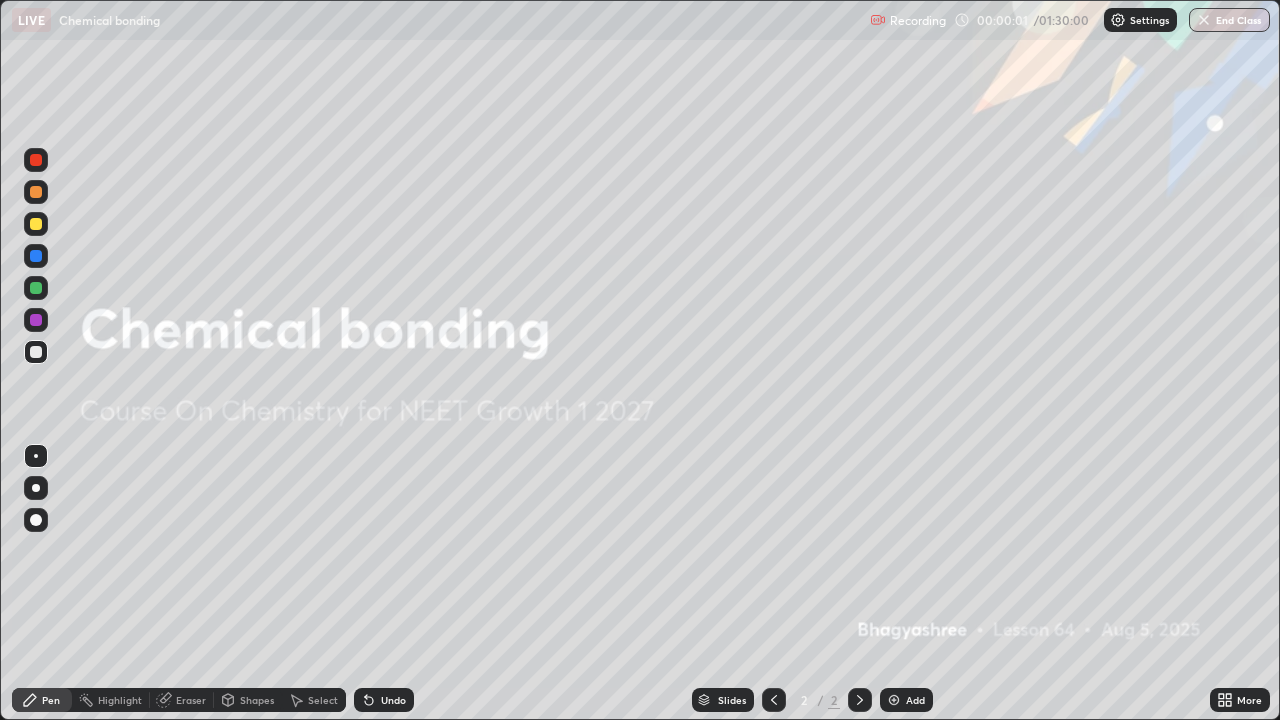 click on "Add" at bounding box center [906, 700] 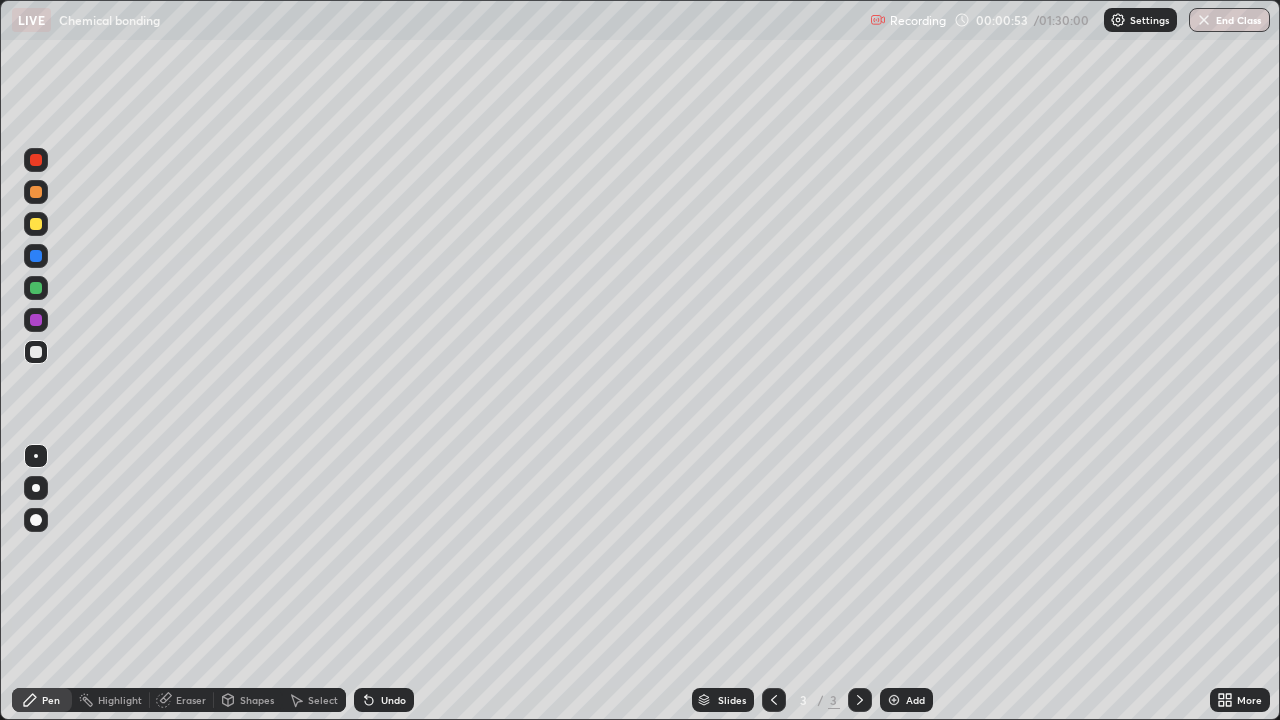 click on "Undo" at bounding box center [393, 700] 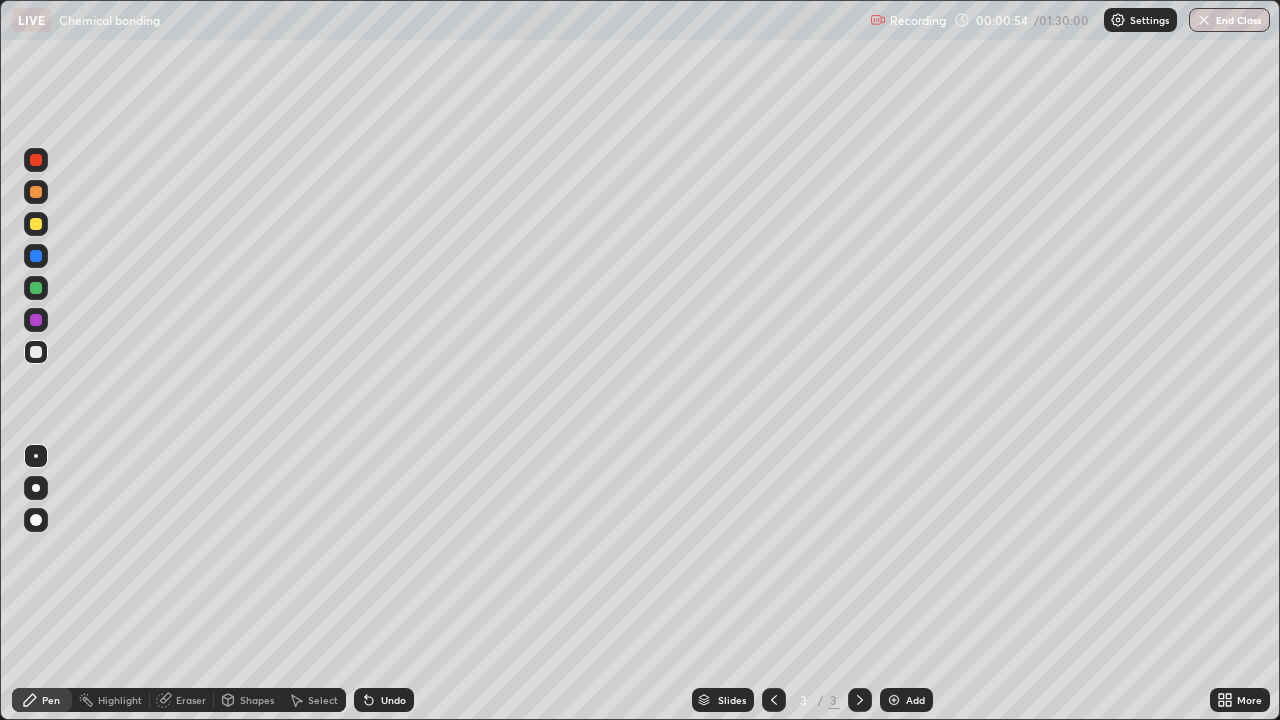 click on "Undo" at bounding box center (393, 700) 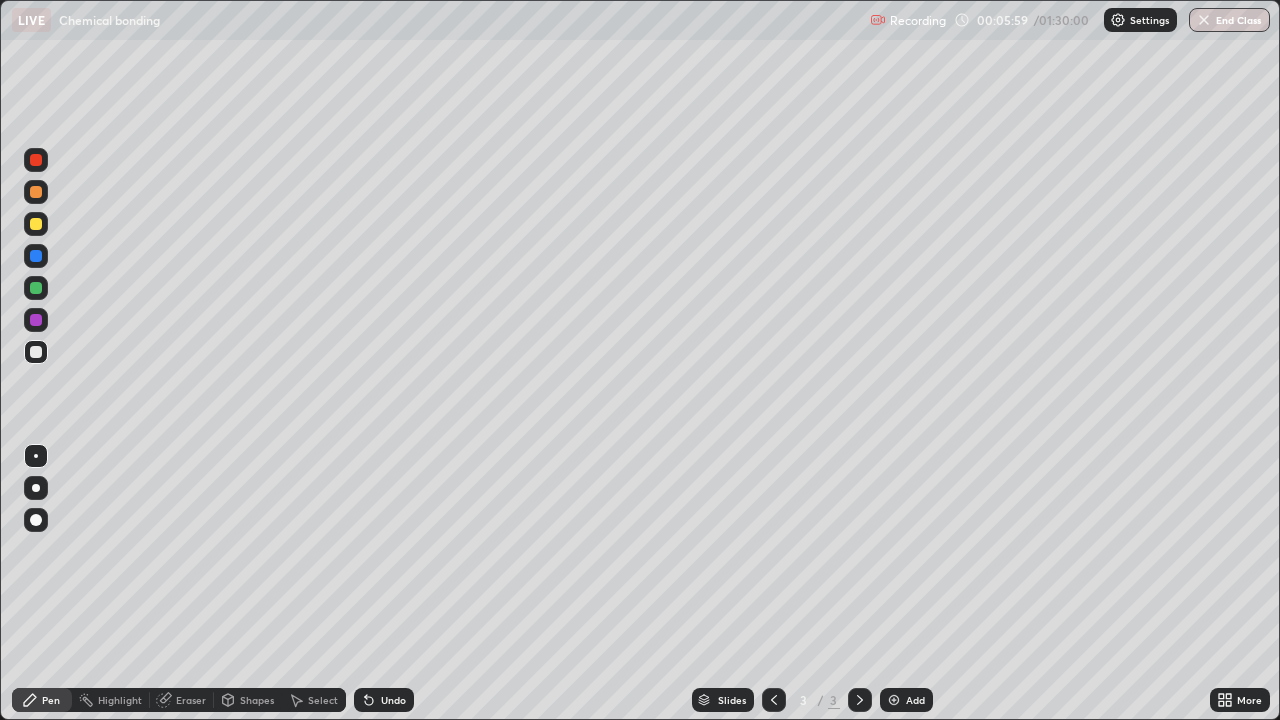 click on "Eraser" at bounding box center (182, 700) 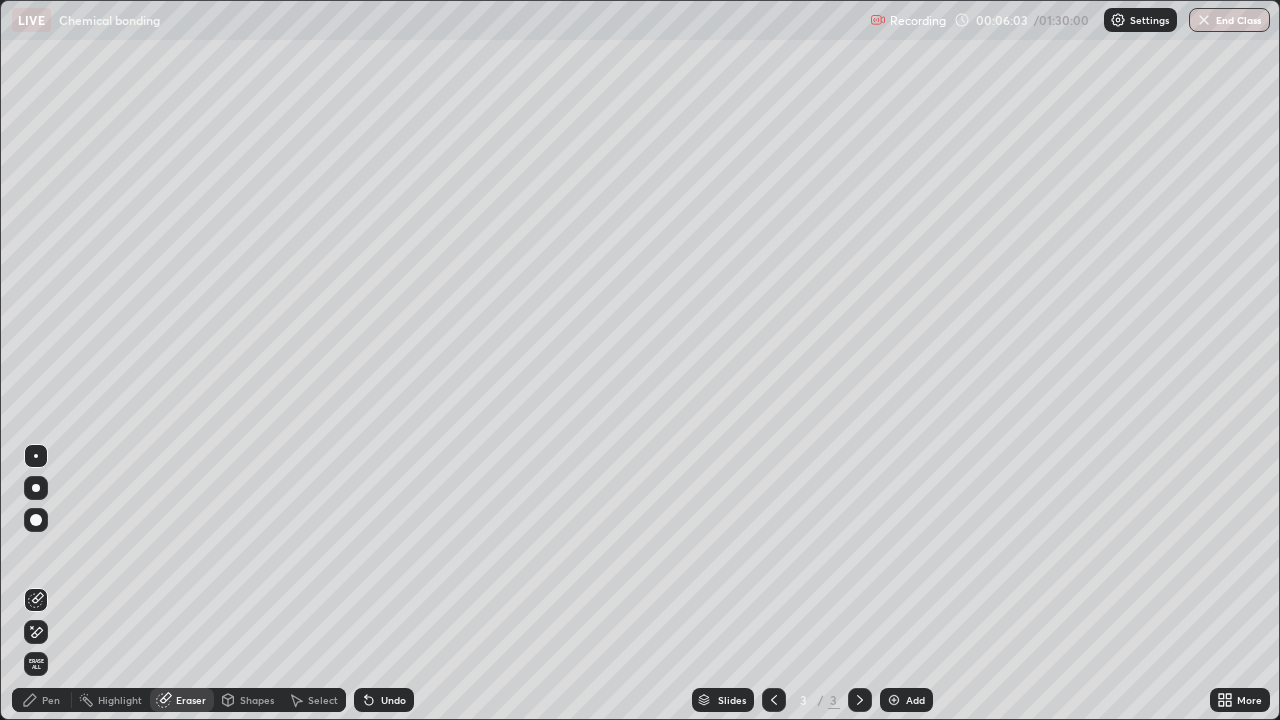click on "Pen" at bounding box center (51, 700) 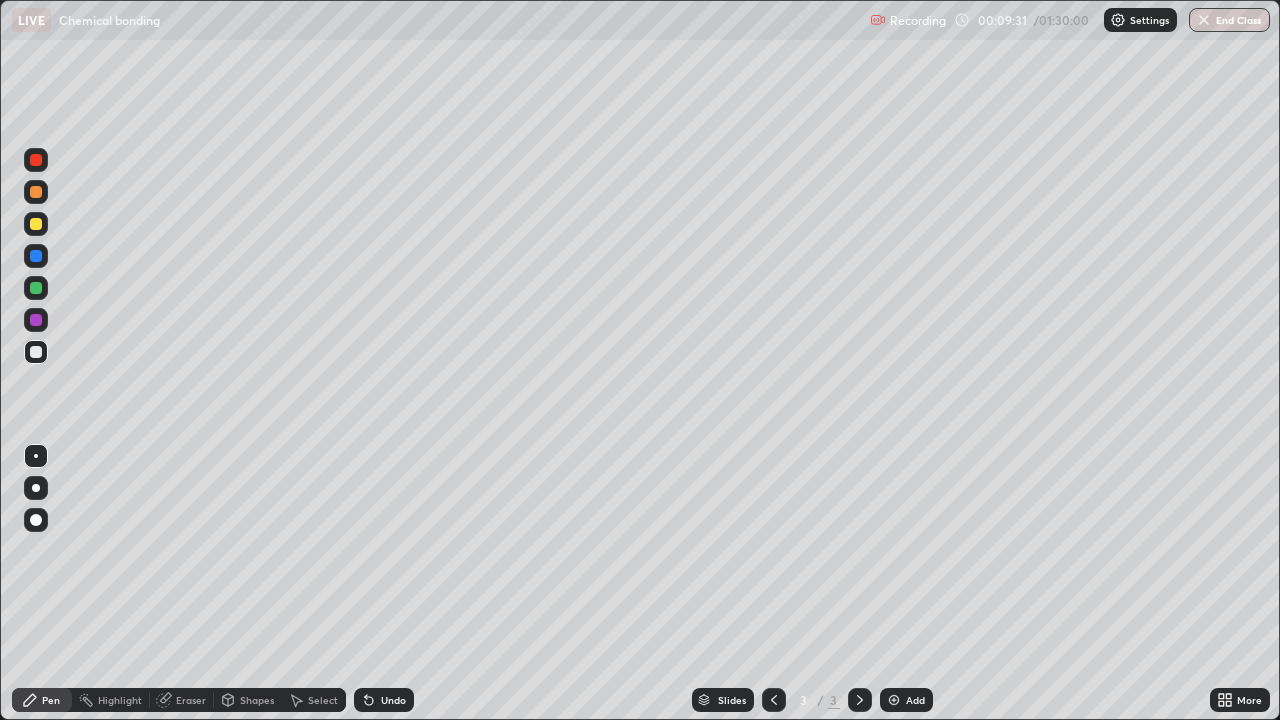 click at bounding box center [36, 160] 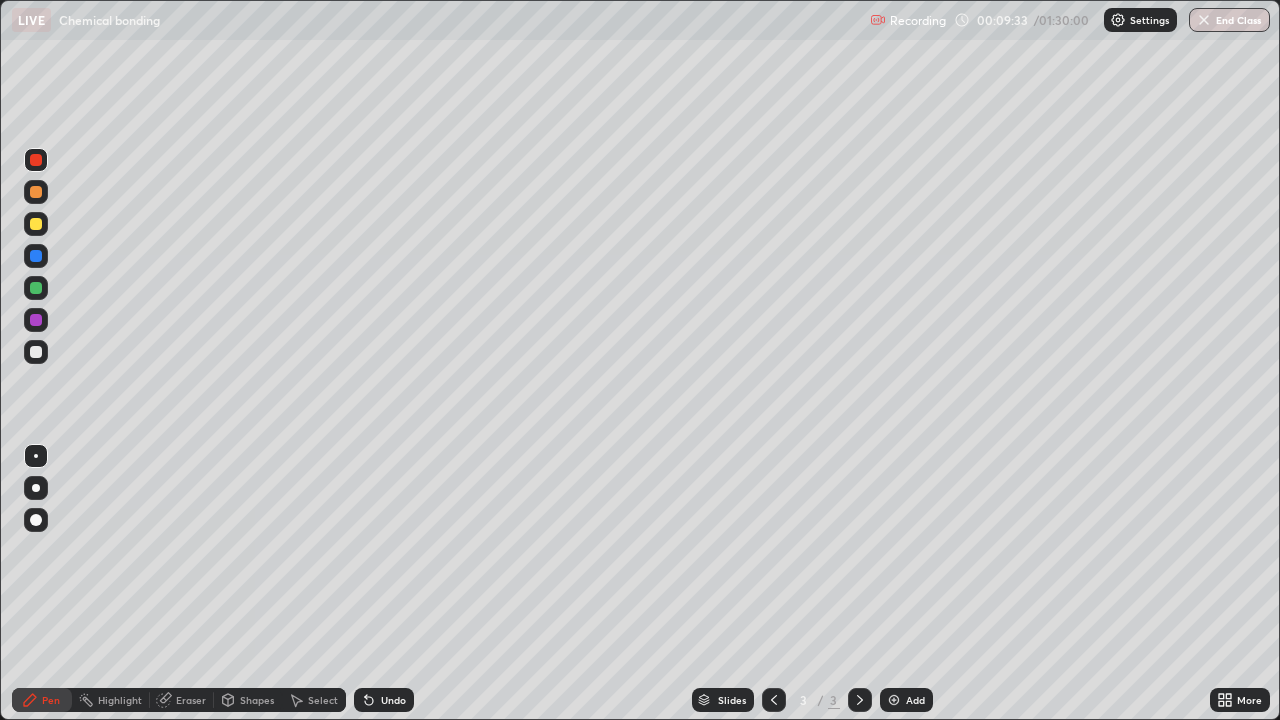 click at bounding box center [36, 192] 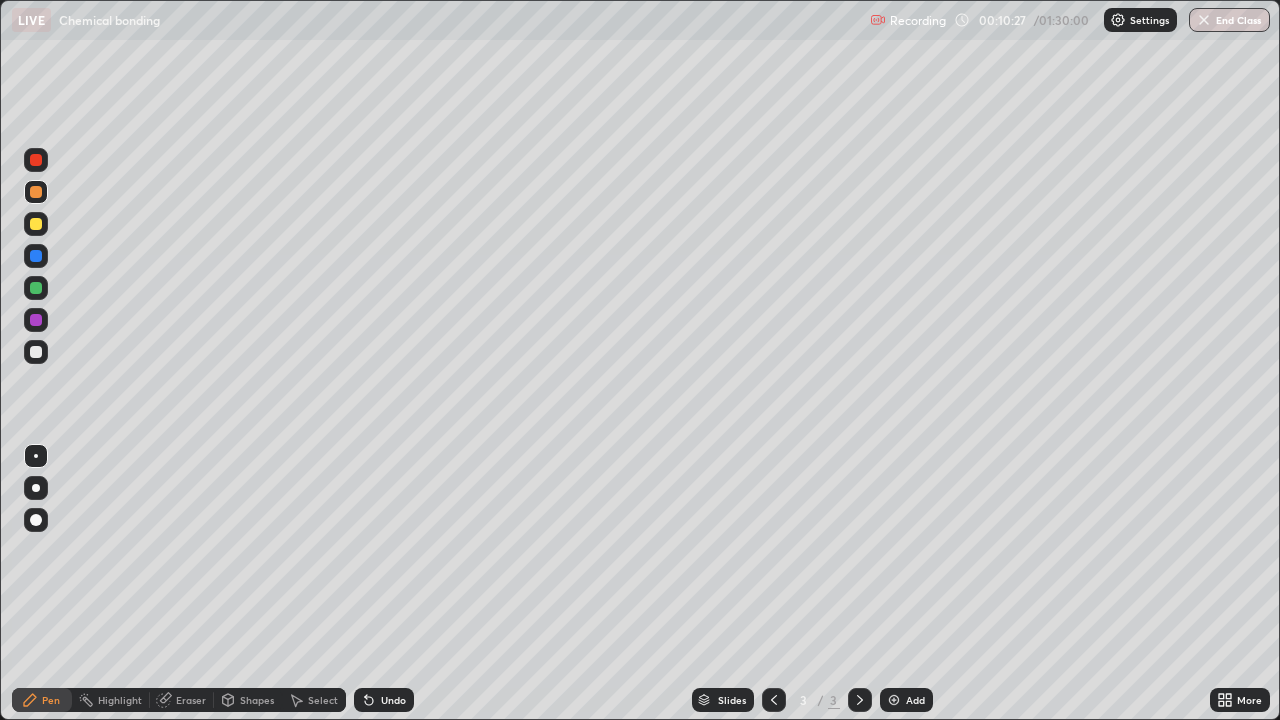 click on "Pen" at bounding box center [42, 700] 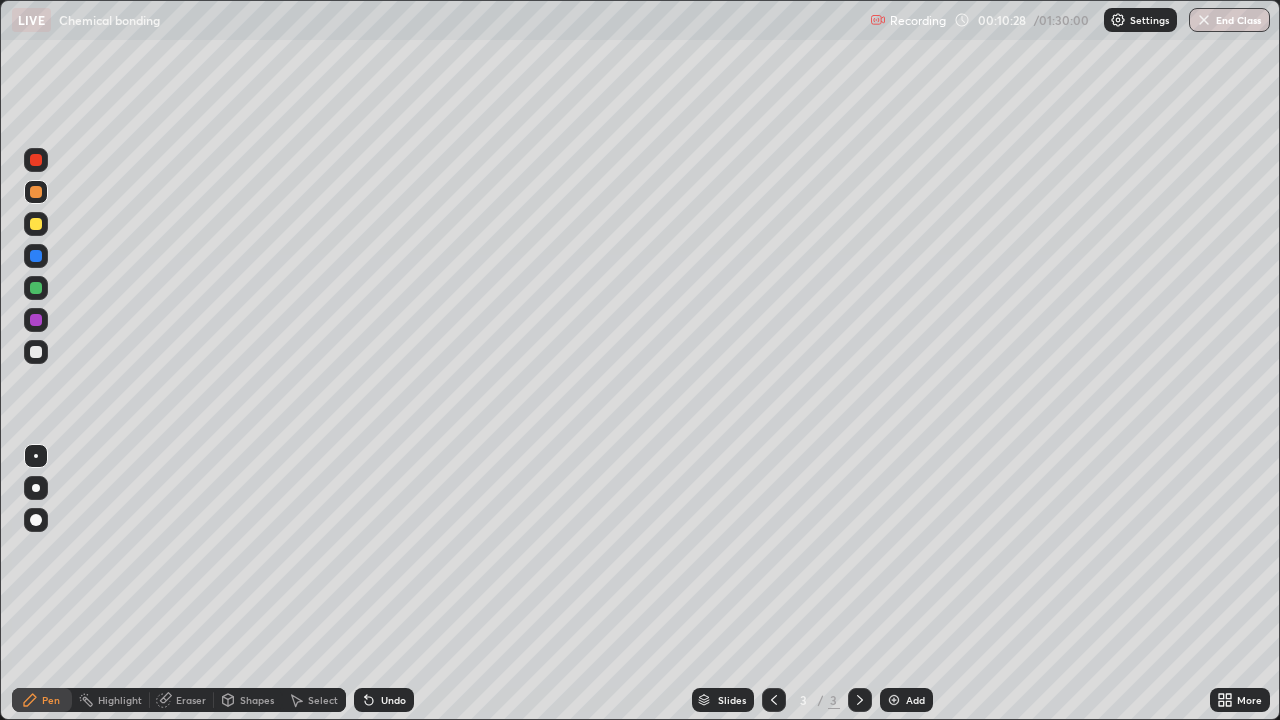 click at bounding box center (36, 352) 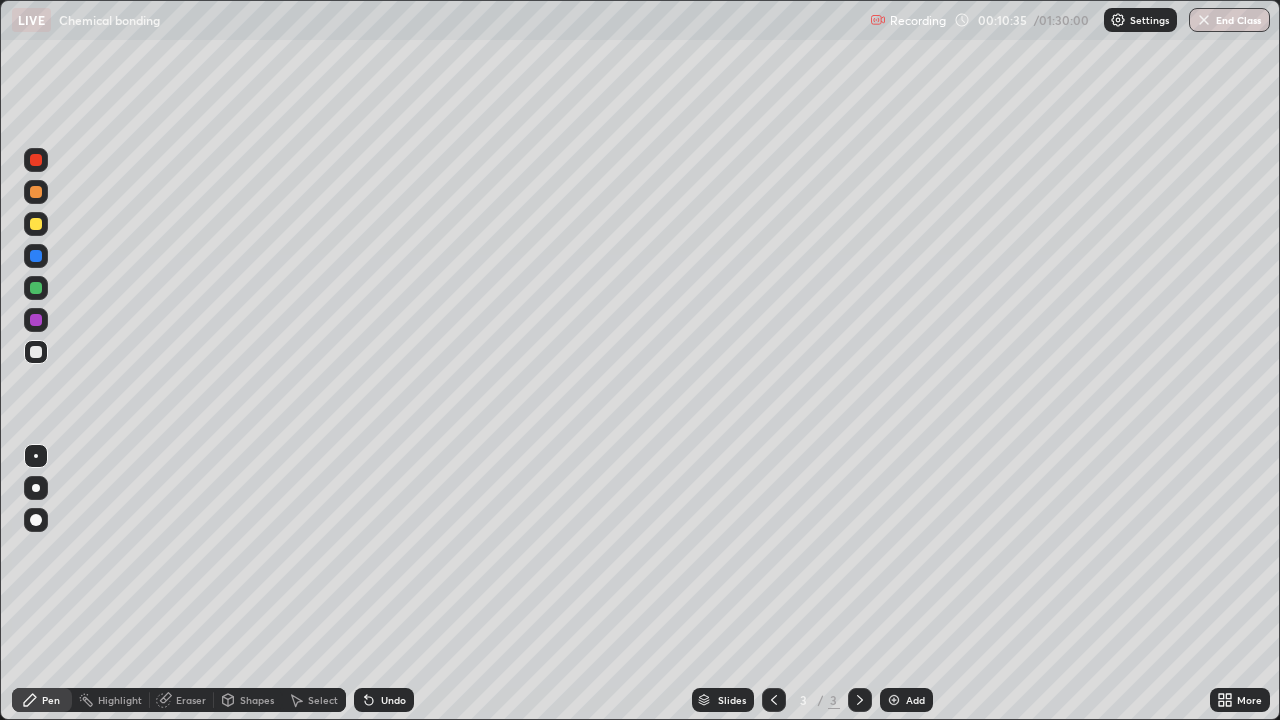 click at bounding box center (36, 160) 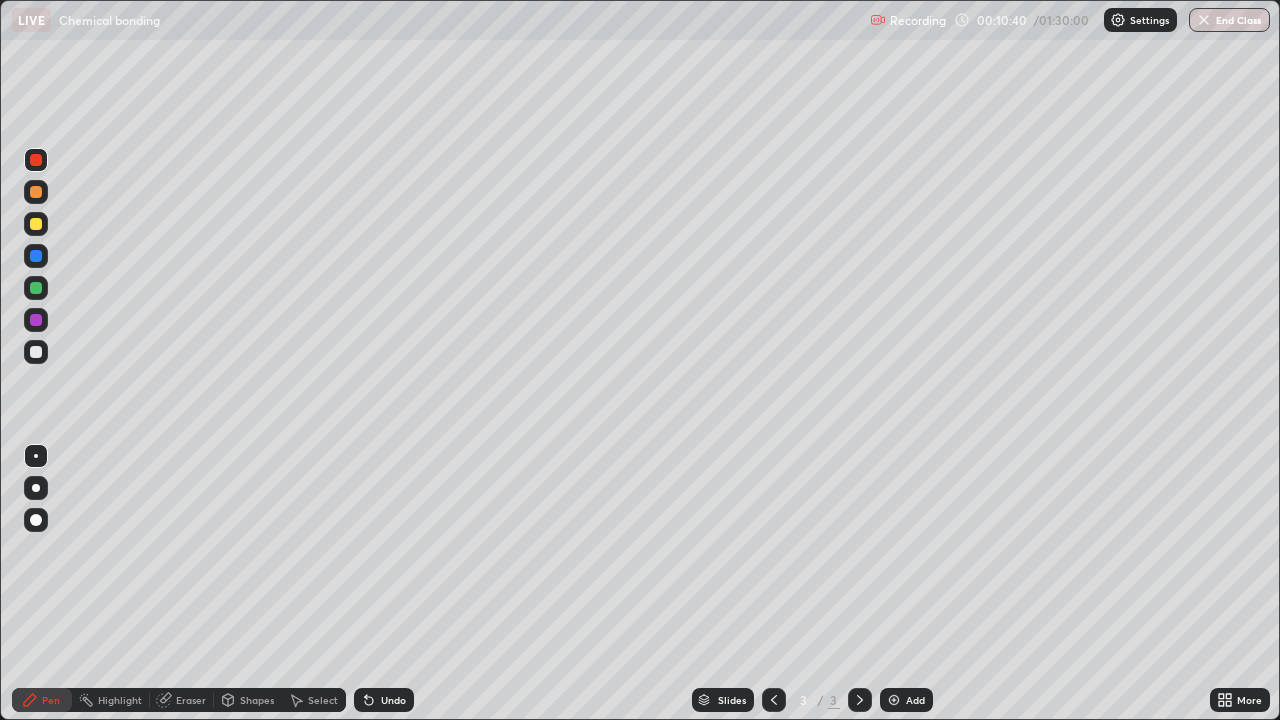 click at bounding box center [36, 192] 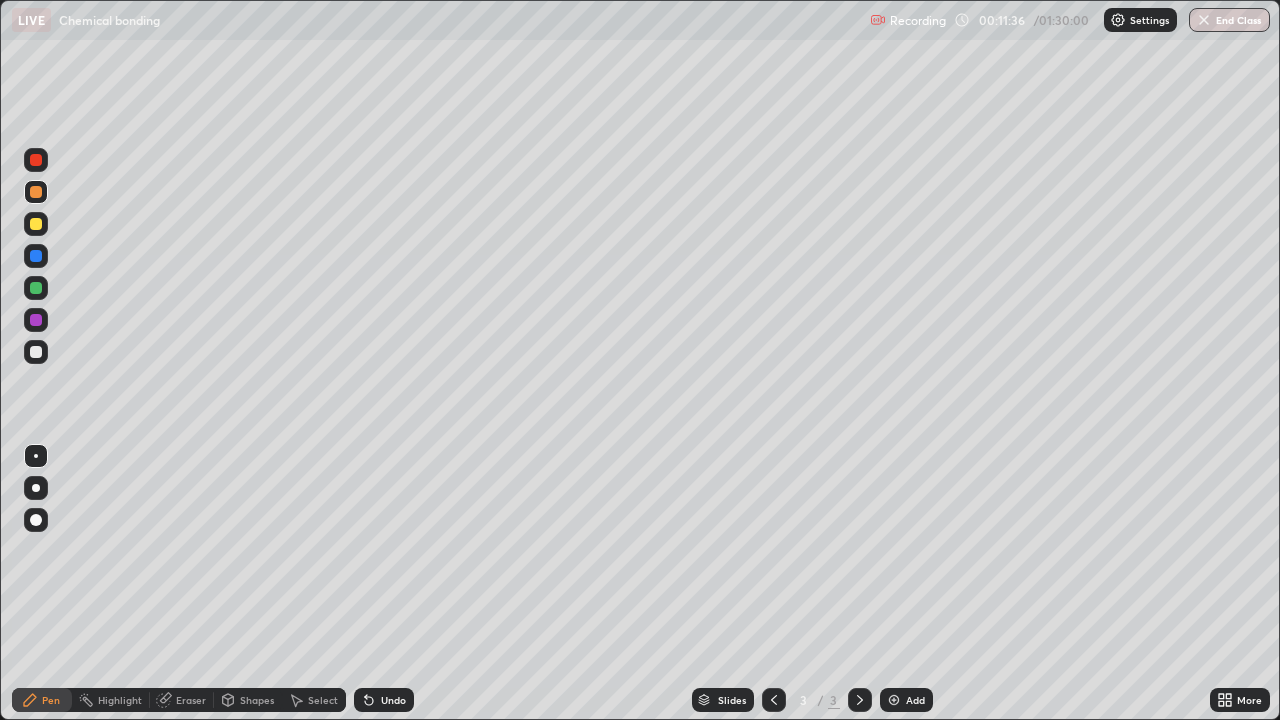 click at bounding box center (36, 352) 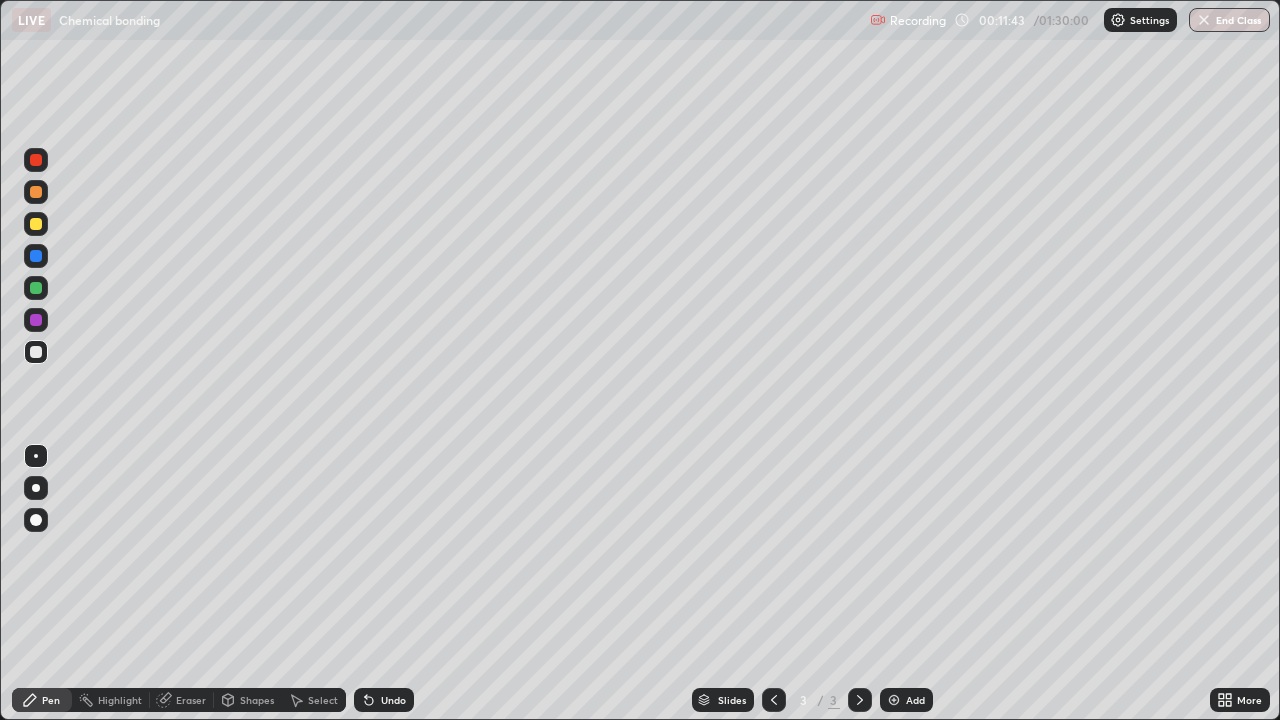 click at bounding box center (36, 160) 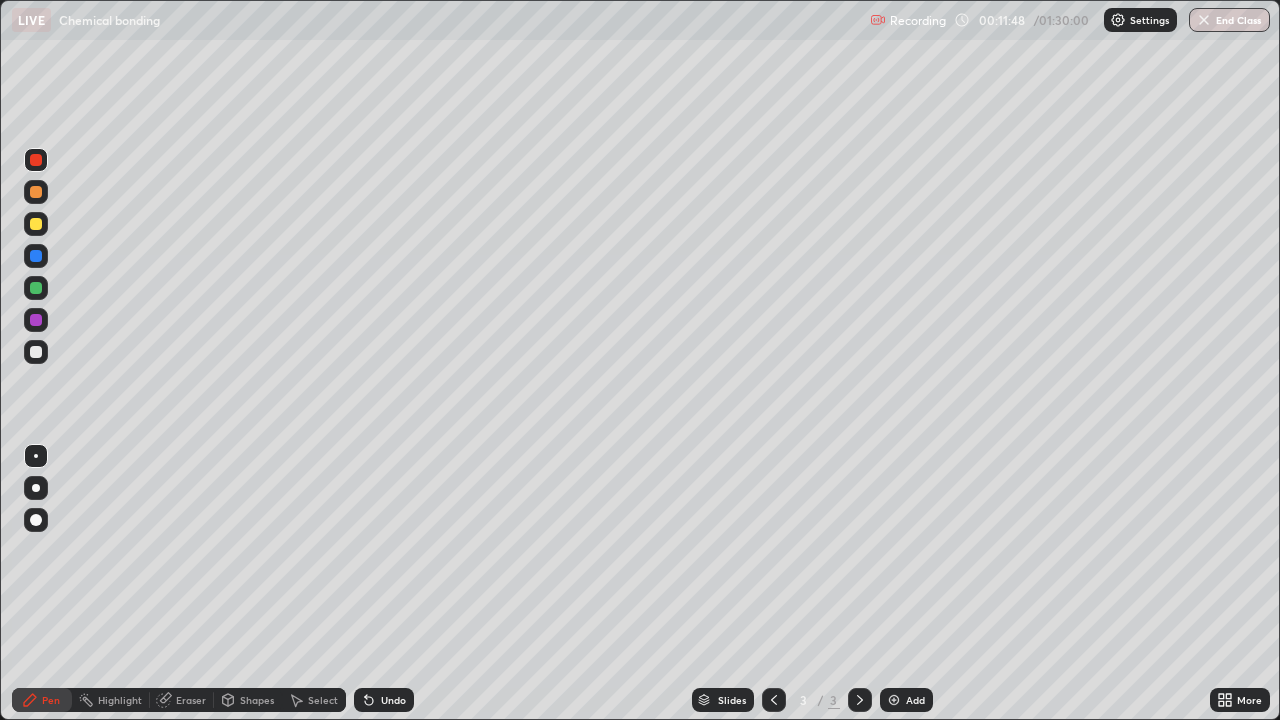 click at bounding box center [36, 224] 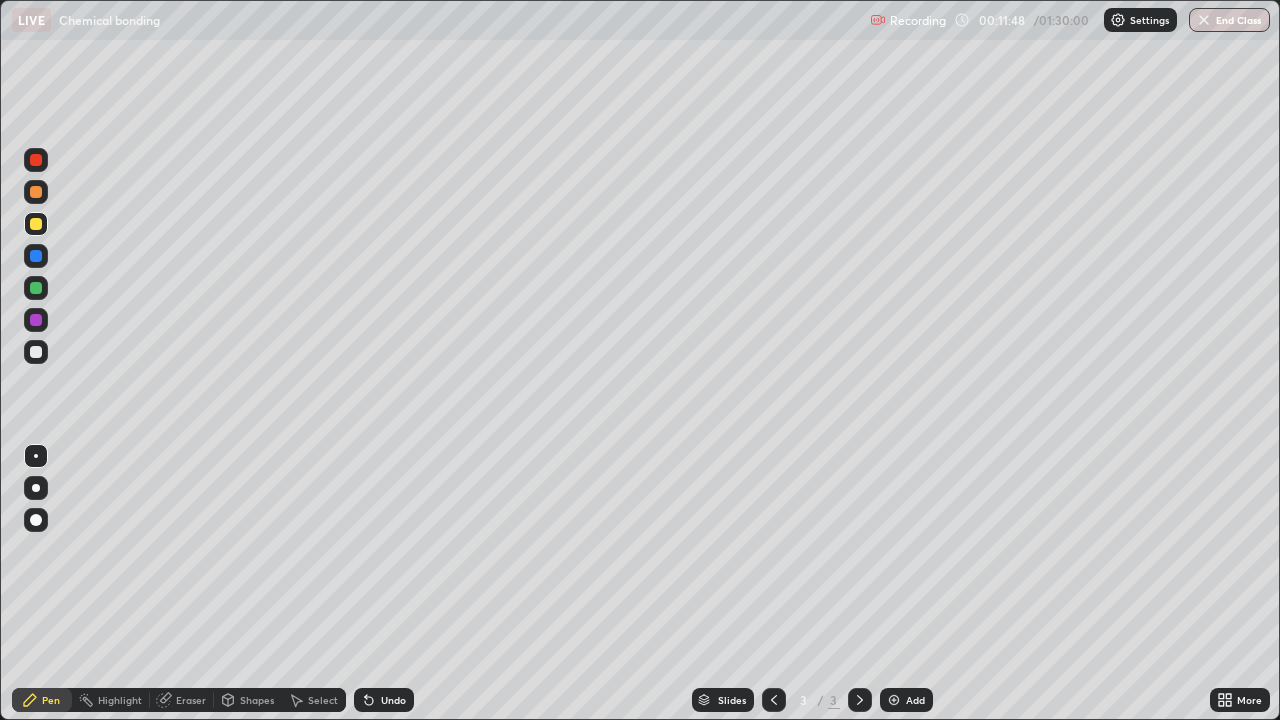 click at bounding box center (36, 192) 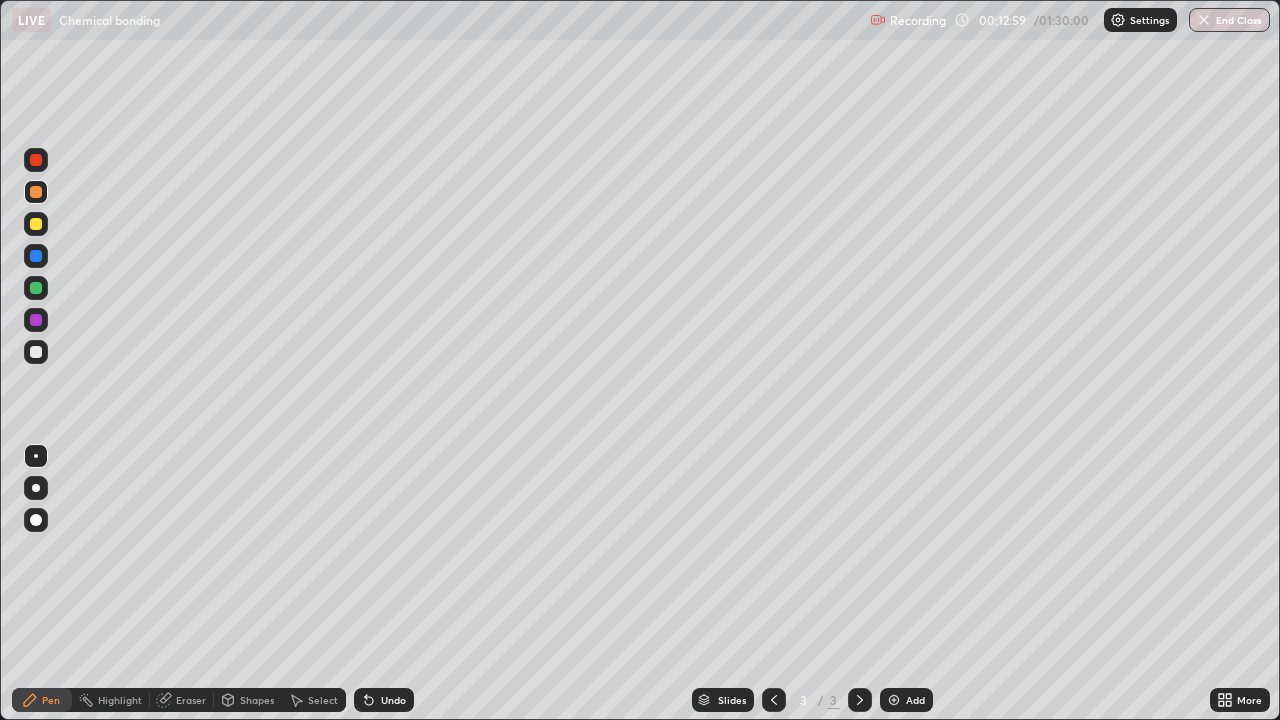 click on "Pen" at bounding box center (42, 700) 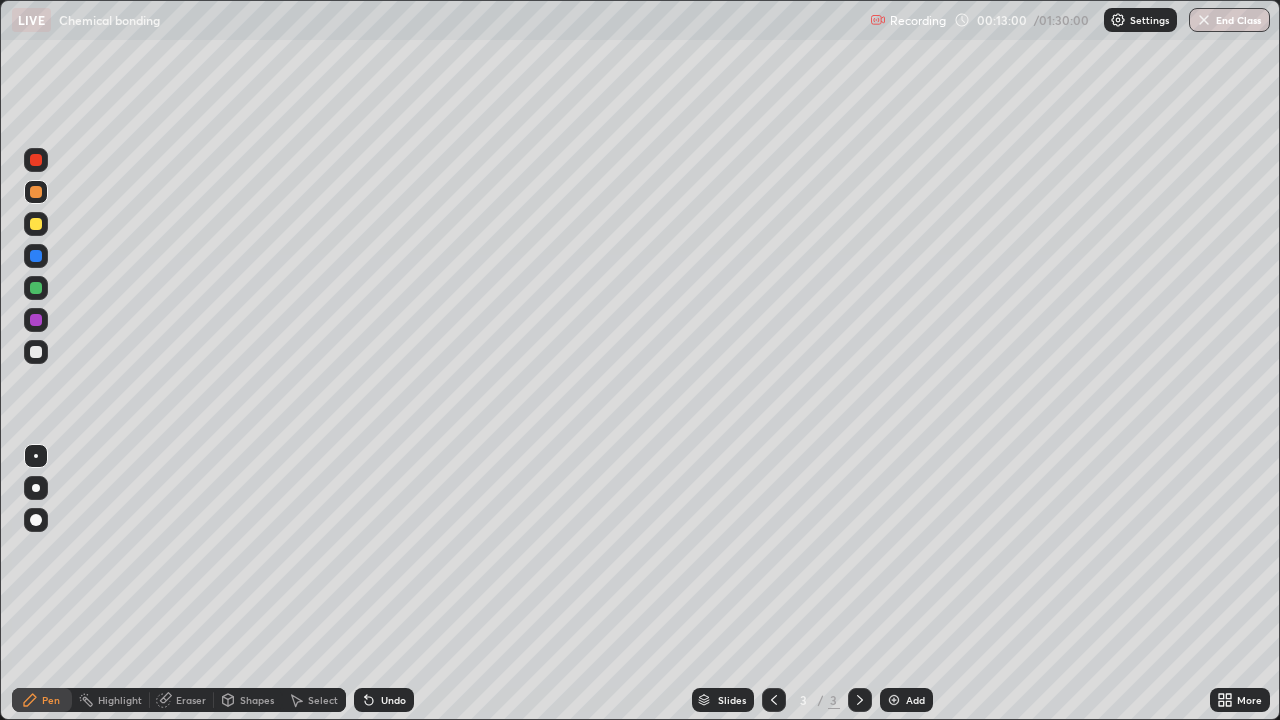click at bounding box center (36, 352) 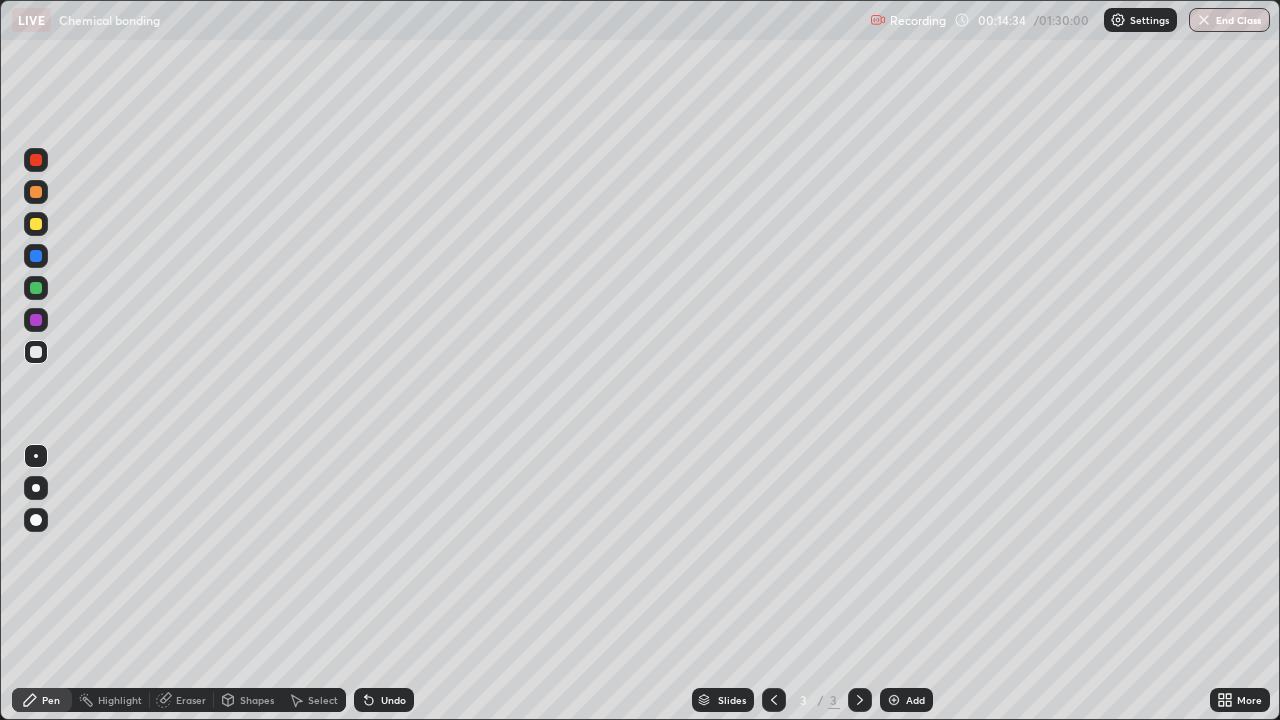 click at bounding box center [36, 192] 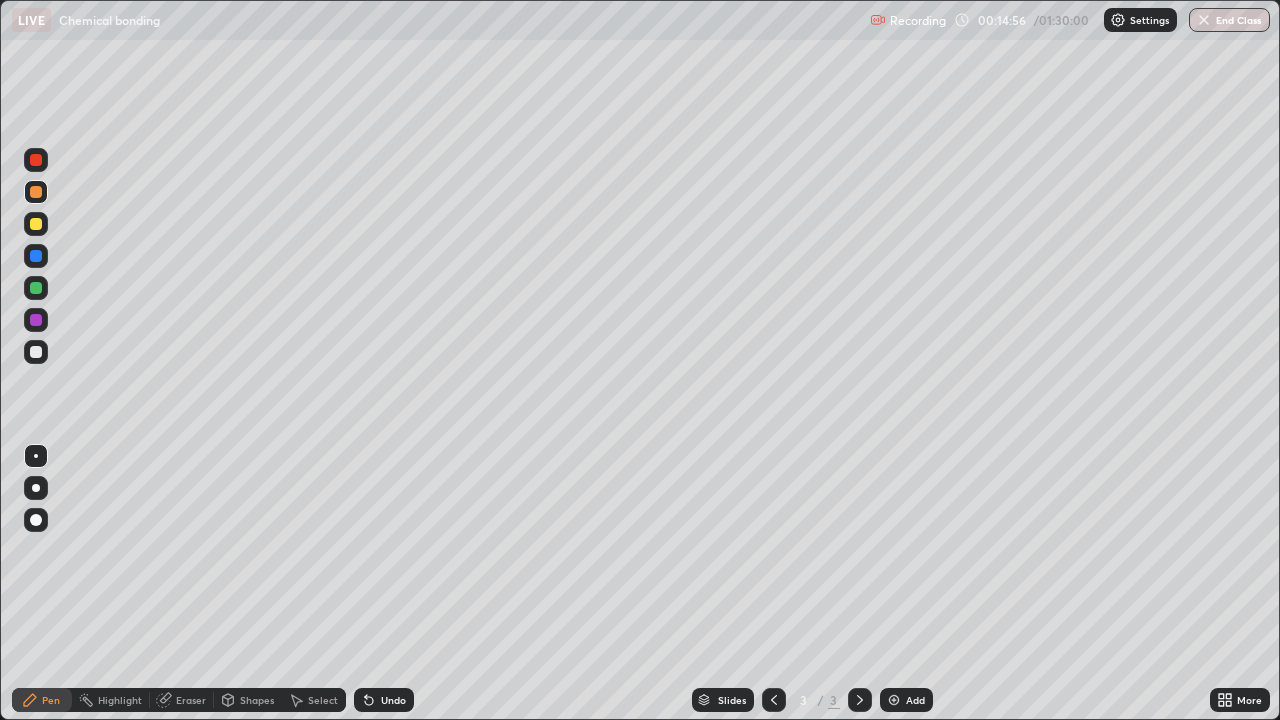 click at bounding box center [36, 256] 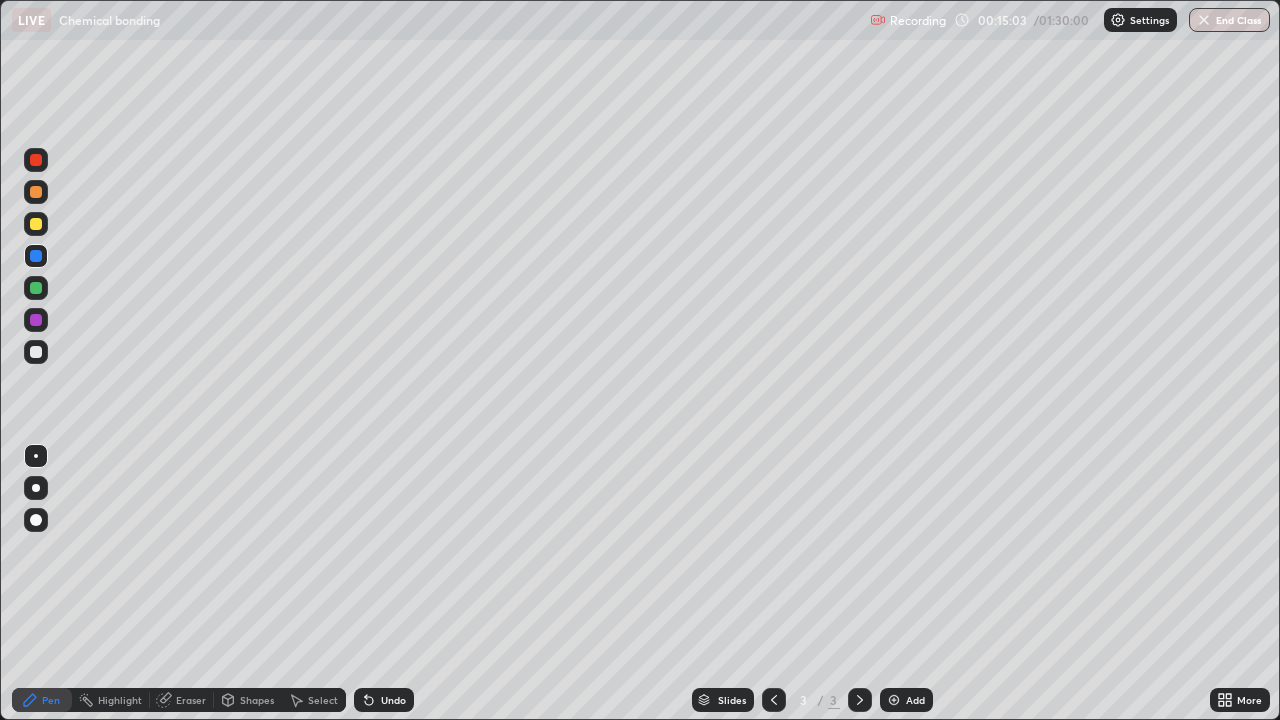 click at bounding box center (36, 320) 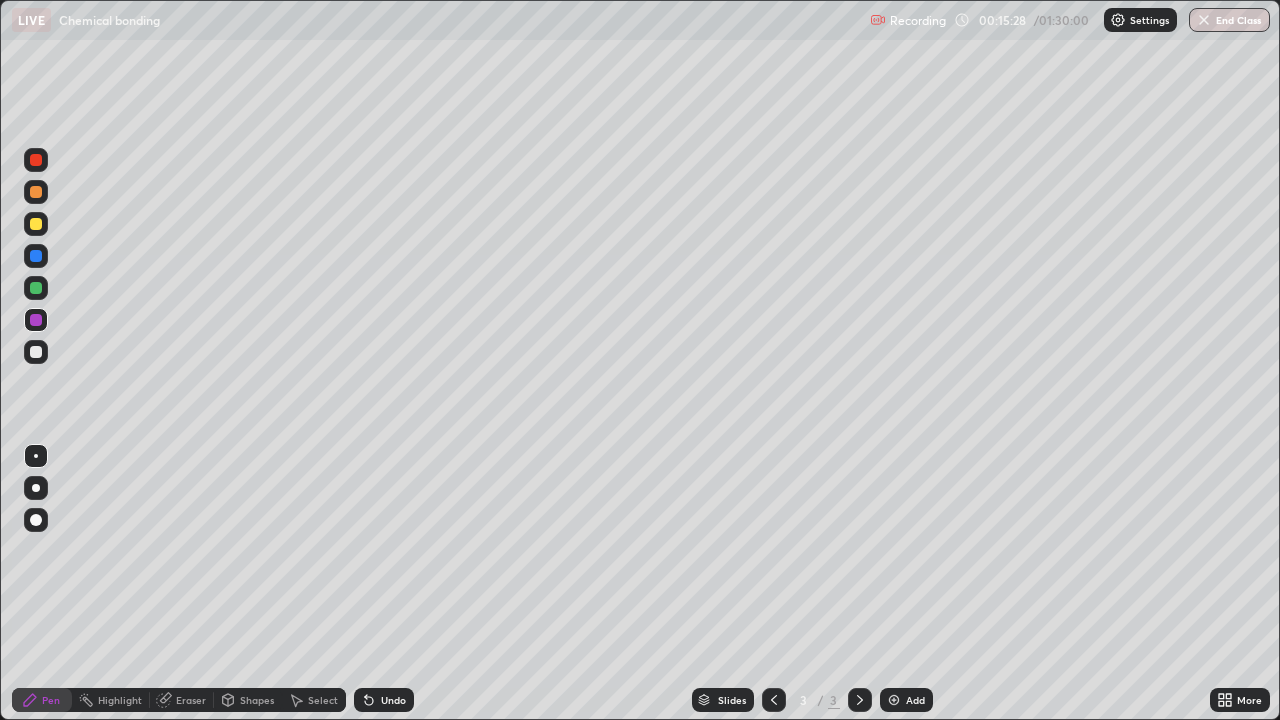 click at bounding box center (36, 352) 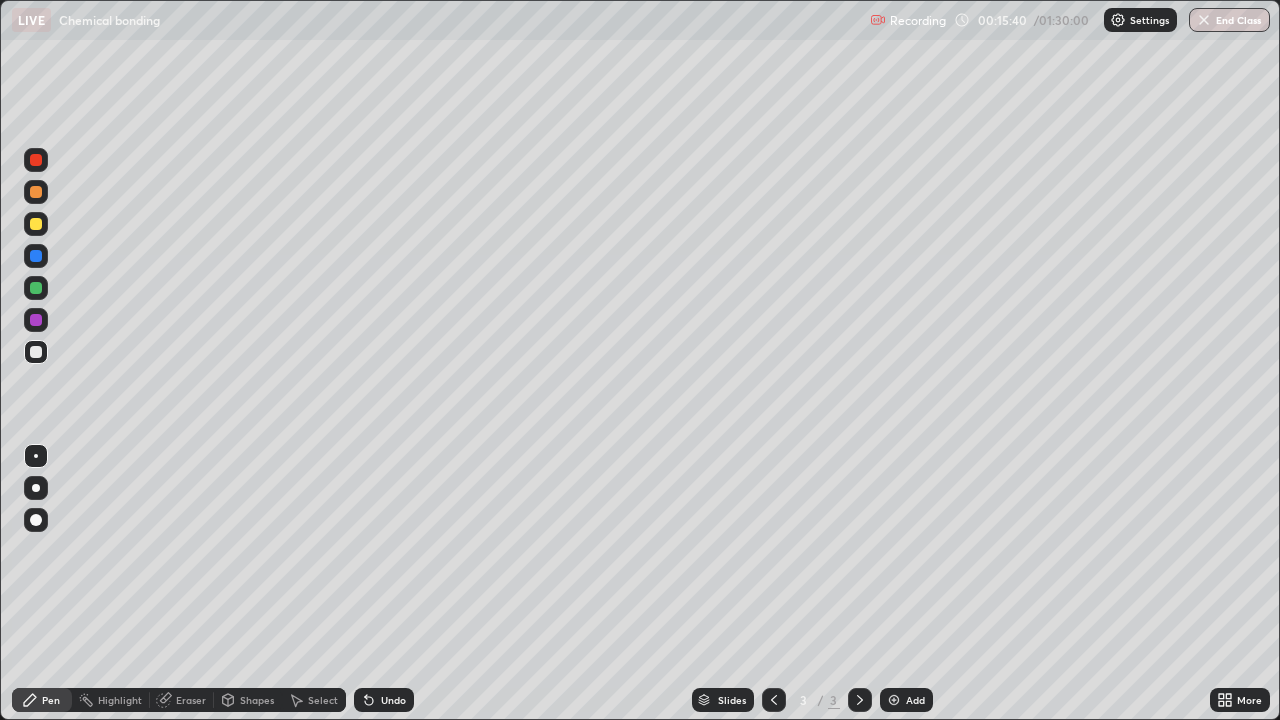click at bounding box center (36, 256) 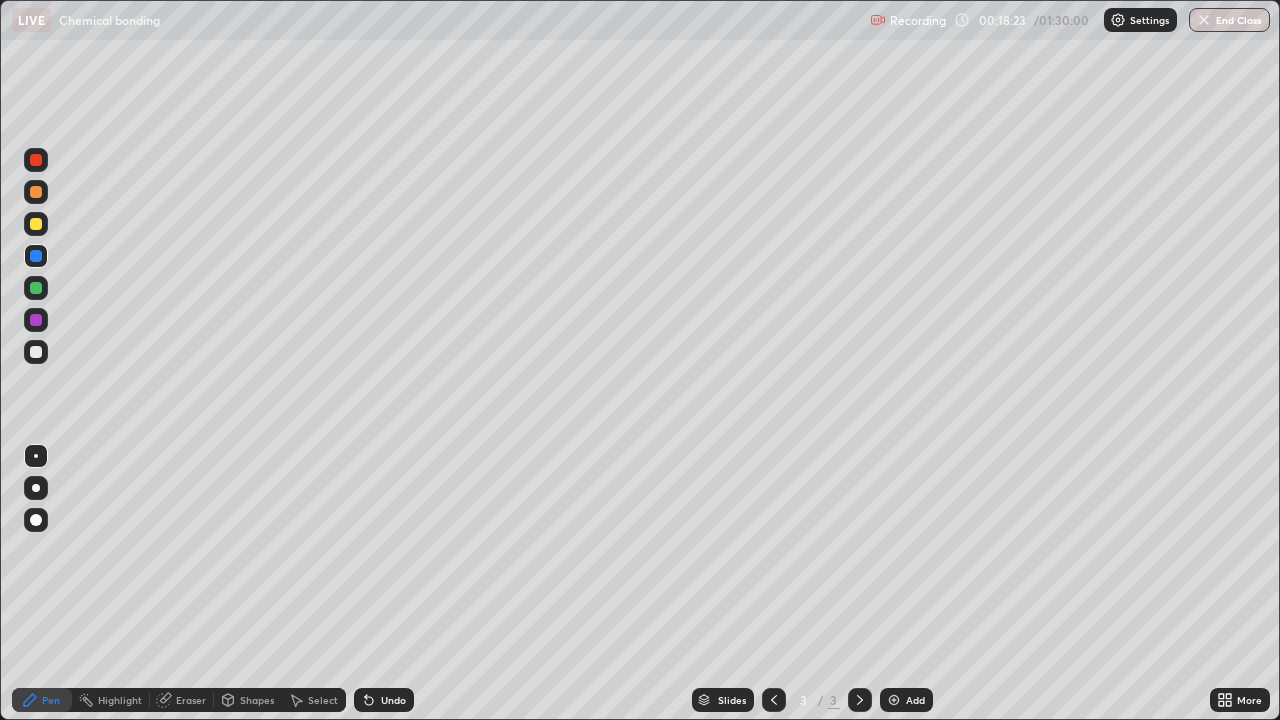 click at bounding box center [36, 320] 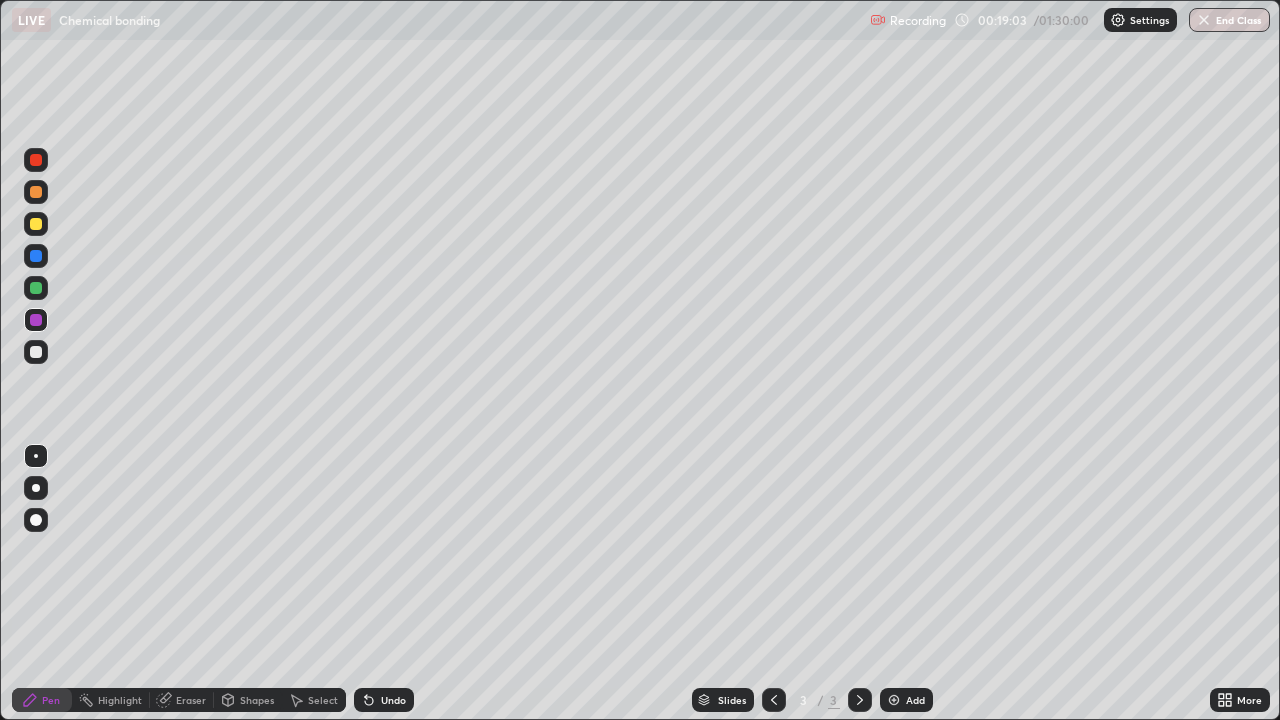 click on "Add" at bounding box center [906, 700] 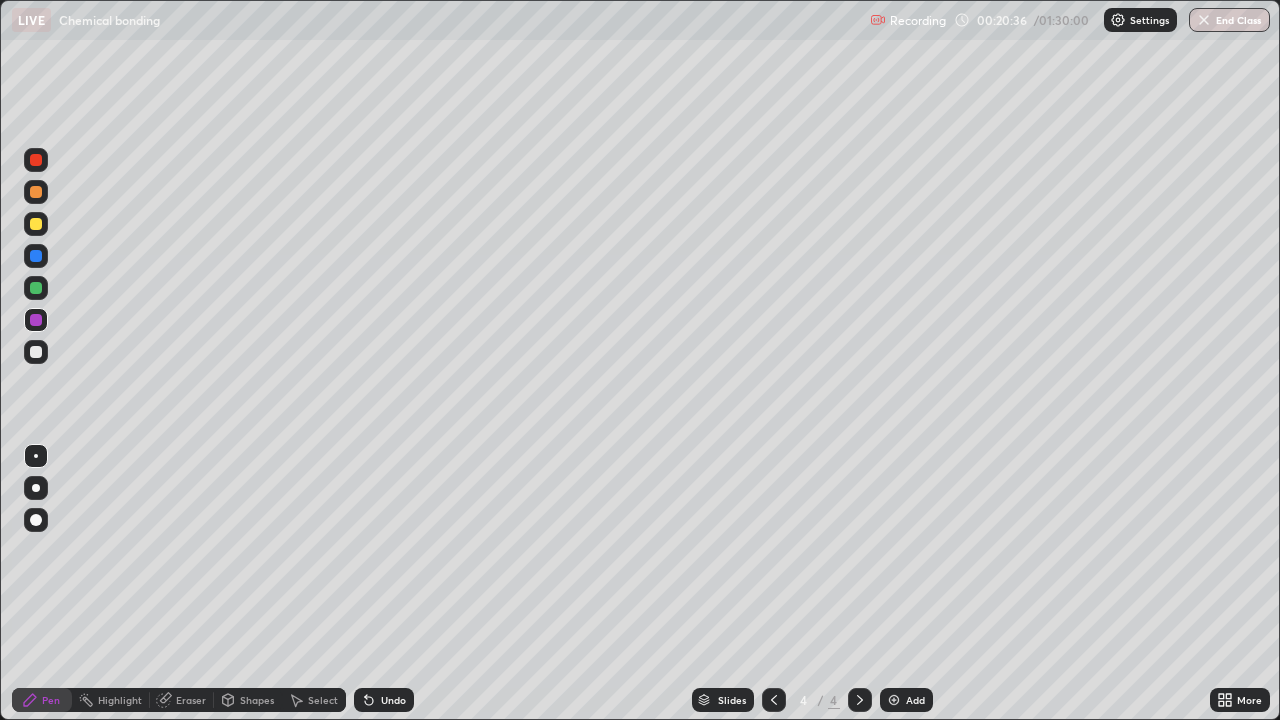 click at bounding box center [36, 256] 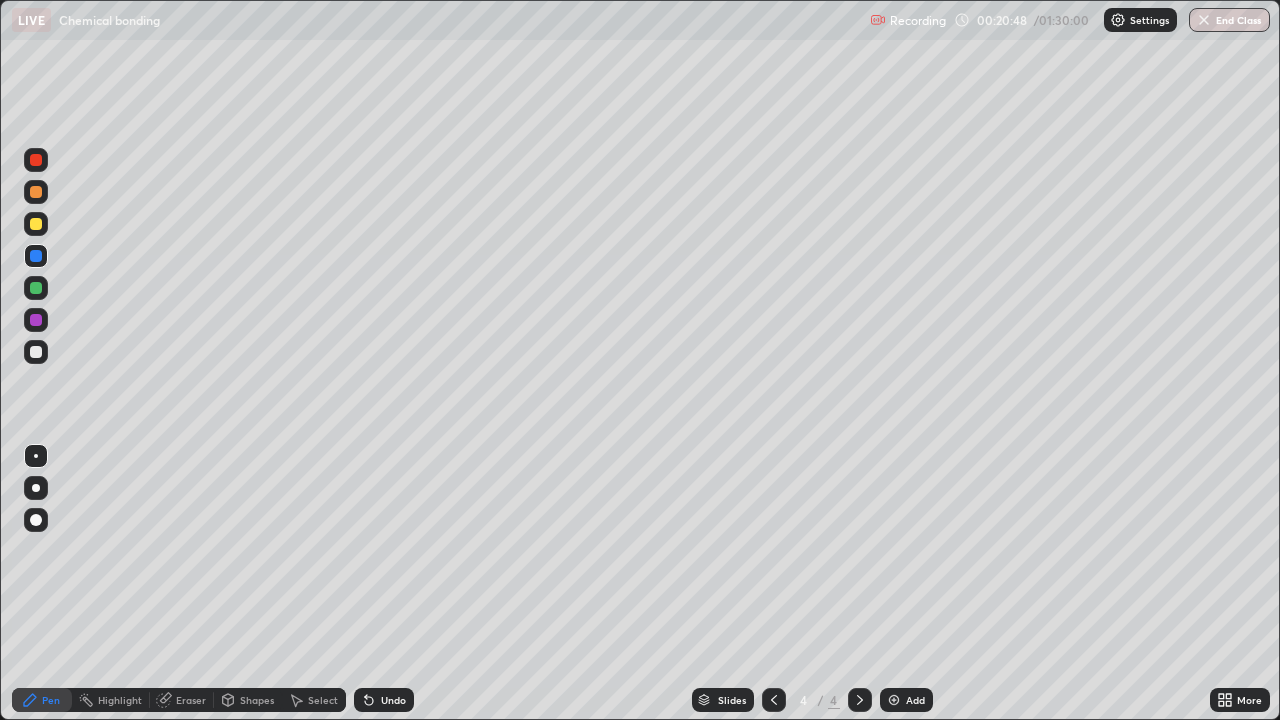 click at bounding box center [36, 256] 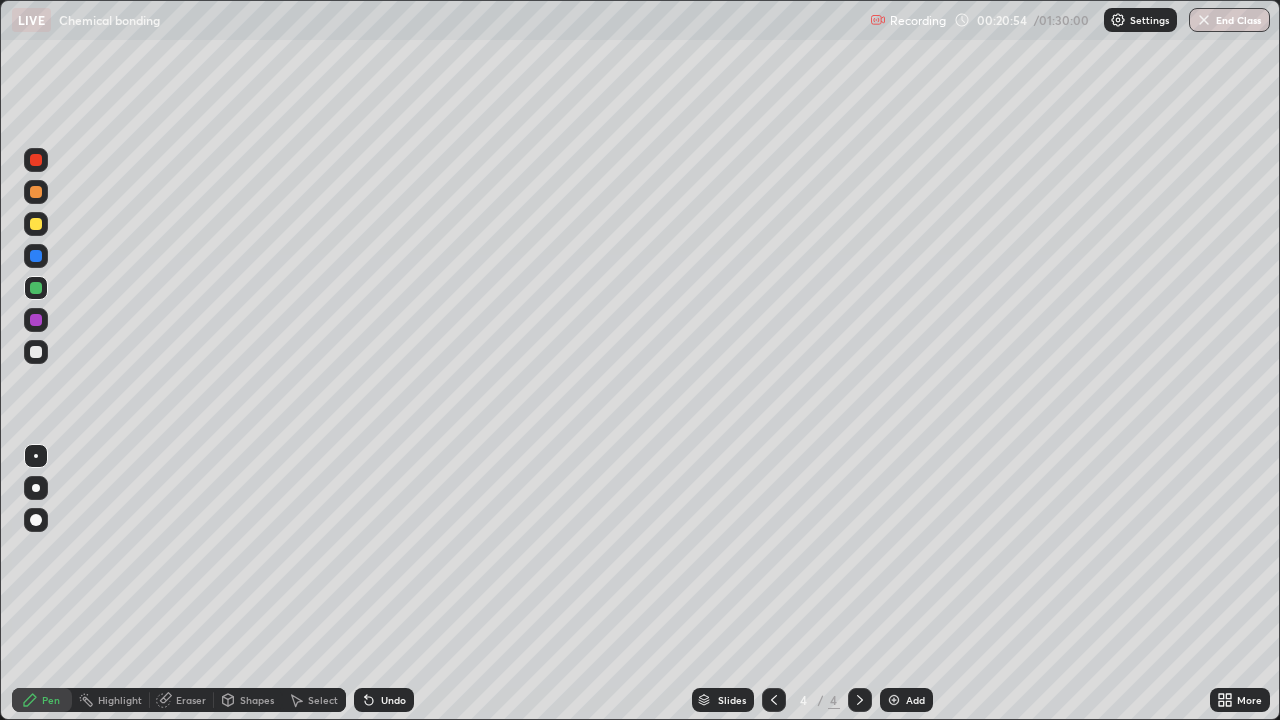 click at bounding box center [36, 160] 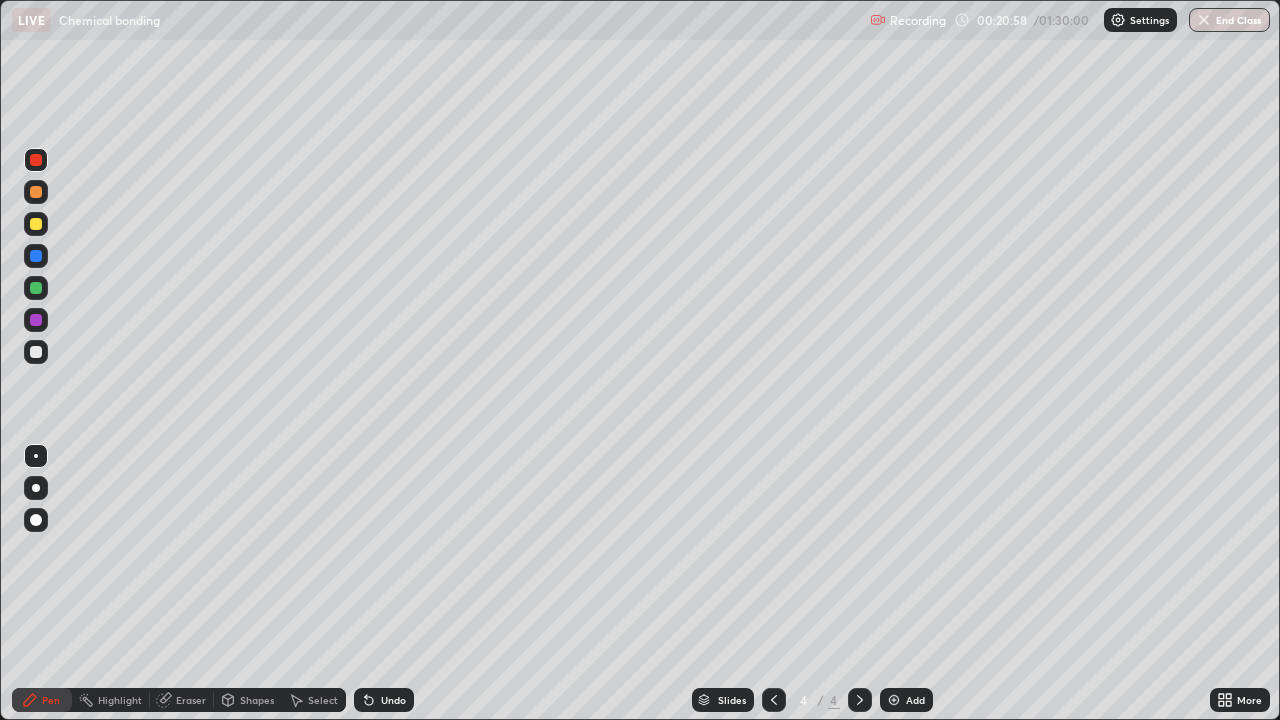 click on "Undo" at bounding box center (384, 700) 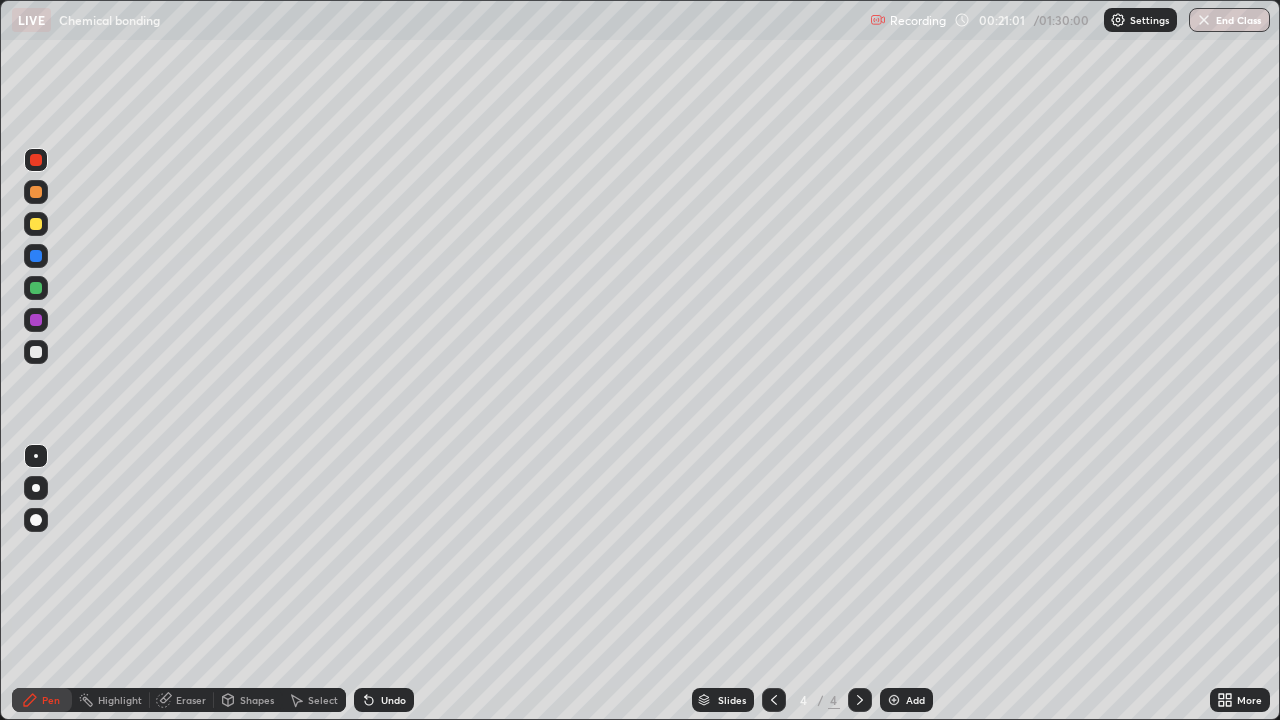 click at bounding box center (36, 256) 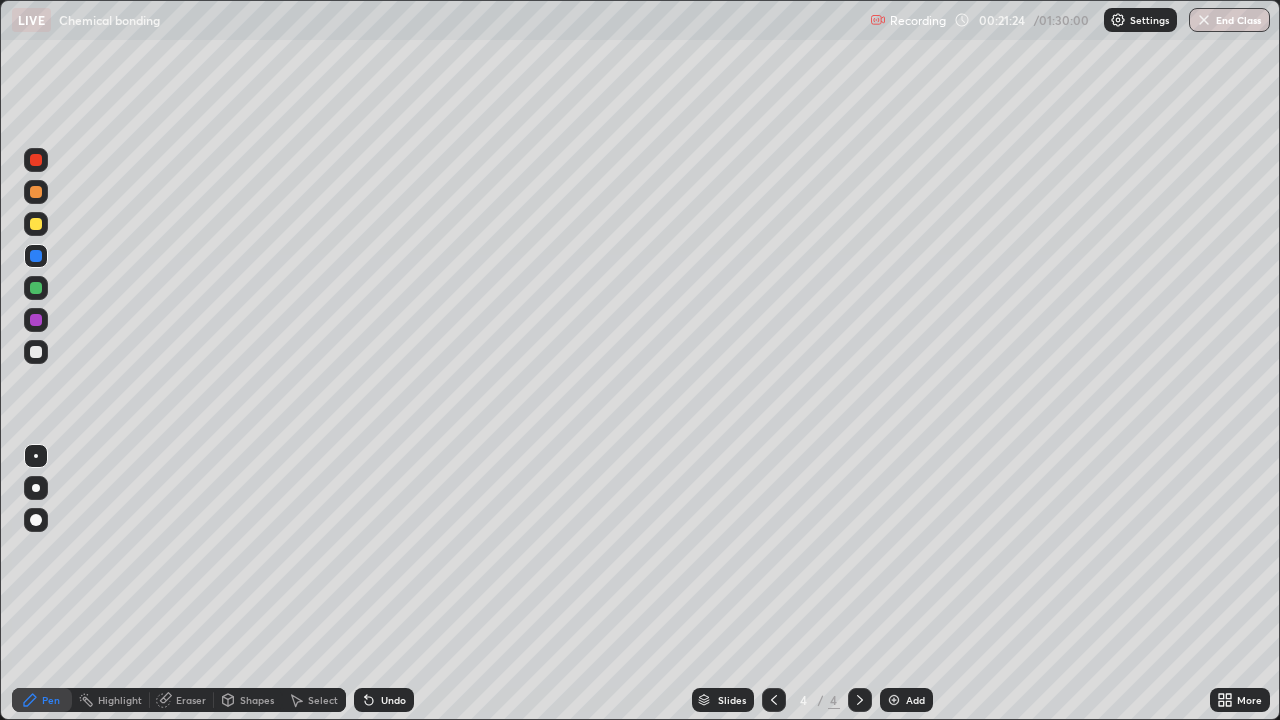 click at bounding box center [36, 224] 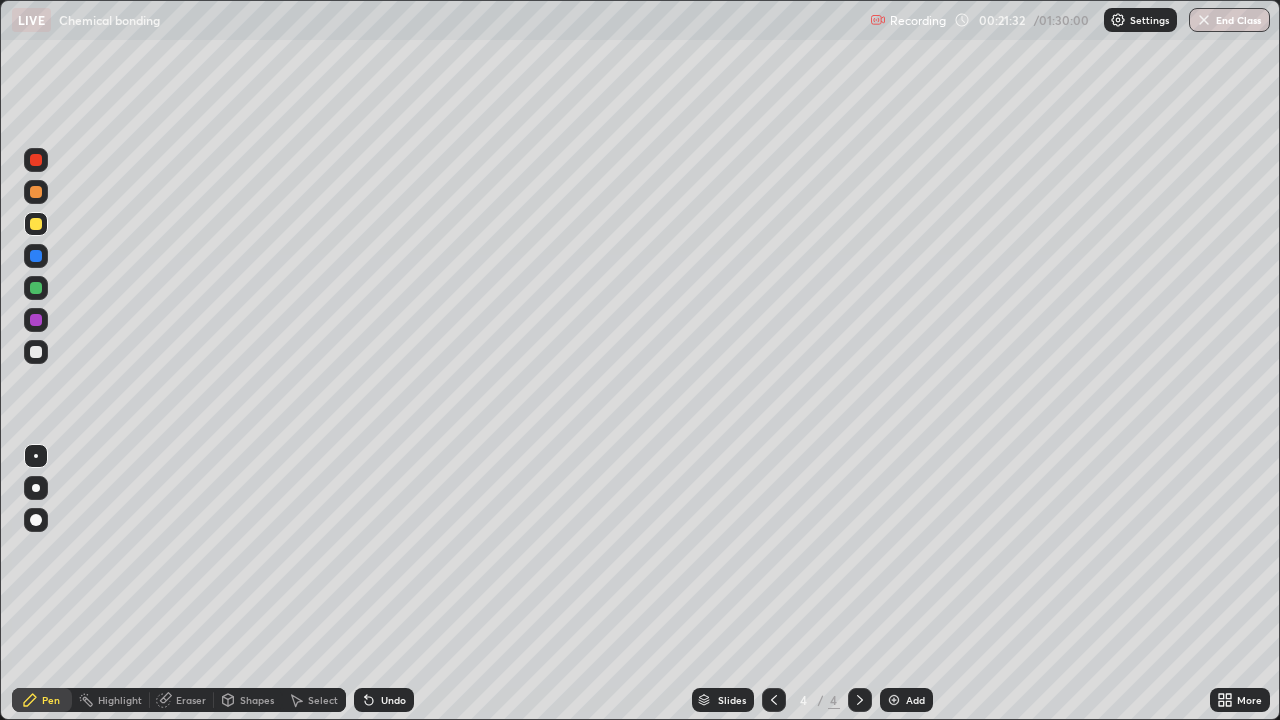 click on "Eraser" at bounding box center (191, 700) 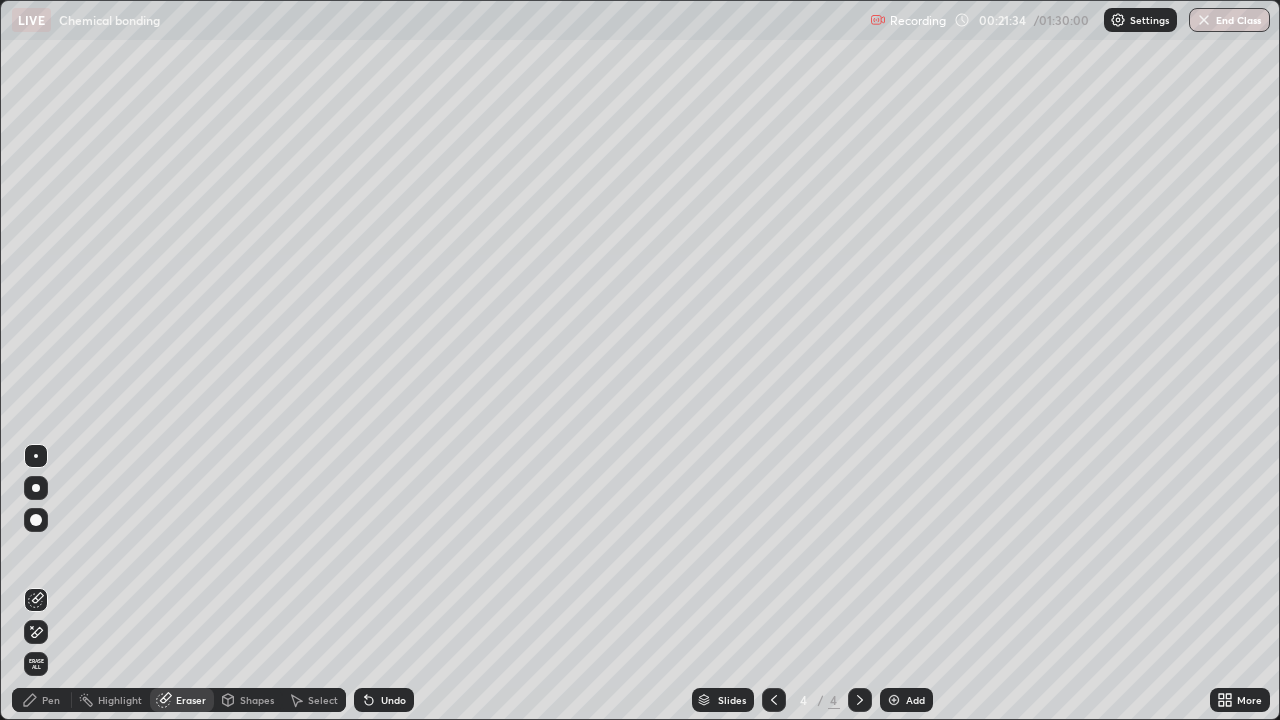 click on "Pen" at bounding box center [51, 700] 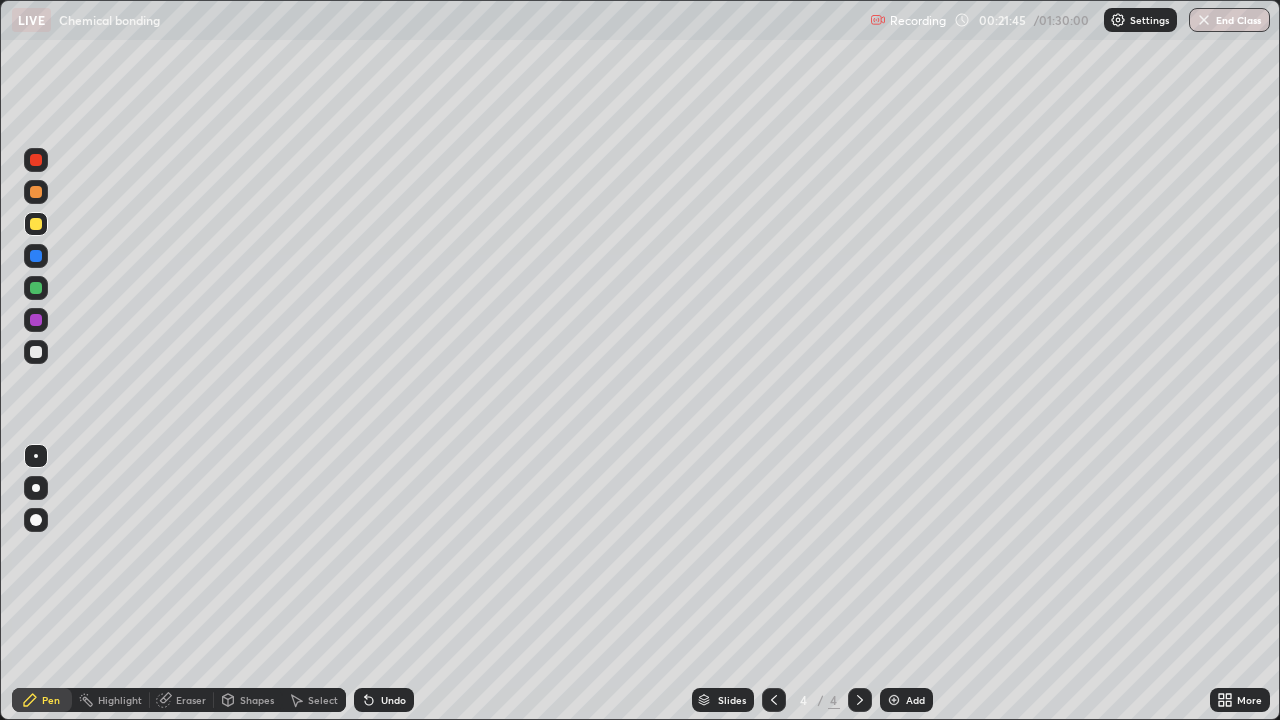 click at bounding box center (36, 256) 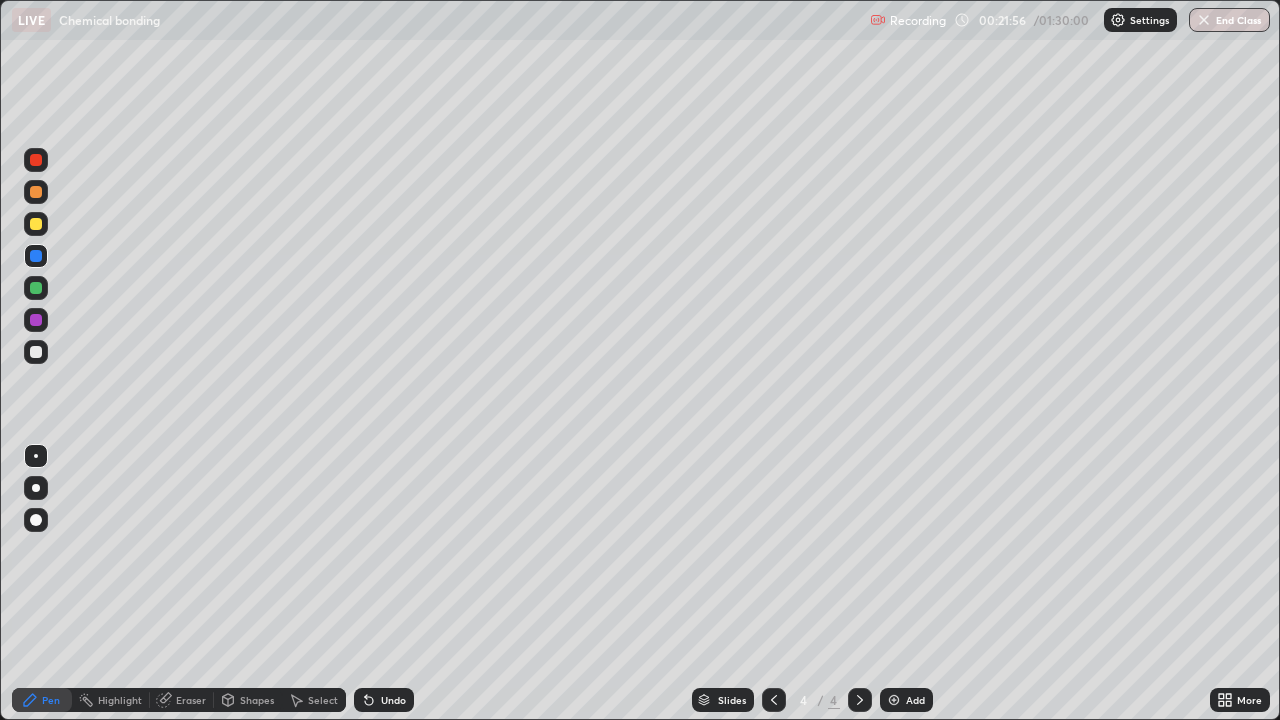 click at bounding box center (36, 160) 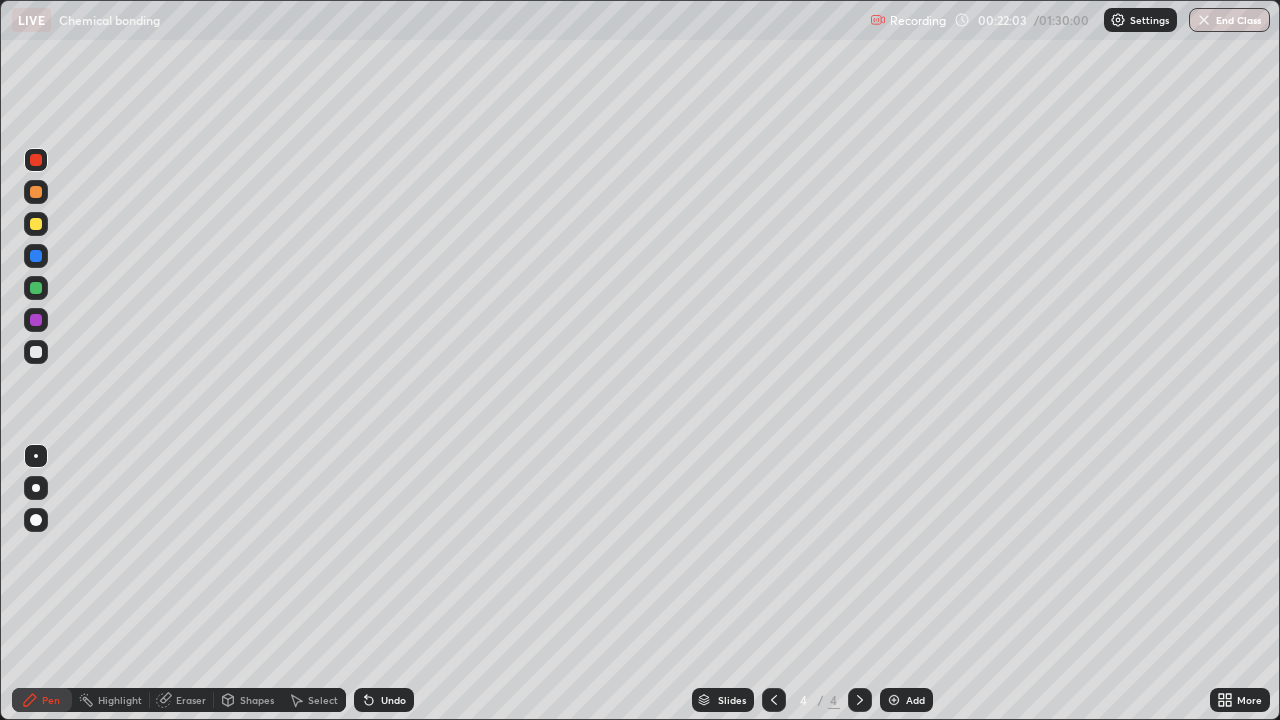 click at bounding box center [36, 352] 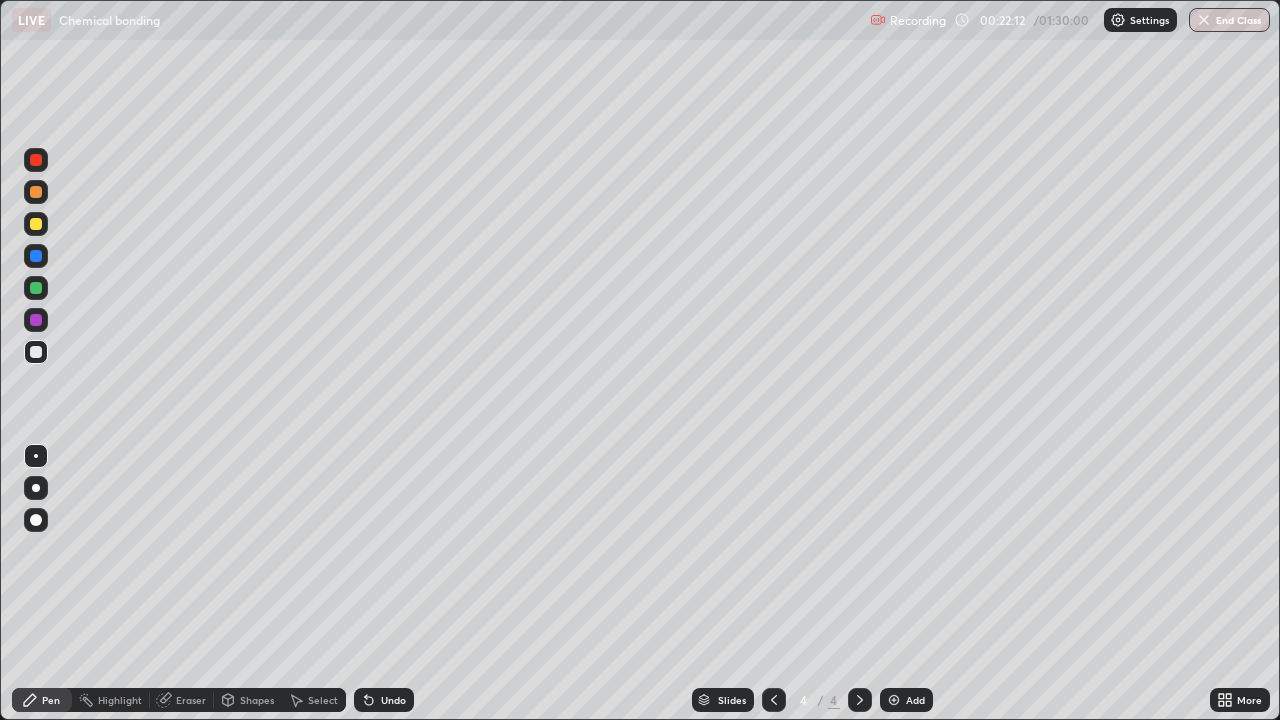 click at bounding box center [36, 224] 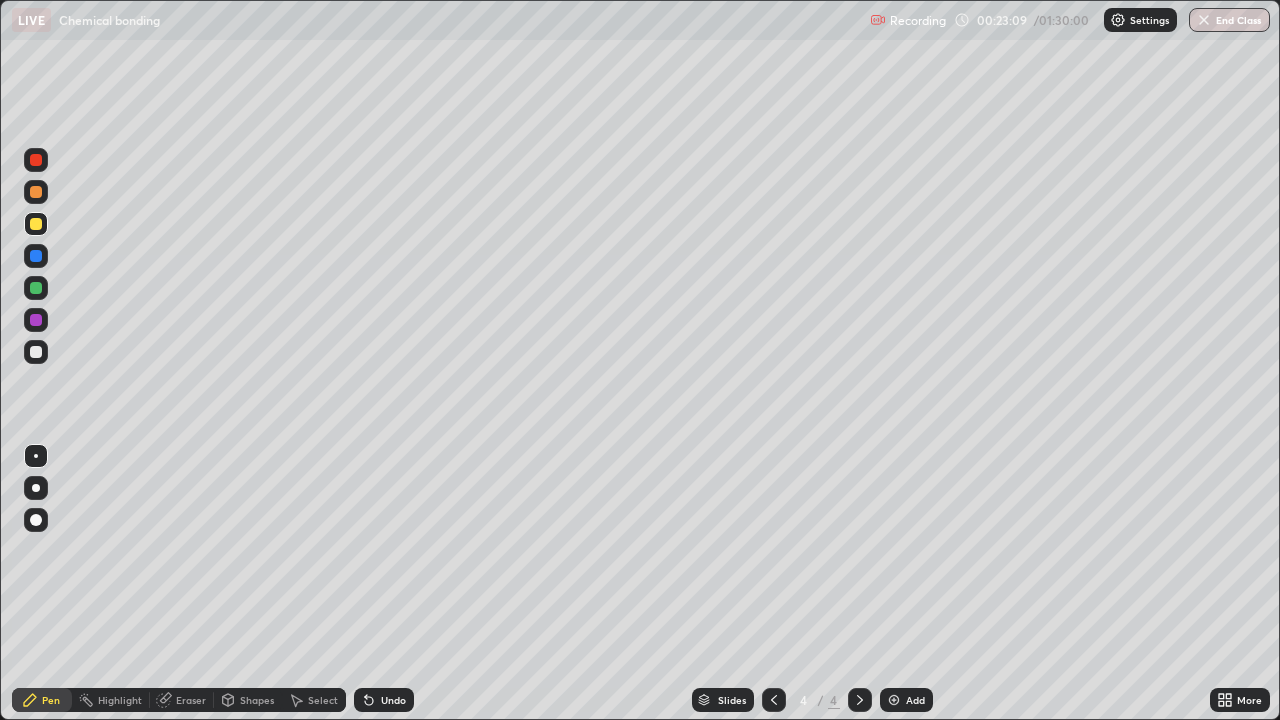 click on "Add" at bounding box center (906, 700) 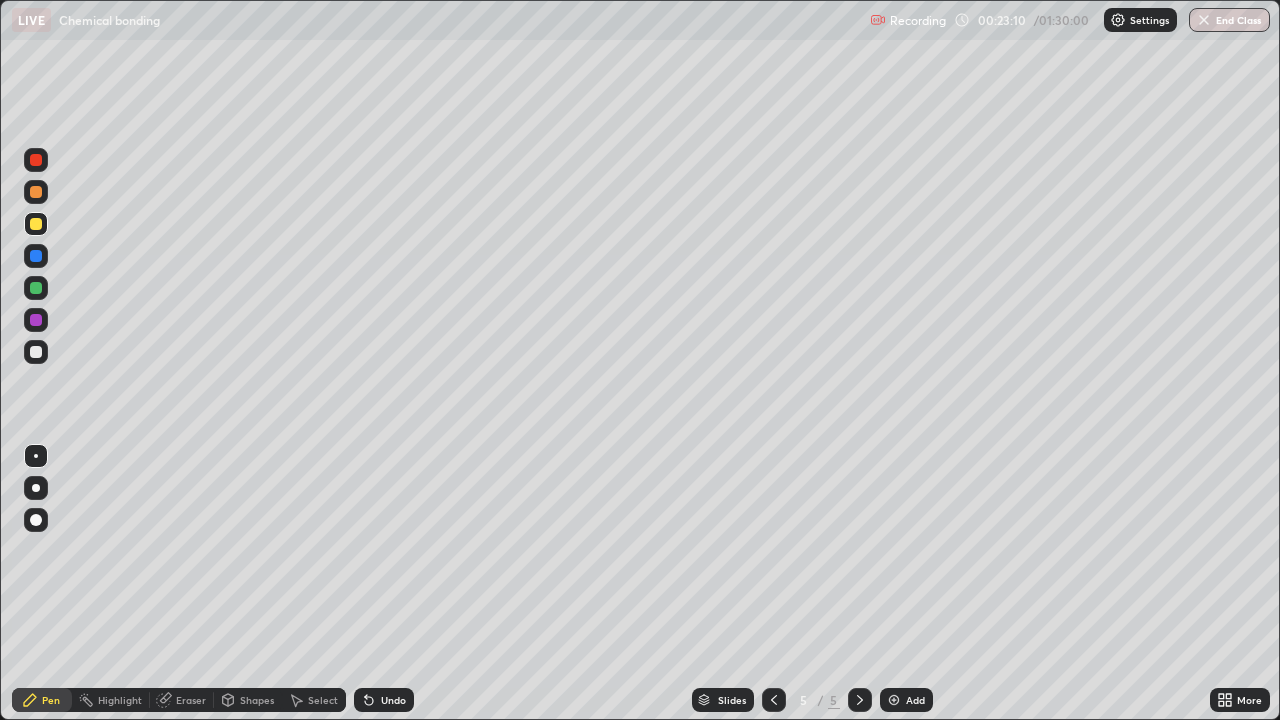 click at bounding box center [36, 320] 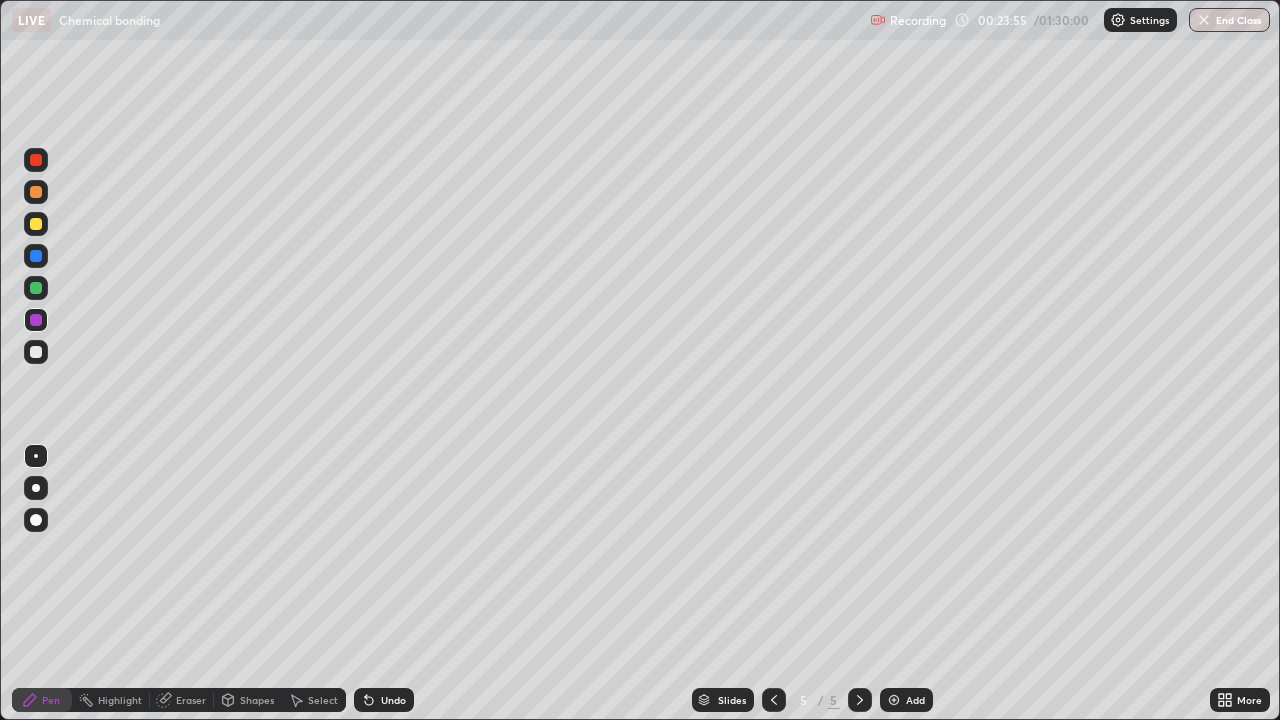click at bounding box center (36, 352) 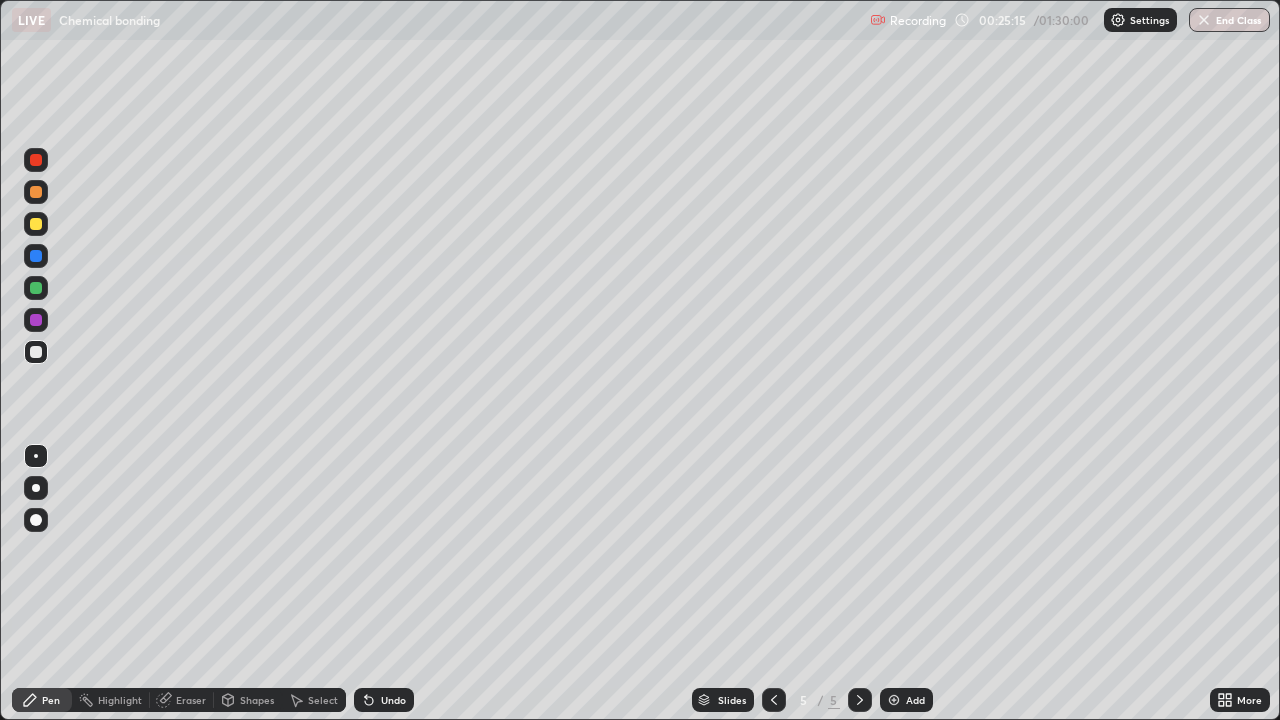 click at bounding box center (36, 224) 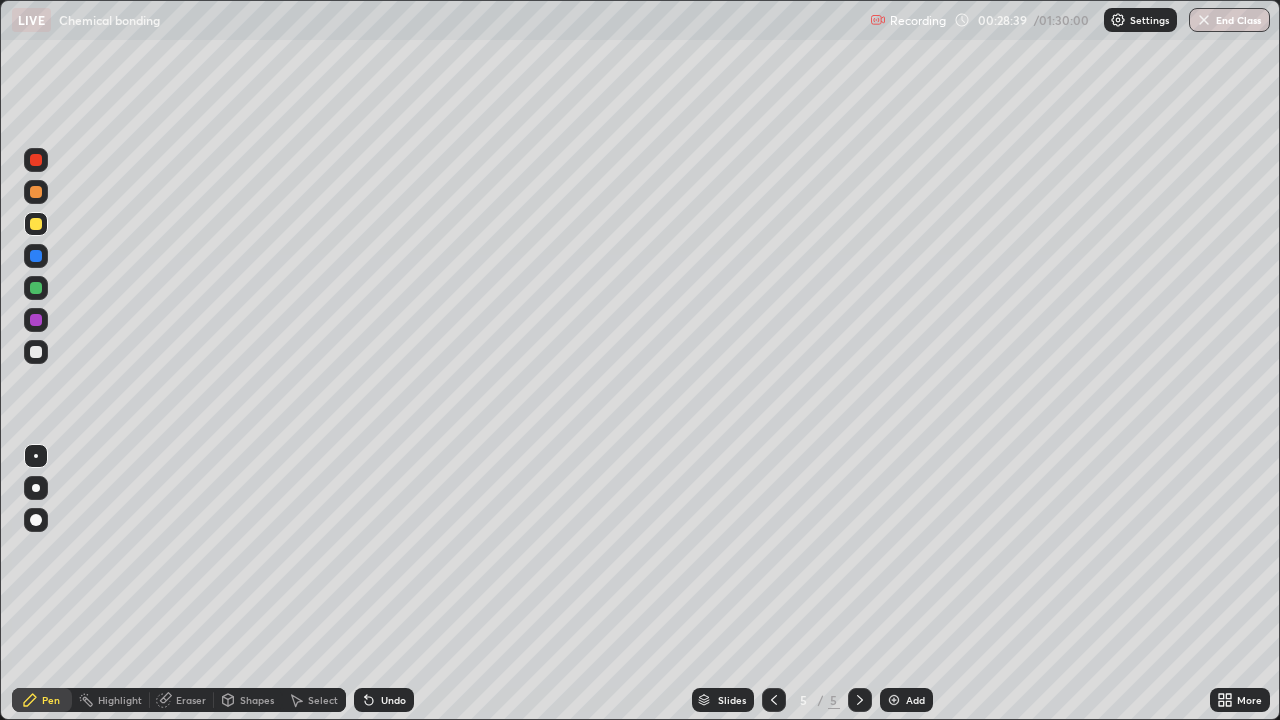 click at bounding box center (36, 320) 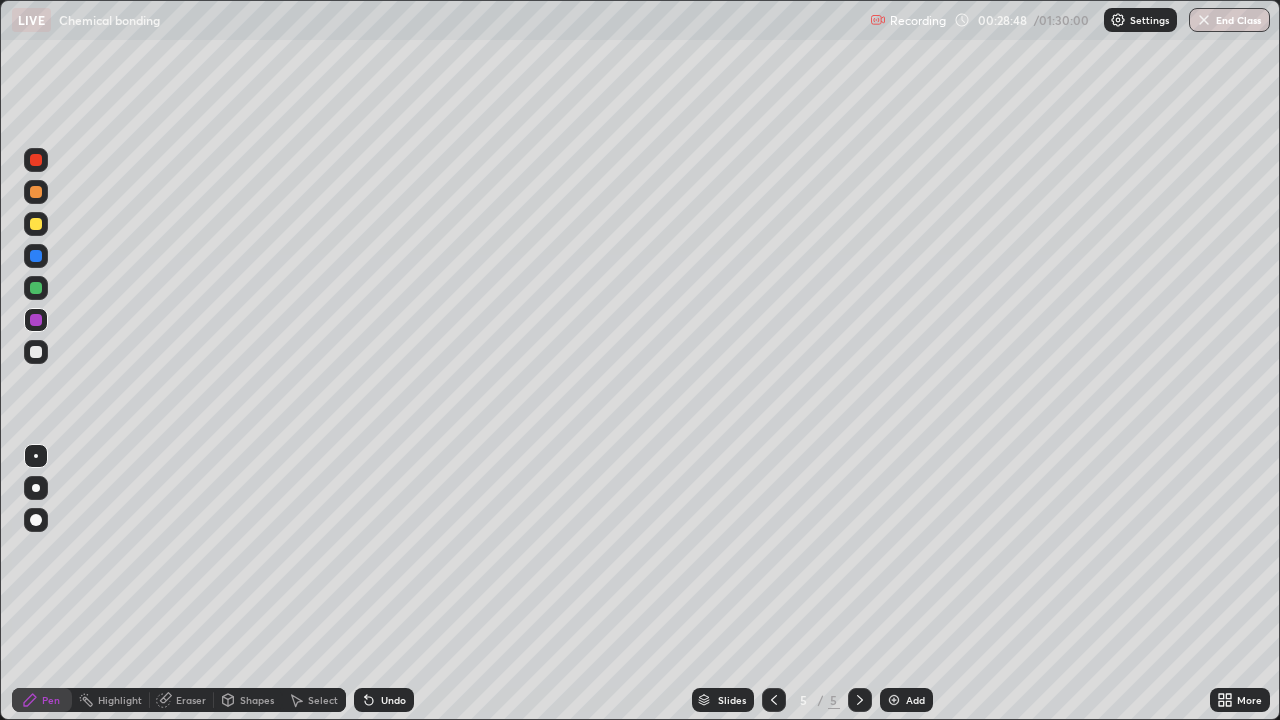 click at bounding box center [36, 320] 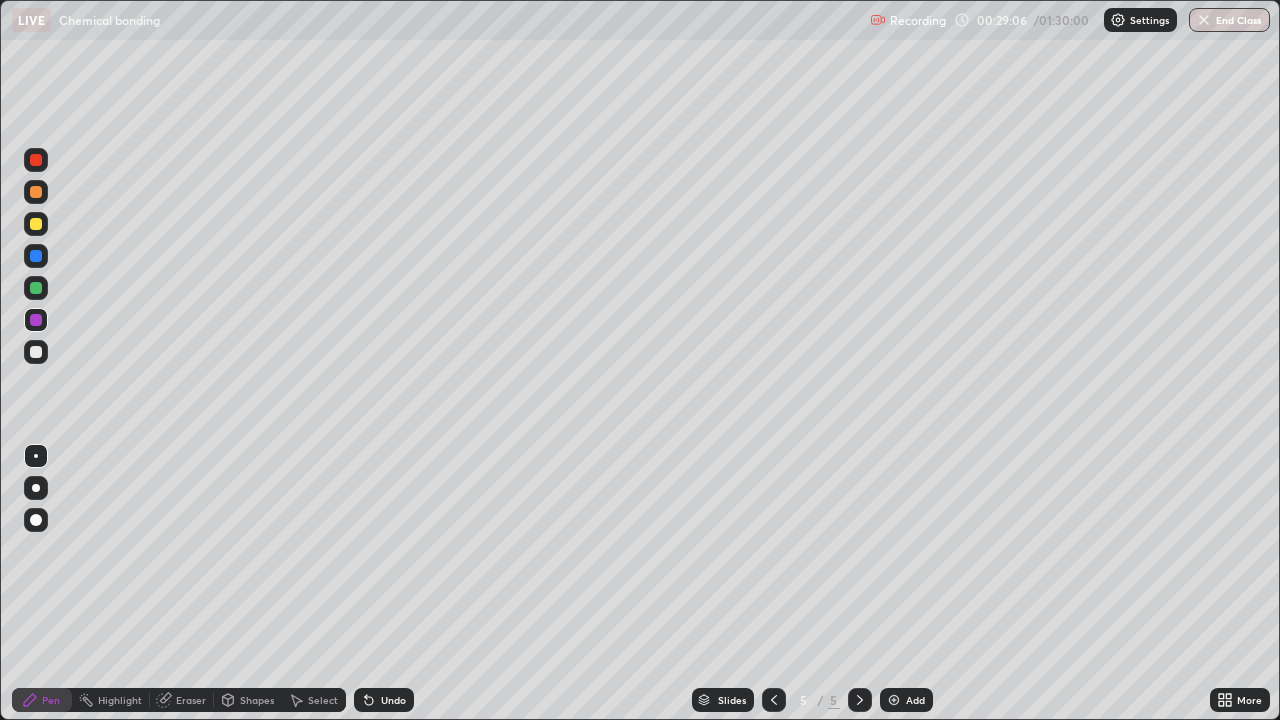 click at bounding box center [36, 352] 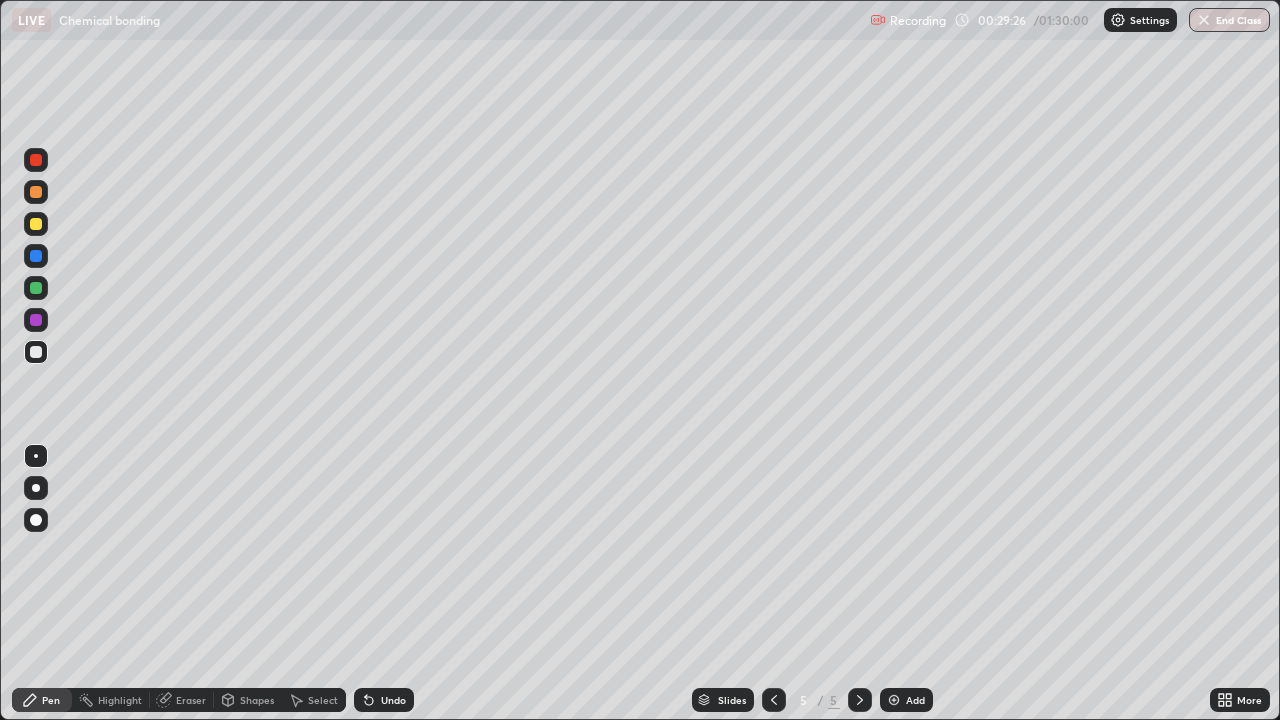 click on "Eraser" at bounding box center (182, 700) 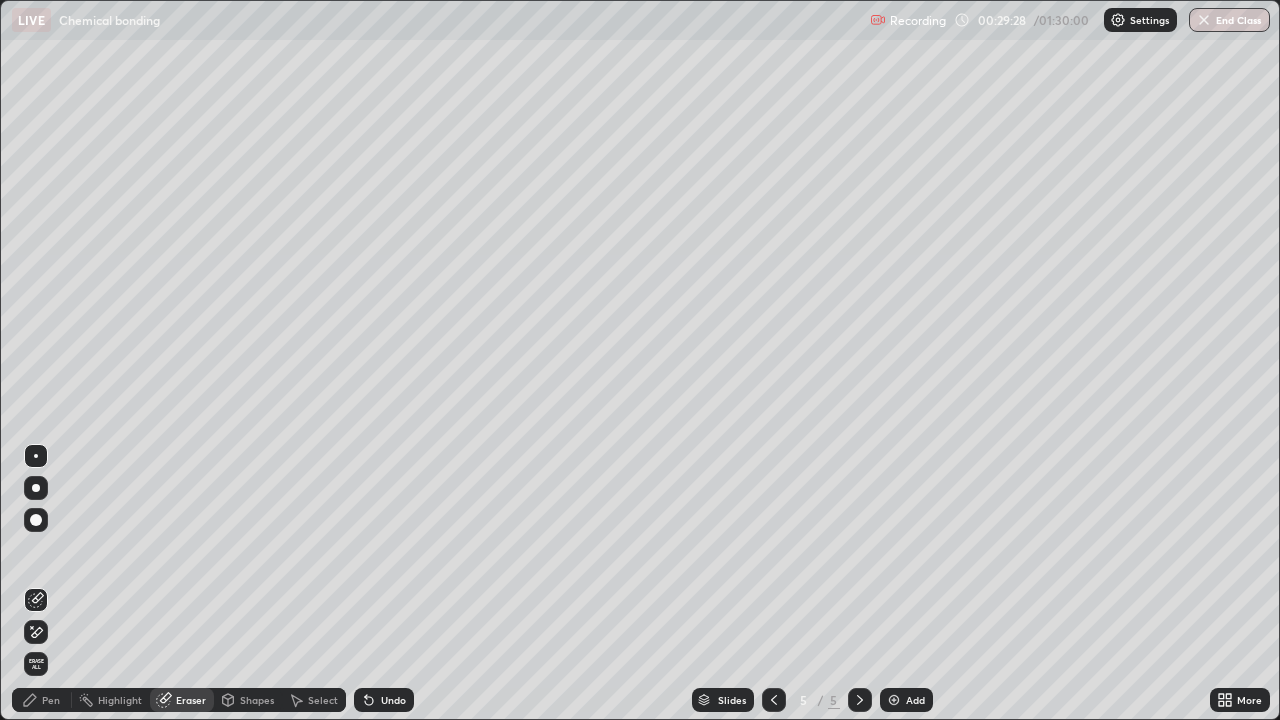 click on "Pen" at bounding box center (51, 700) 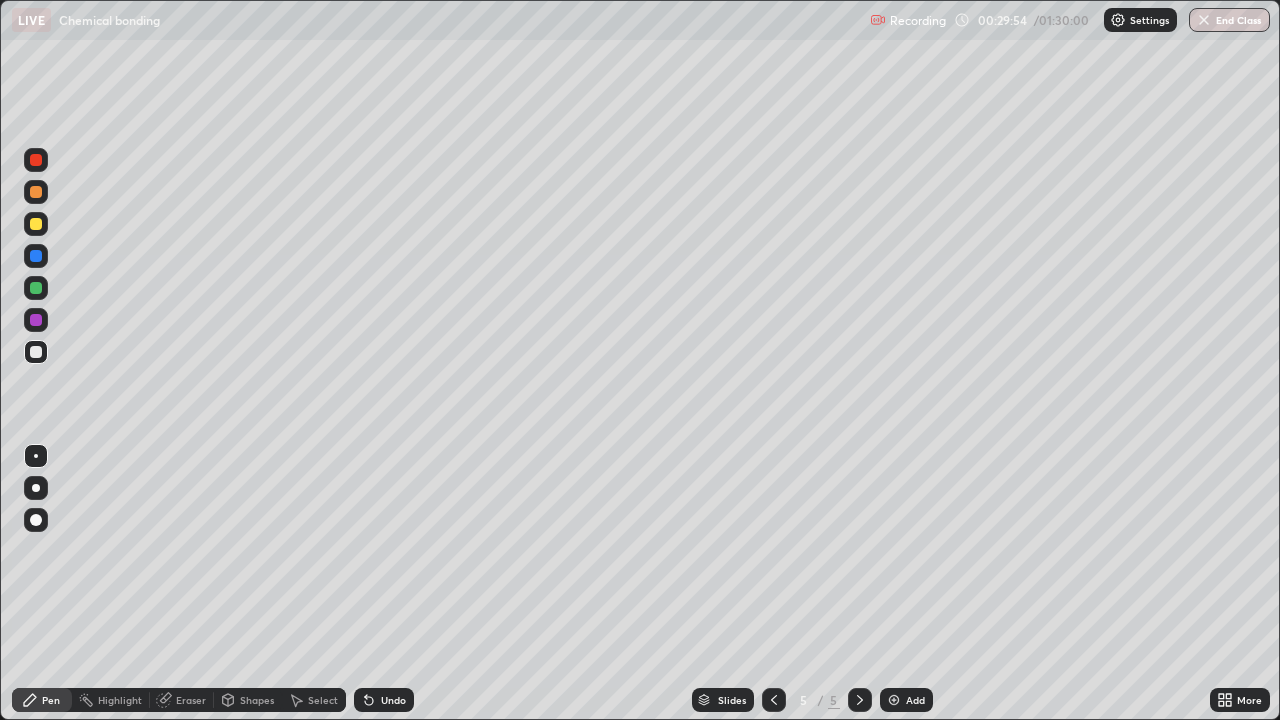 click at bounding box center (36, 160) 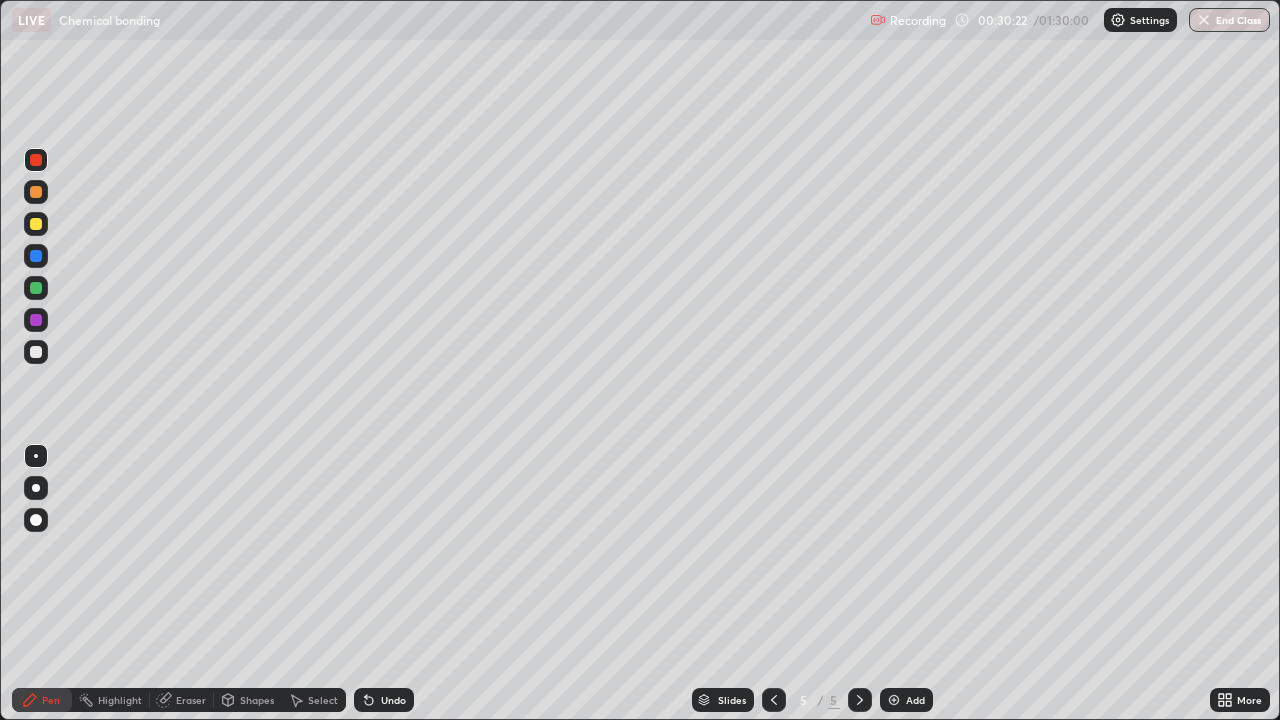 click on "Undo" at bounding box center (384, 700) 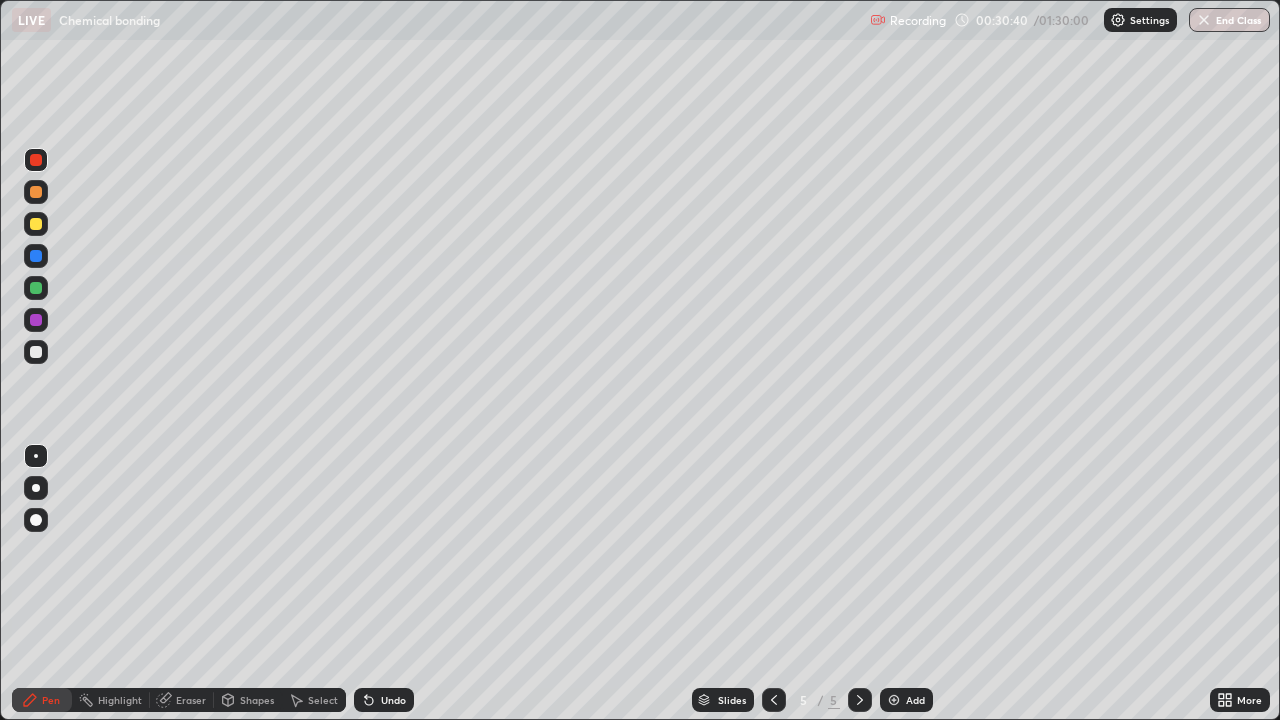 click at bounding box center (36, 224) 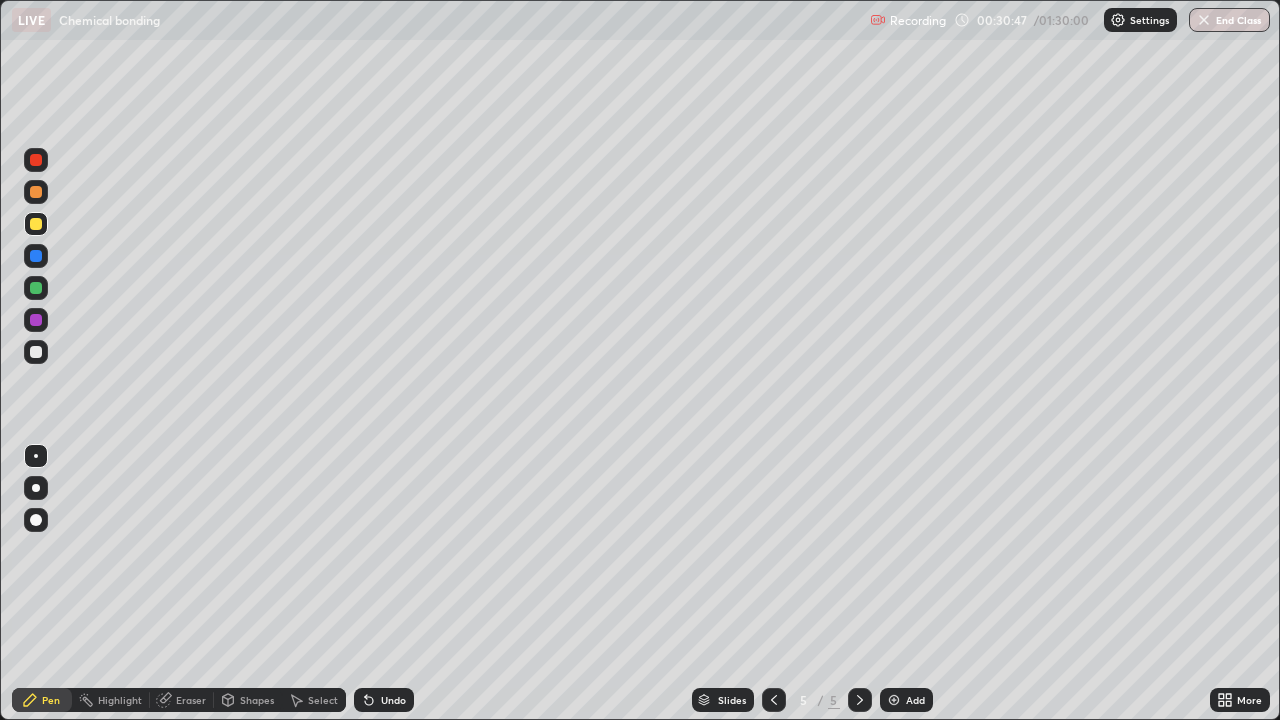 click at bounding box center [36, 320] 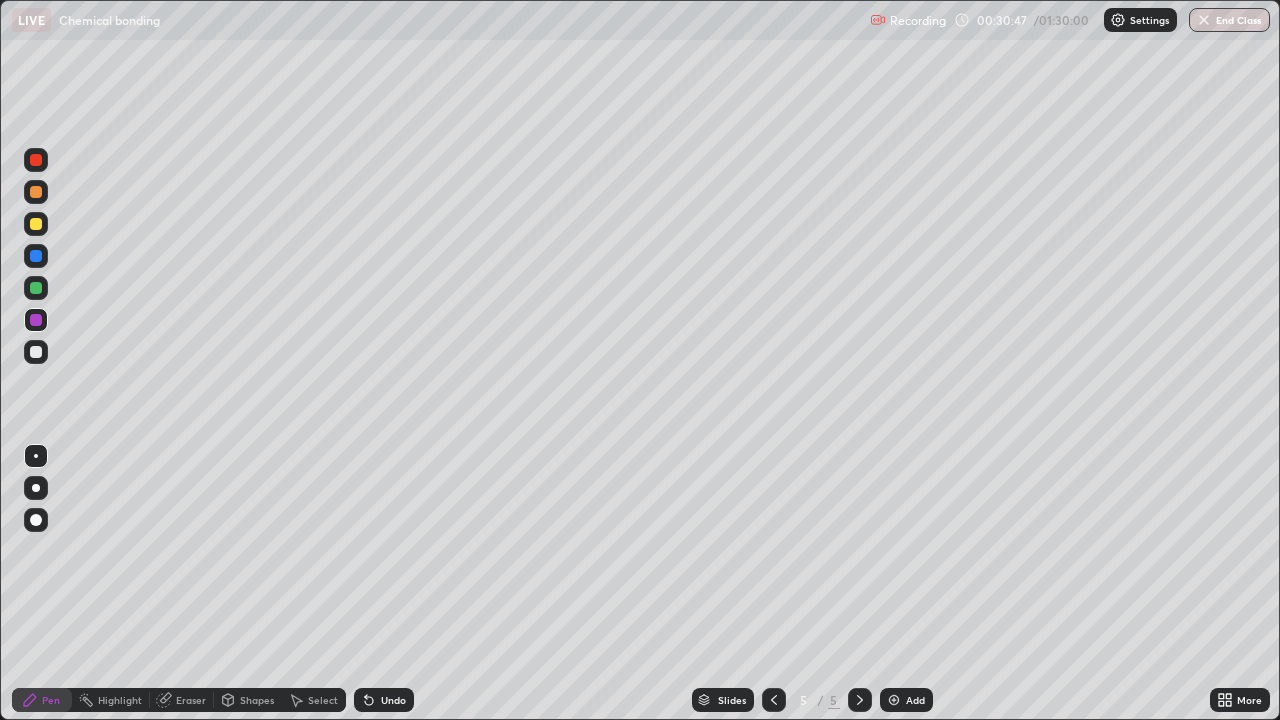 click at bounding box center [36, 352] 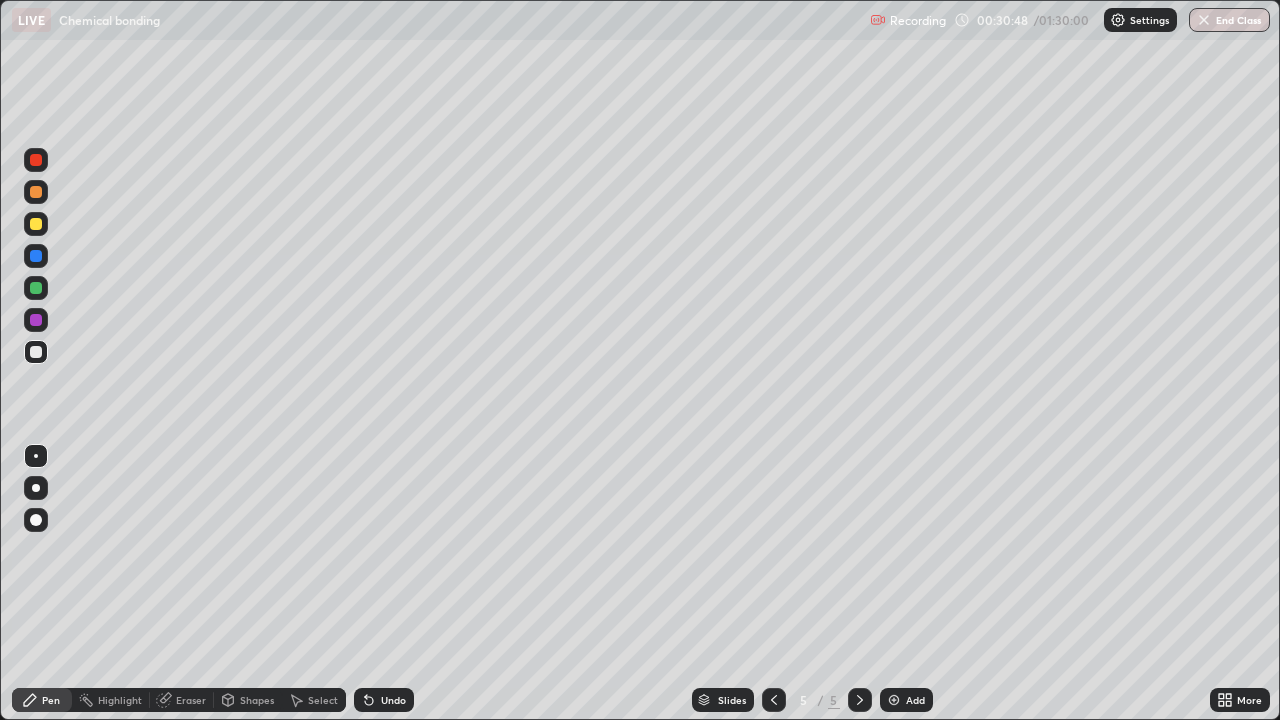 click at bounding box center (36, 224) 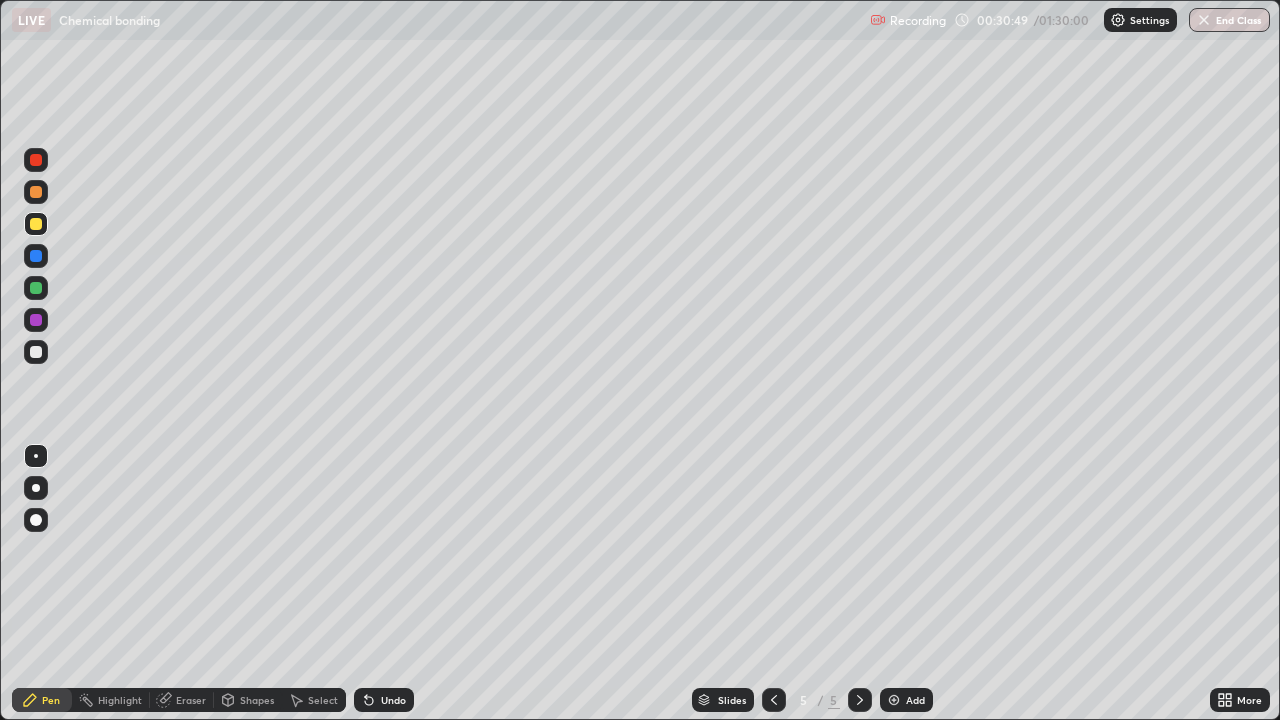 click at bounding box center (36, 160) 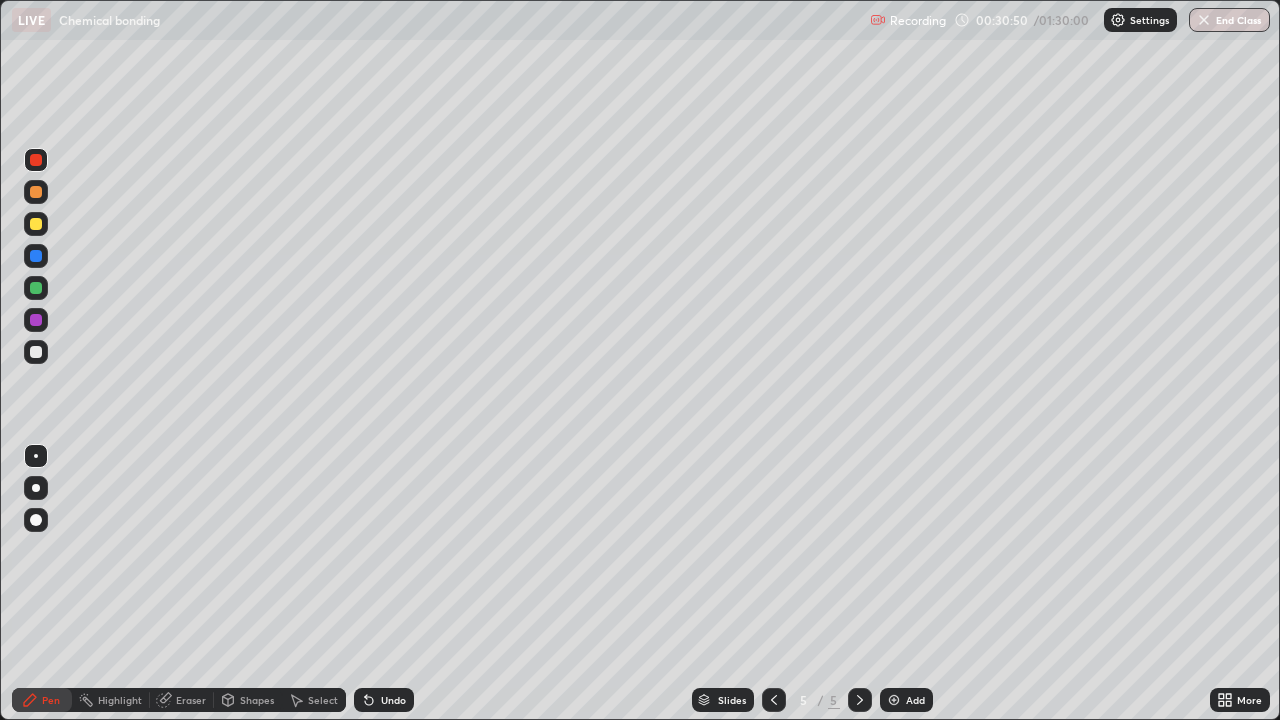 click at bounding box center [36, 288] 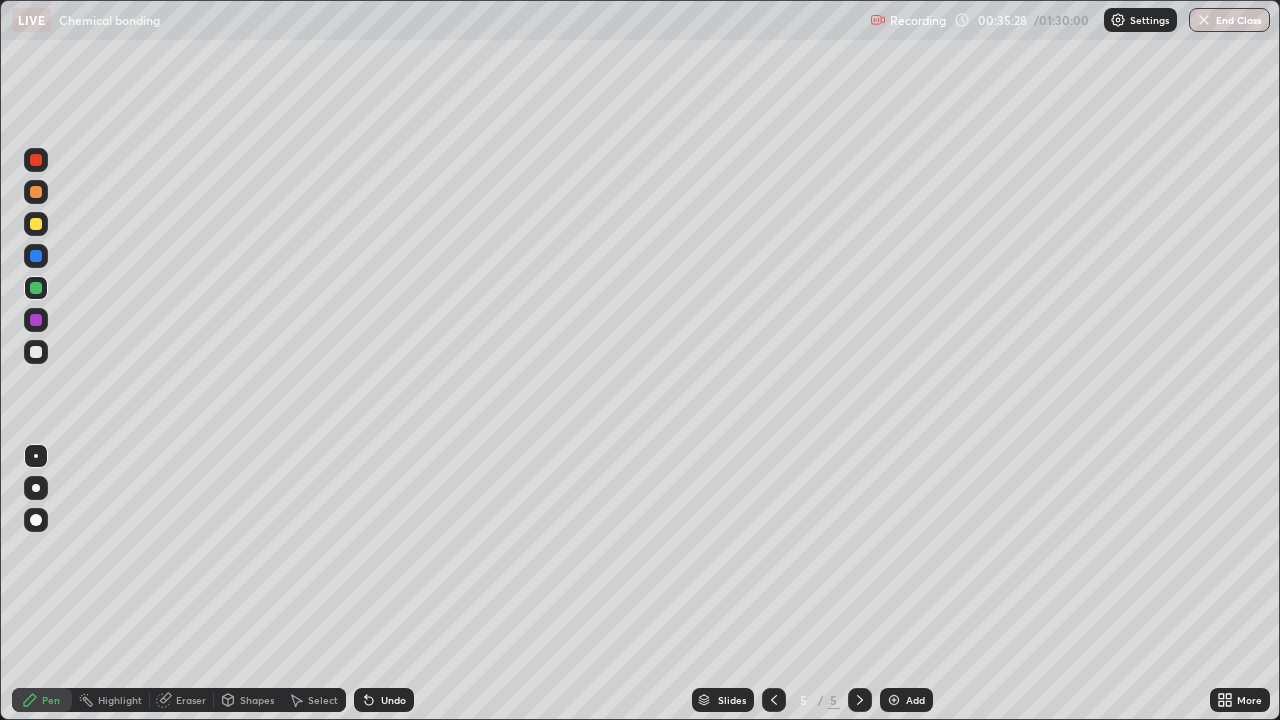 click on "Add" at bounding box center [906, 700] 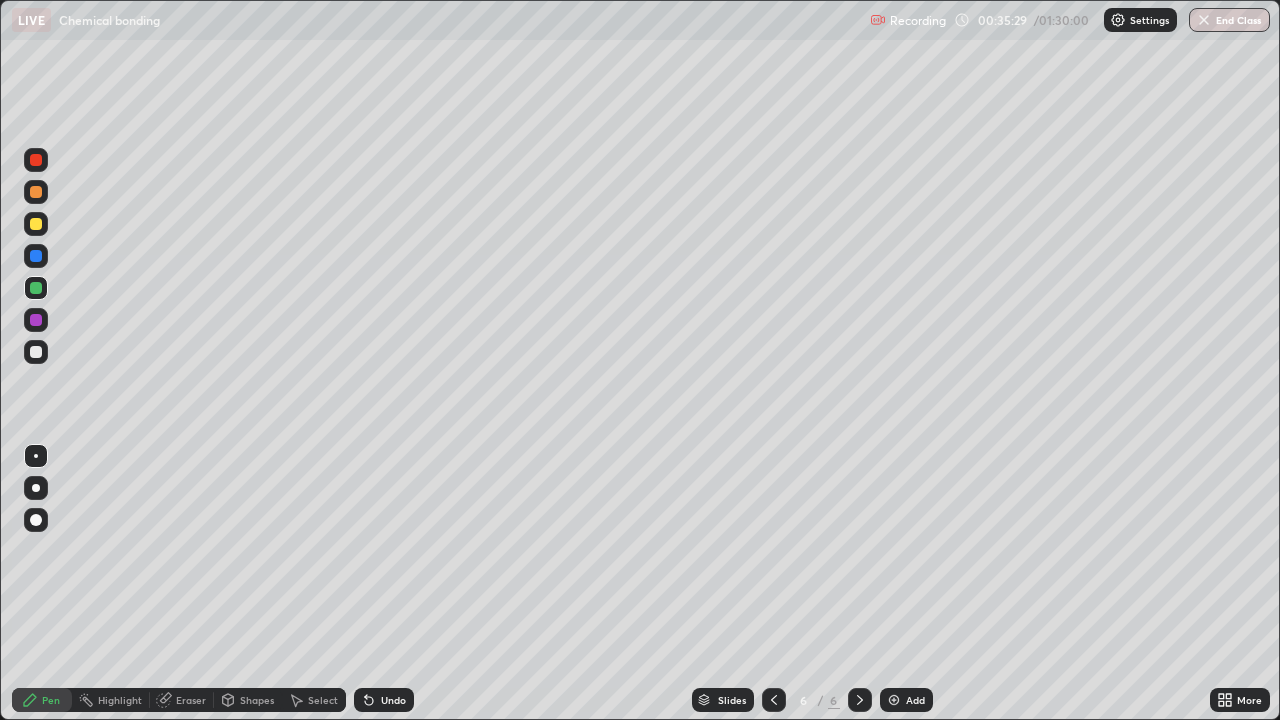 click at bounding box center (36, 352) 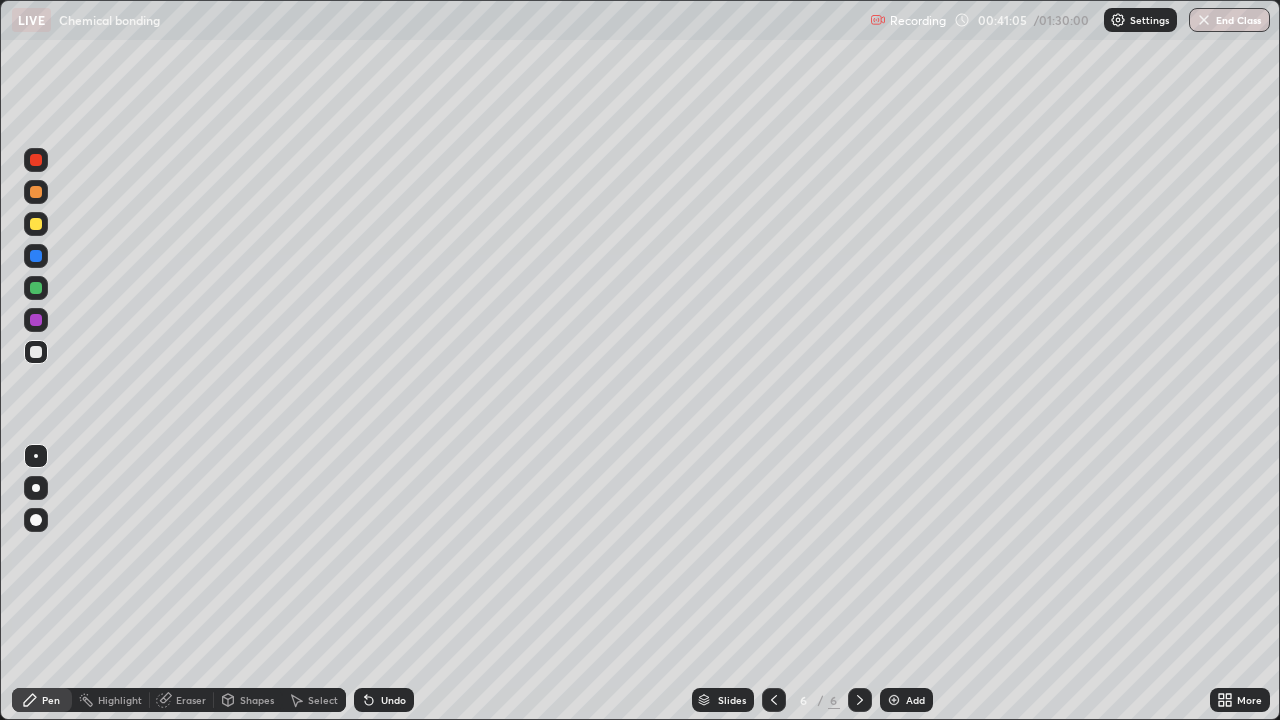 click at bounding box center [36, 224] 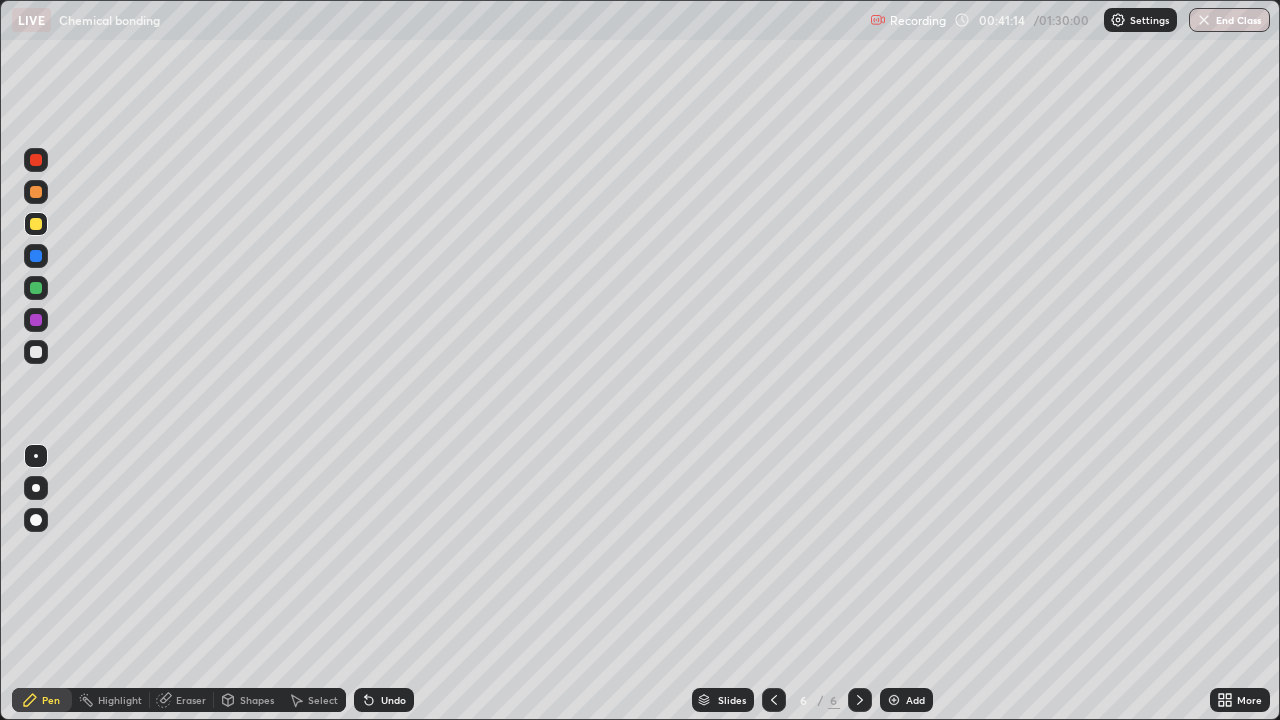 click 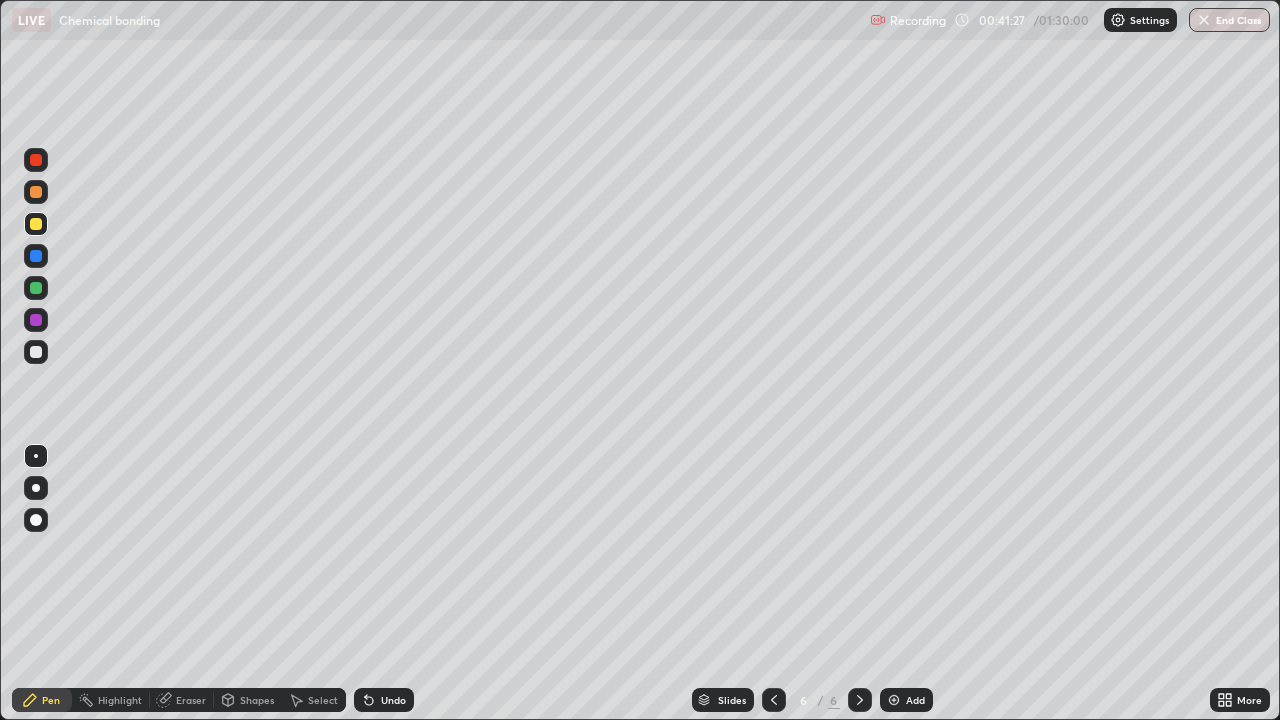 click at bounding box center (36, 320) 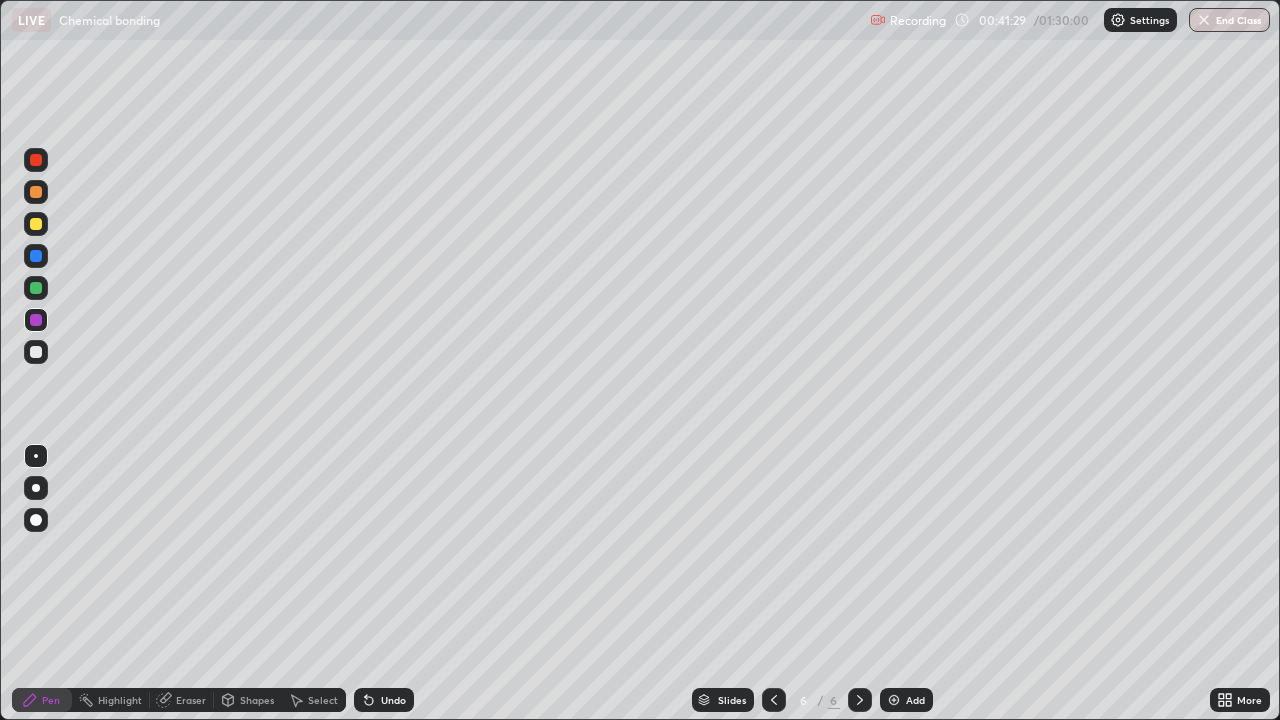 click on "Undo" at bounding box center [384, 700] 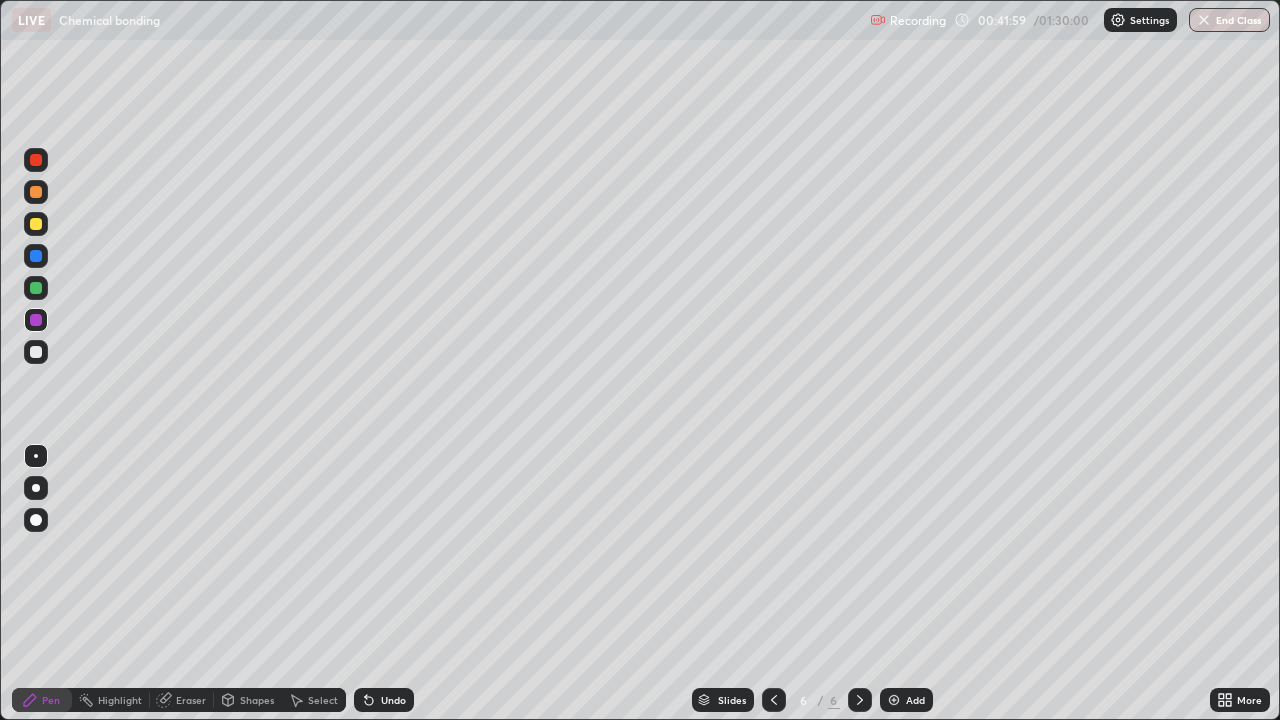 click at bounding box center [36, 160] 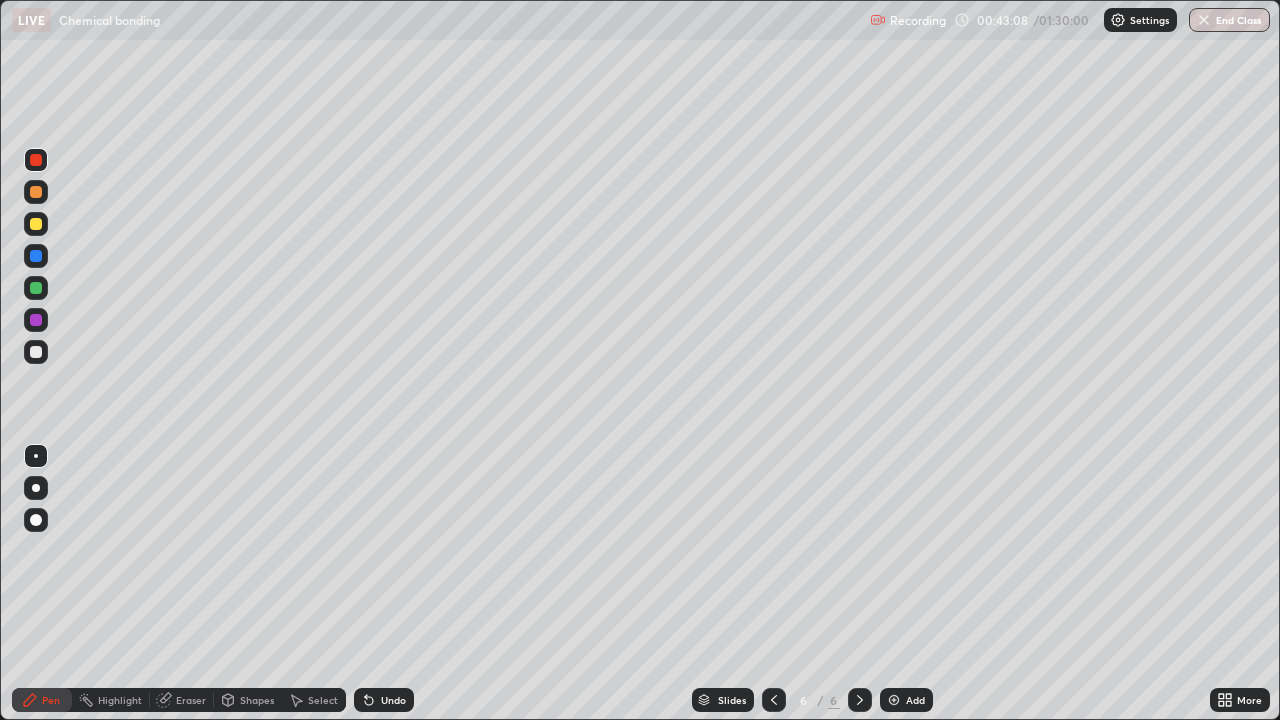 click at bounding box center (36, 256) 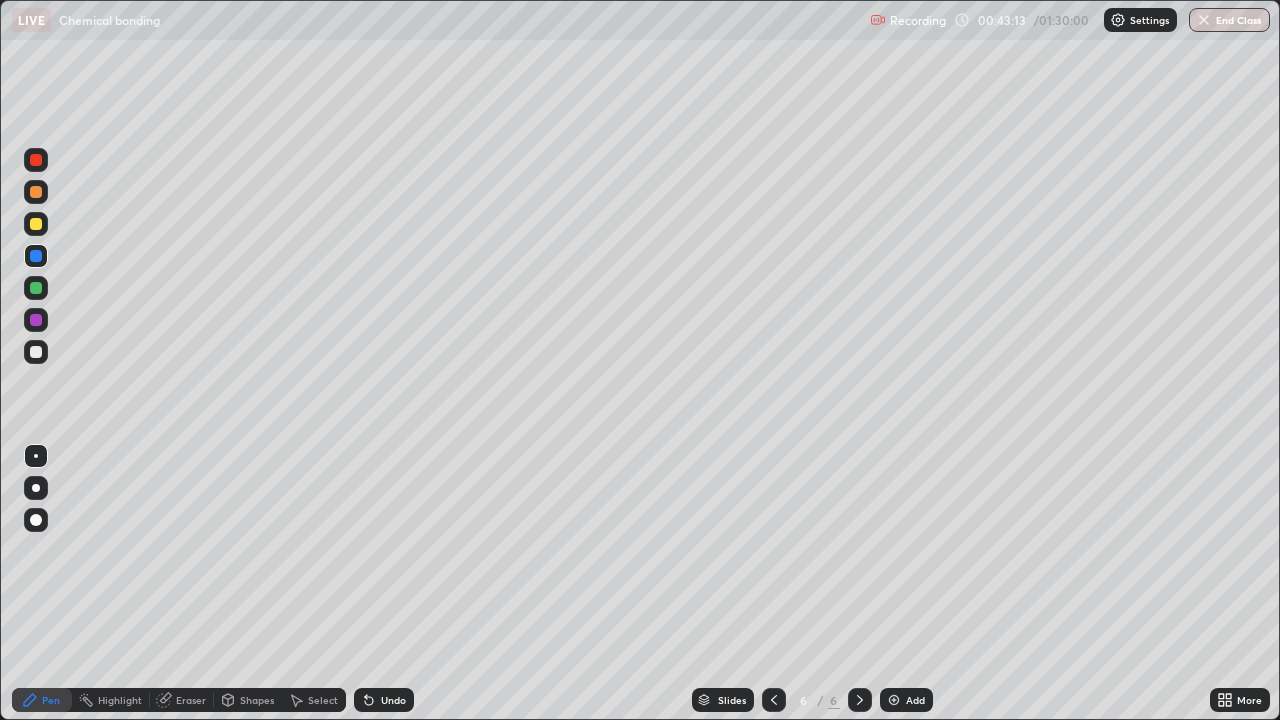 click on "Eraser" at bounding box center [182, 700] 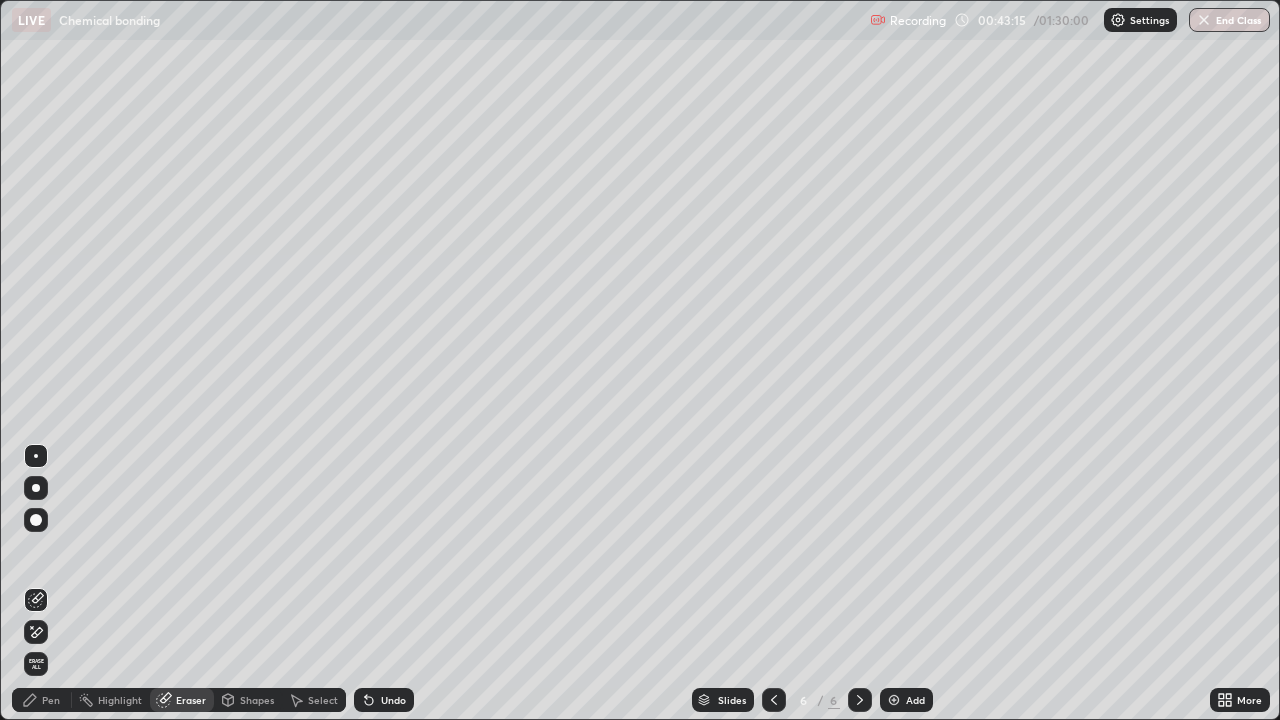 click on "Pen" at bounding box center [51, 700] 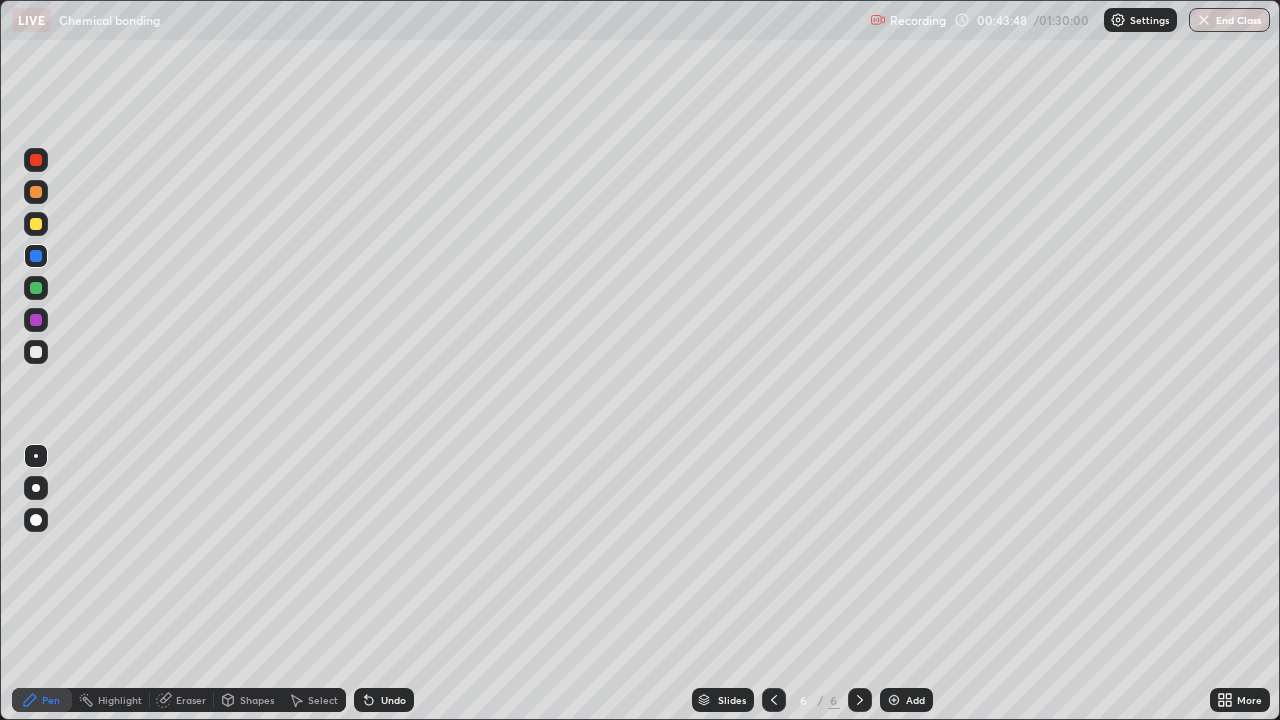 click at bounding box center [36, 160] 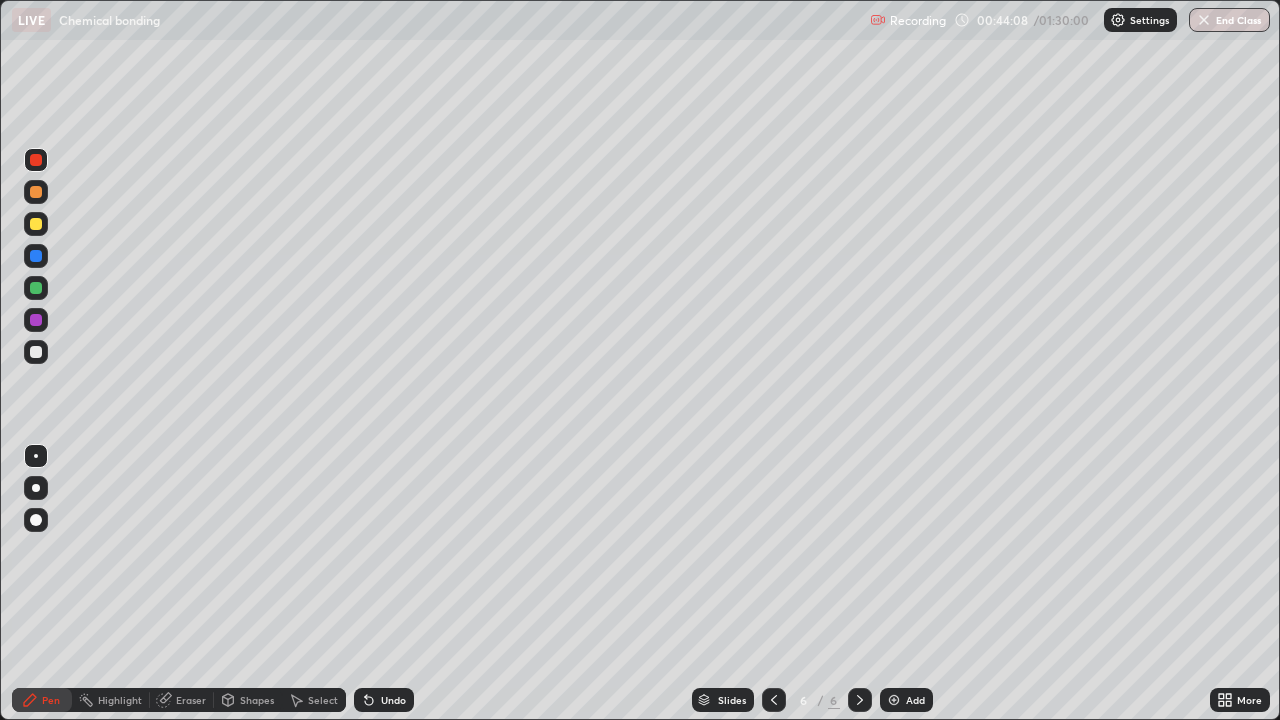 click at bounding box center [36, 224] 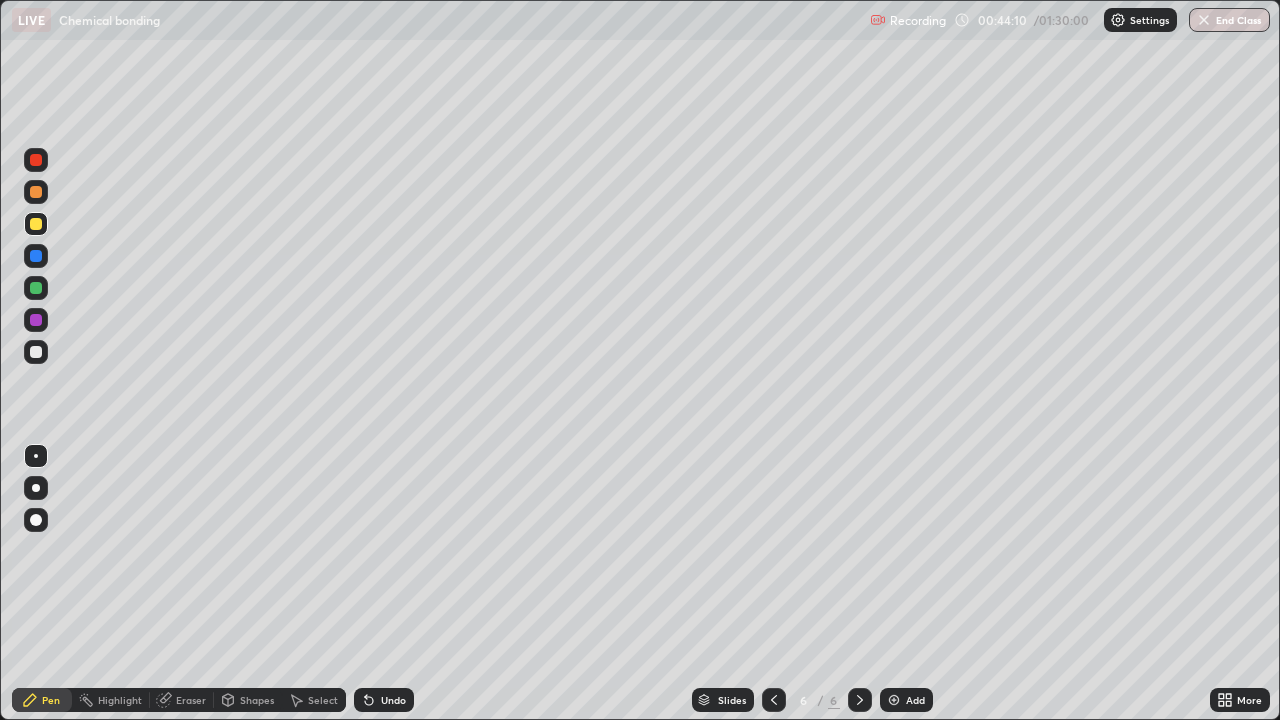 click at bounding box center (36, 160) 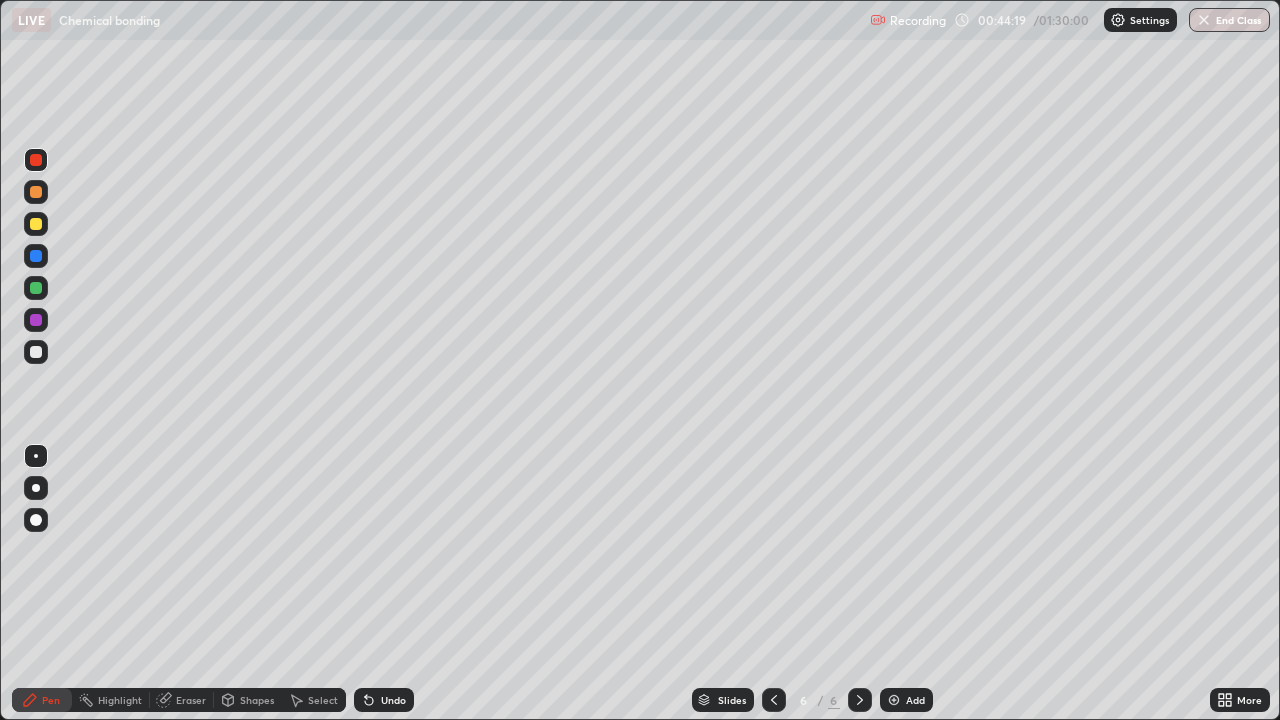 click on "Eraser" at bounding box center (191, 700) 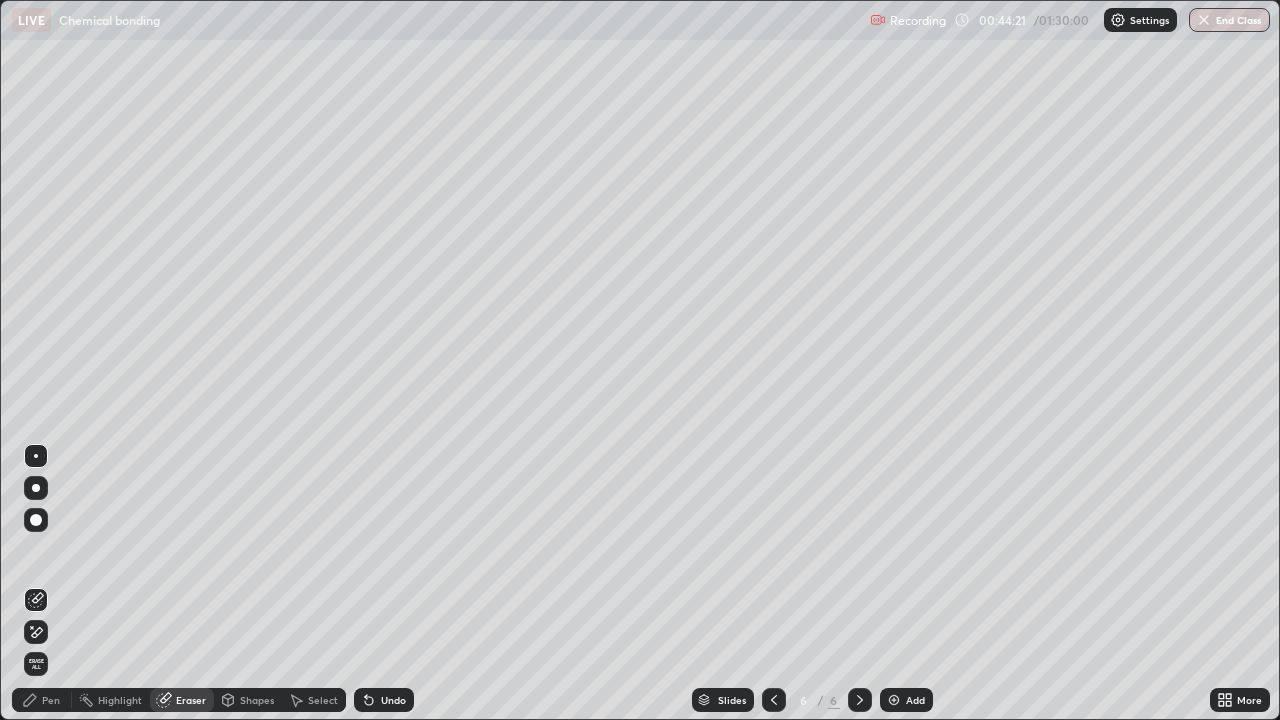 click on "Pen" at bounding box center (51, 700) 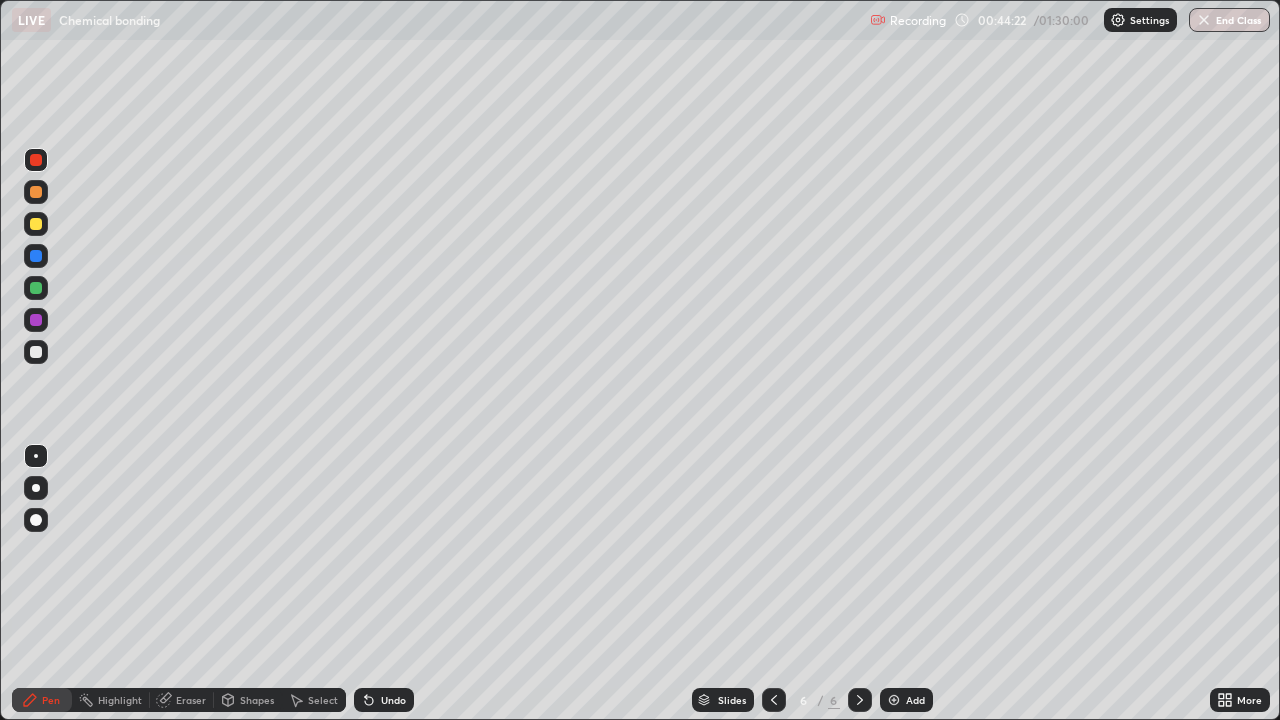 click at bounding box center [36, 256] 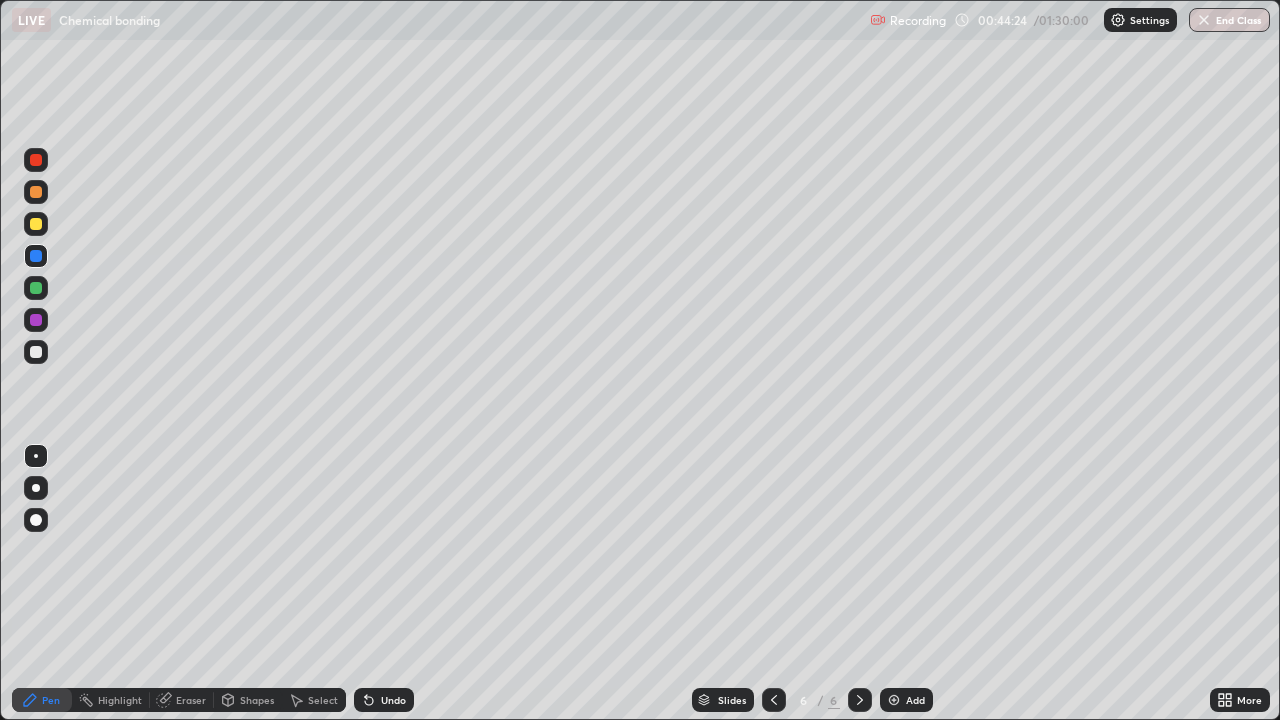 click at bounding box center (36, 160) 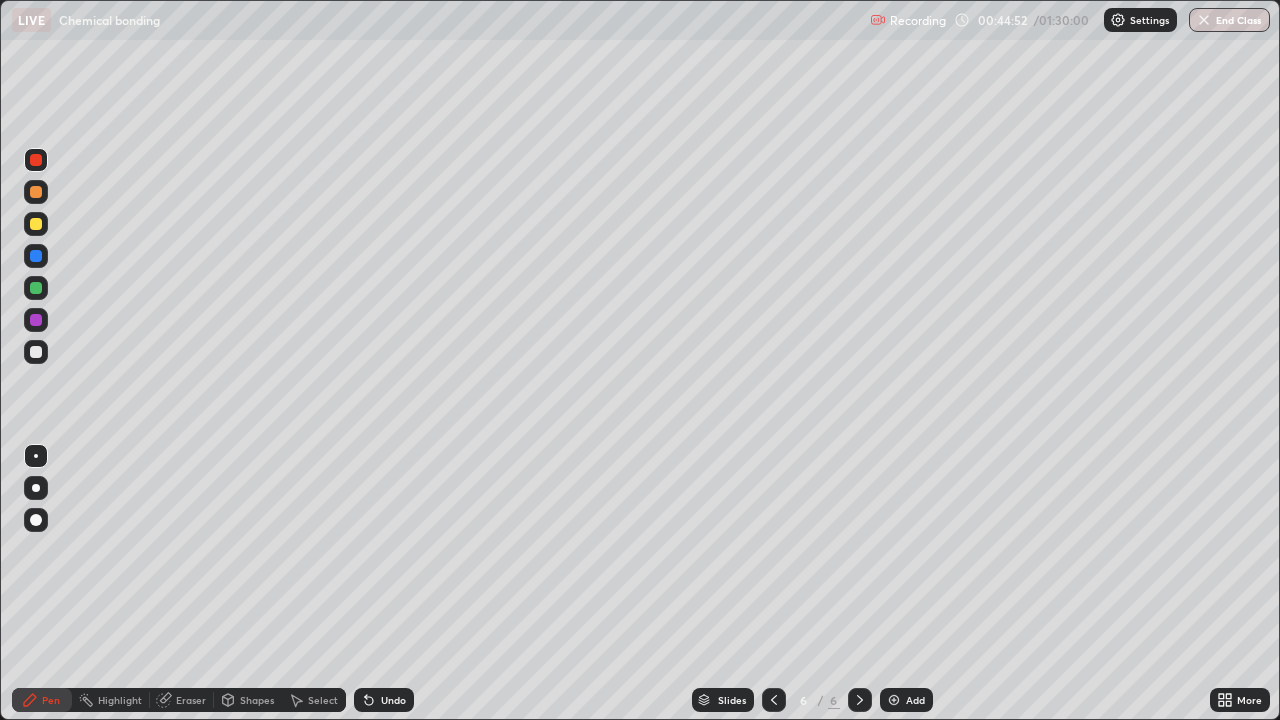 click at bounding box center [36, 192] 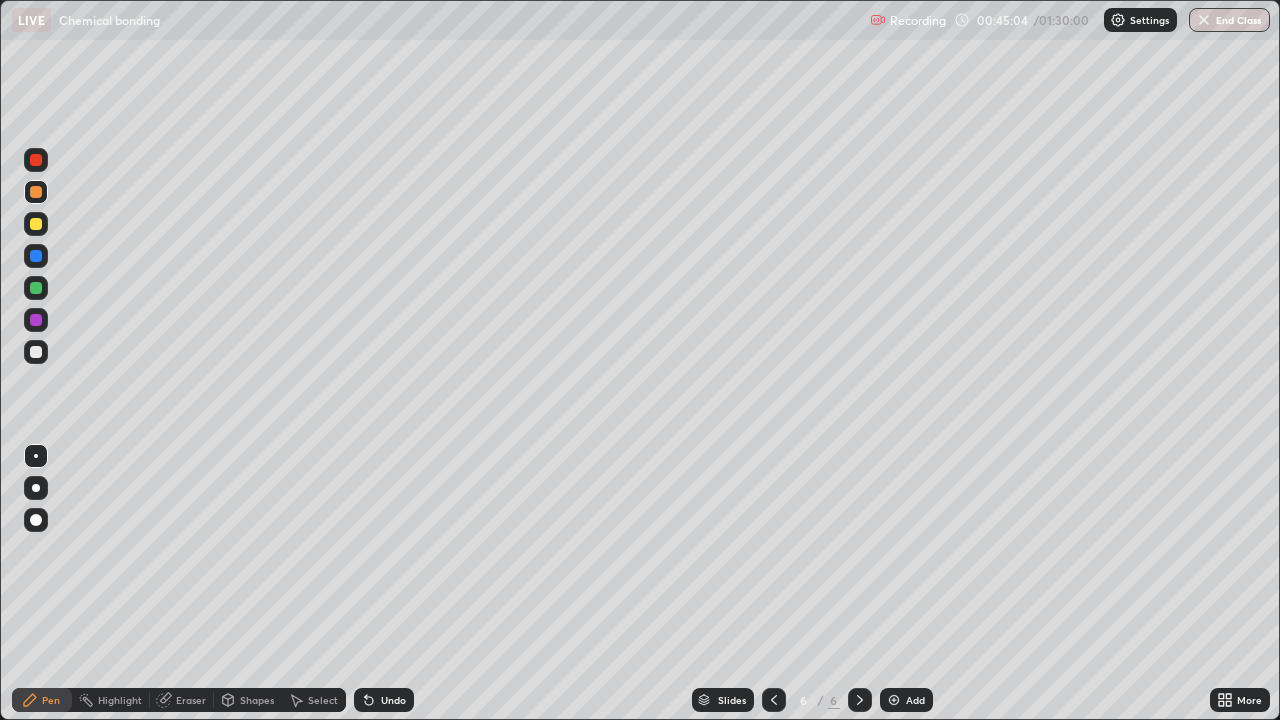 click on "Eraser" at bounding box center [182, 700] 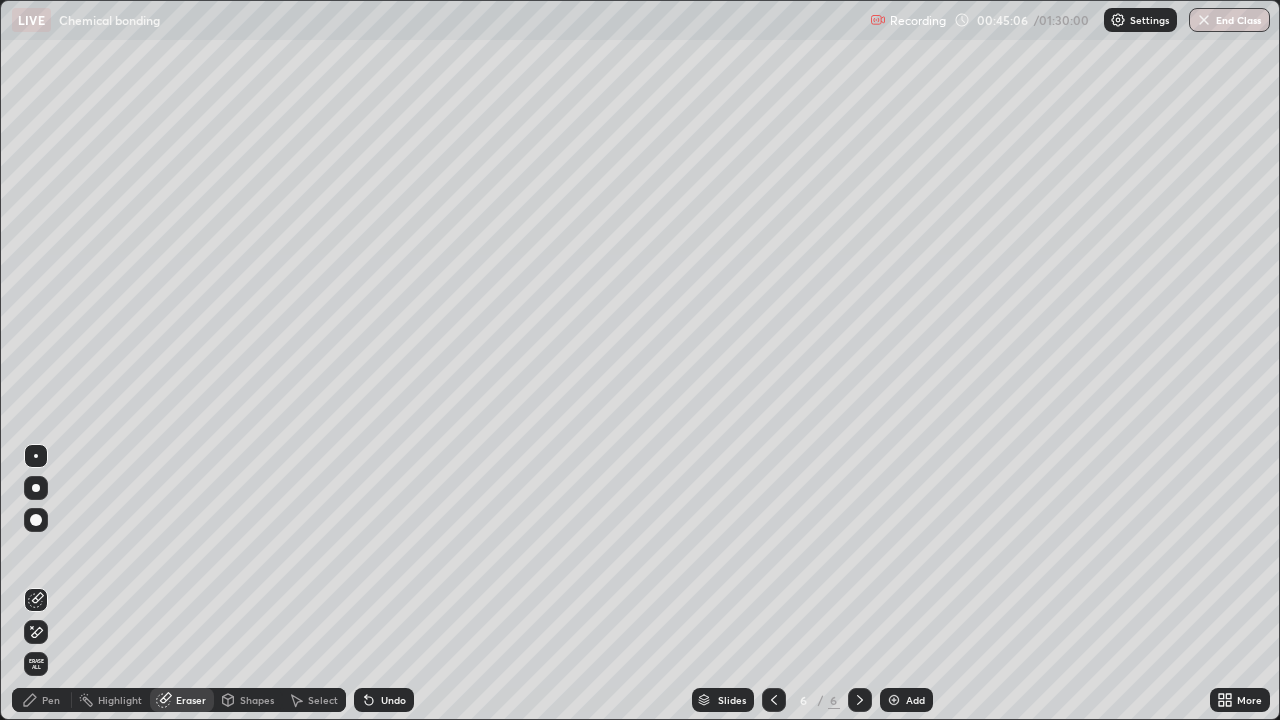 click on "Pen" at bounding box center [42, 700] 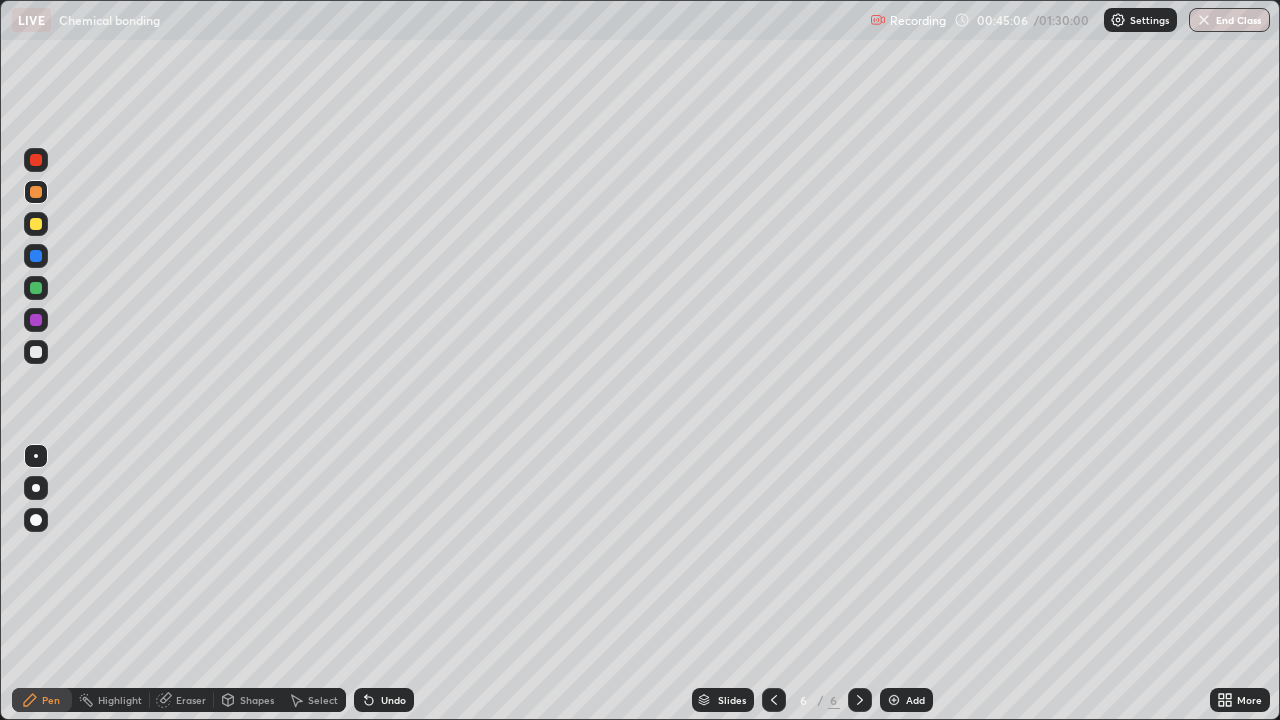 click at bounding box center (36, 256) 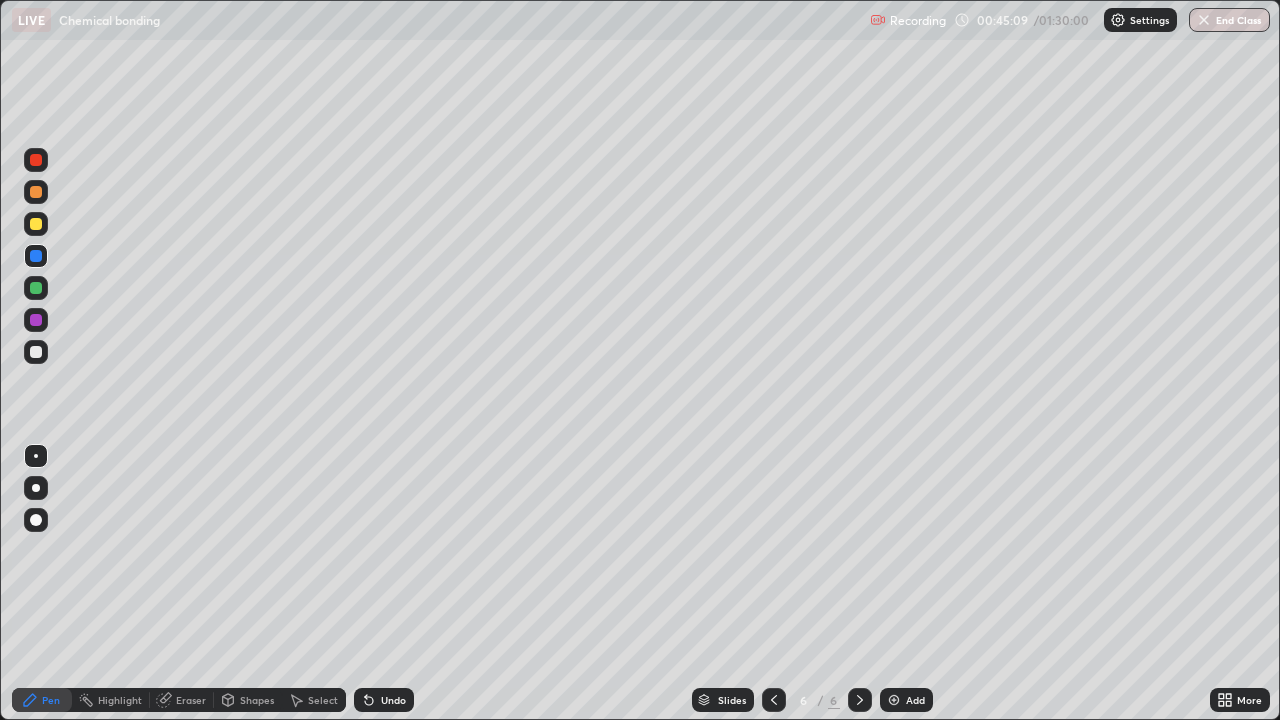 click at bounding box center (36, 160) 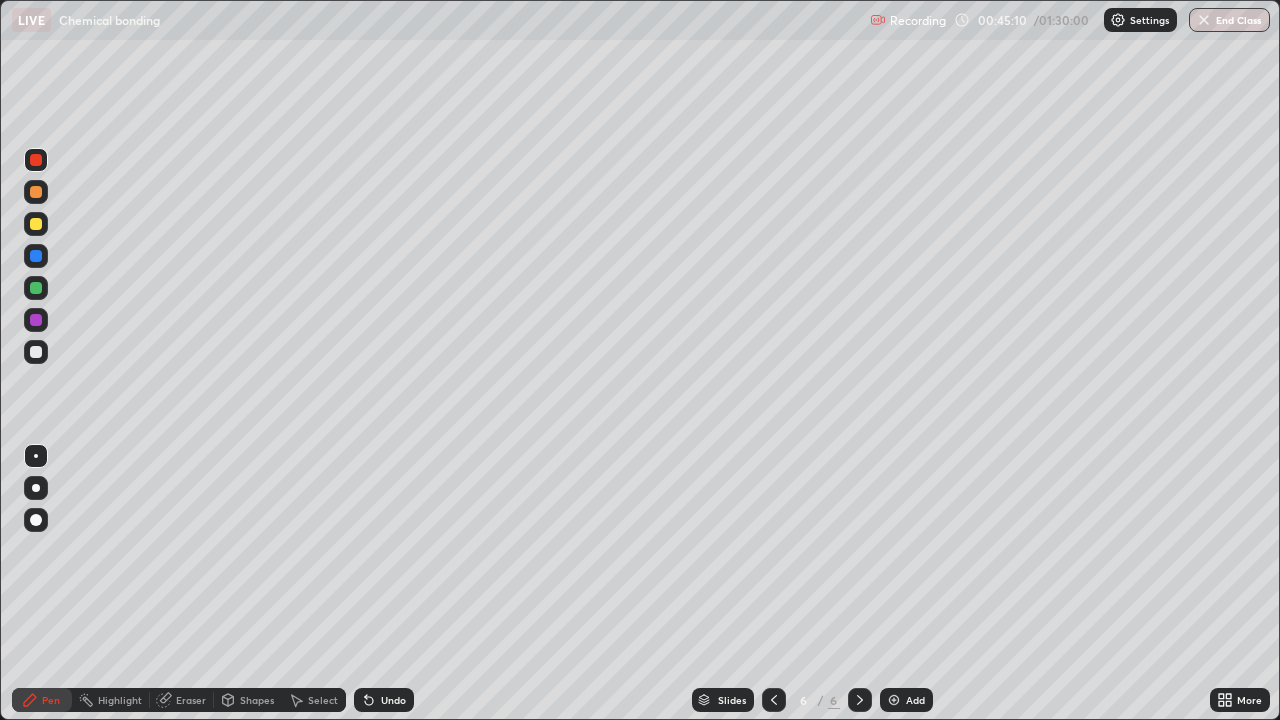 click at bounding box center [36, 288] 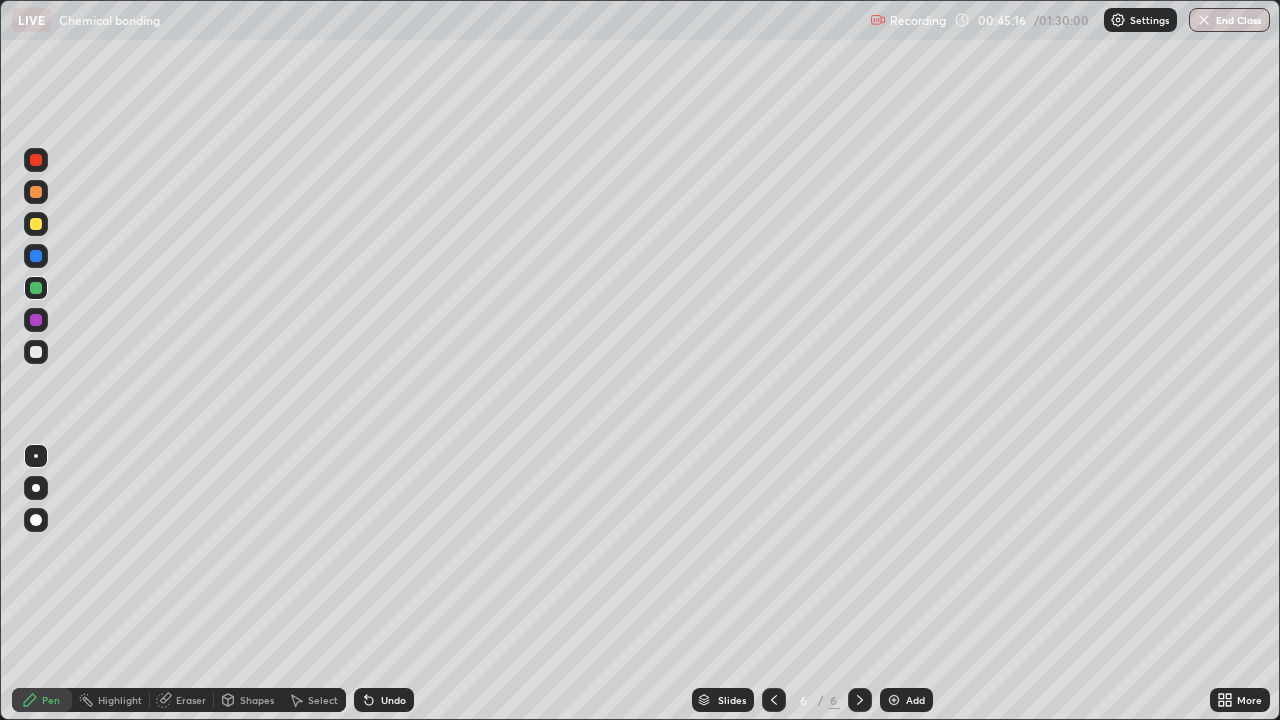 click 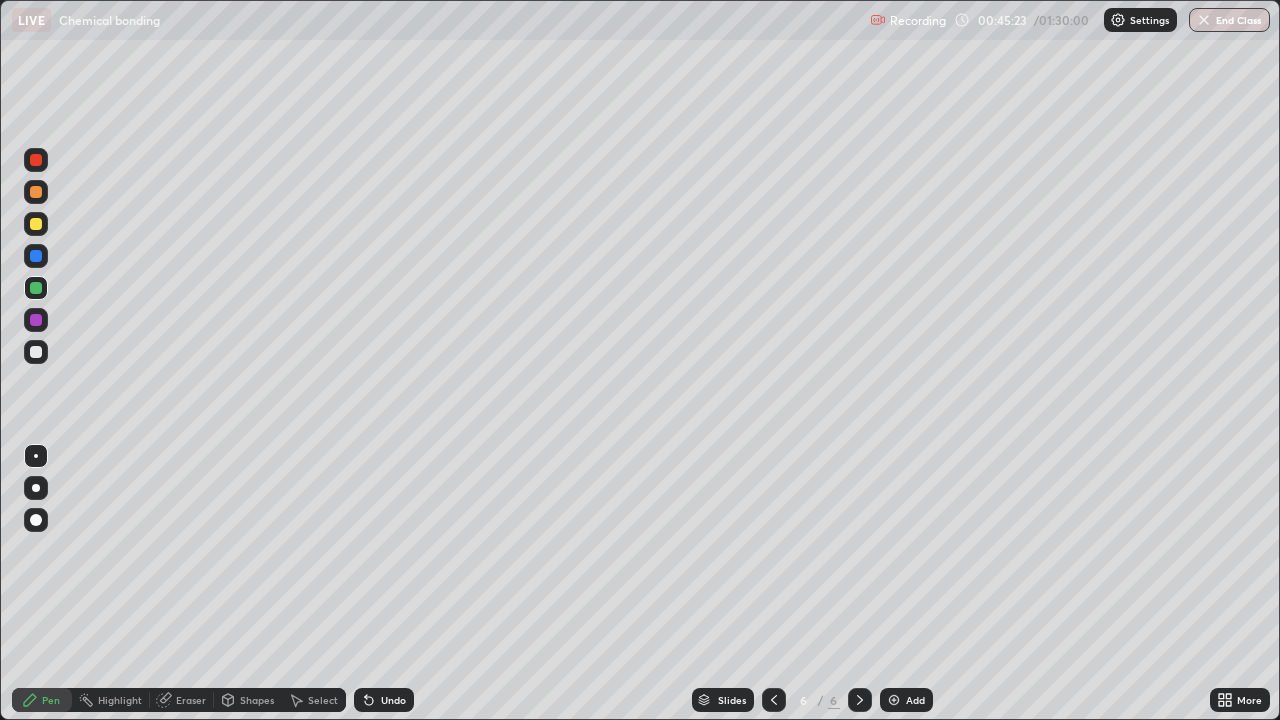 click on "Undo" at bounding box center [384, 700] 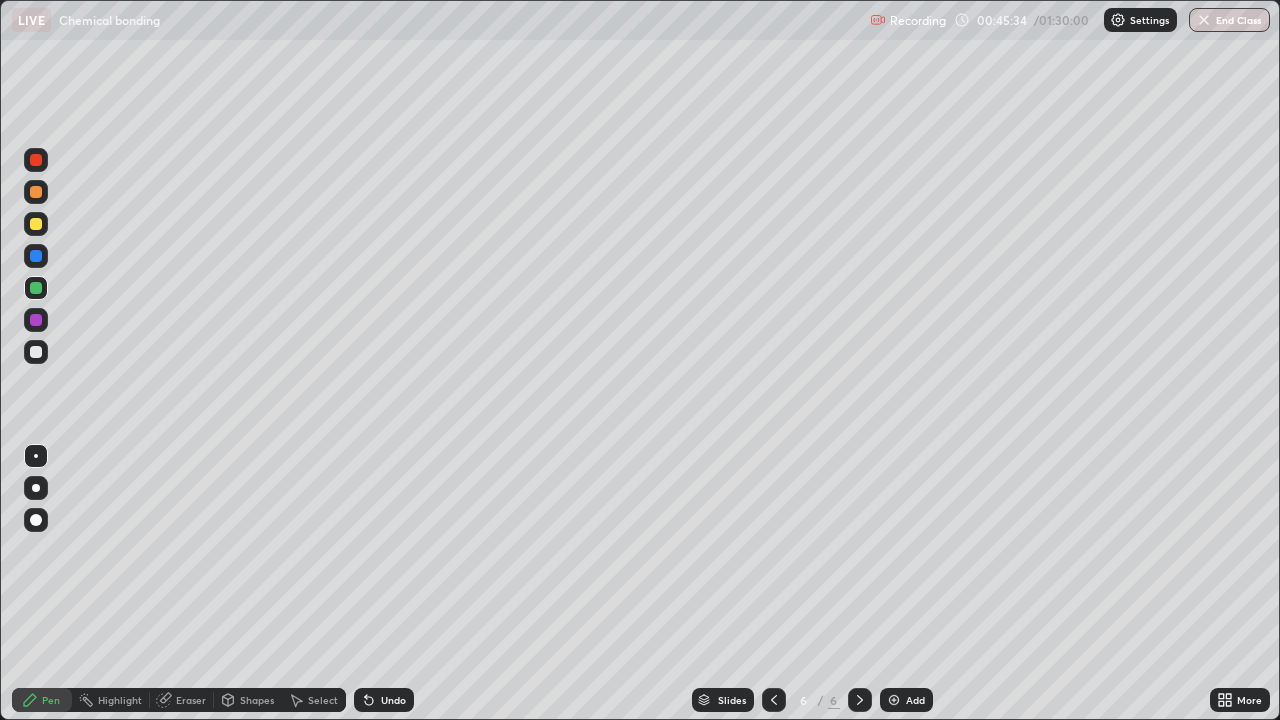 click at bounding box center [36, 224] 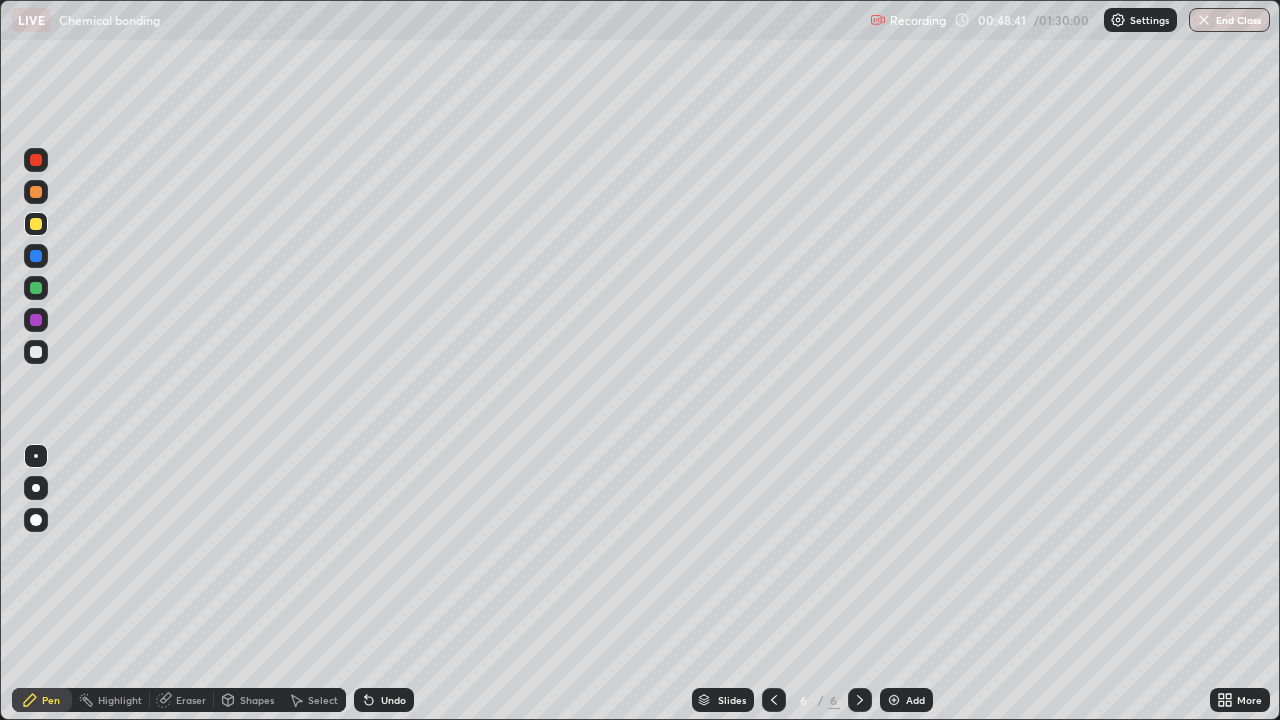 click at bounding box center [894, 700] 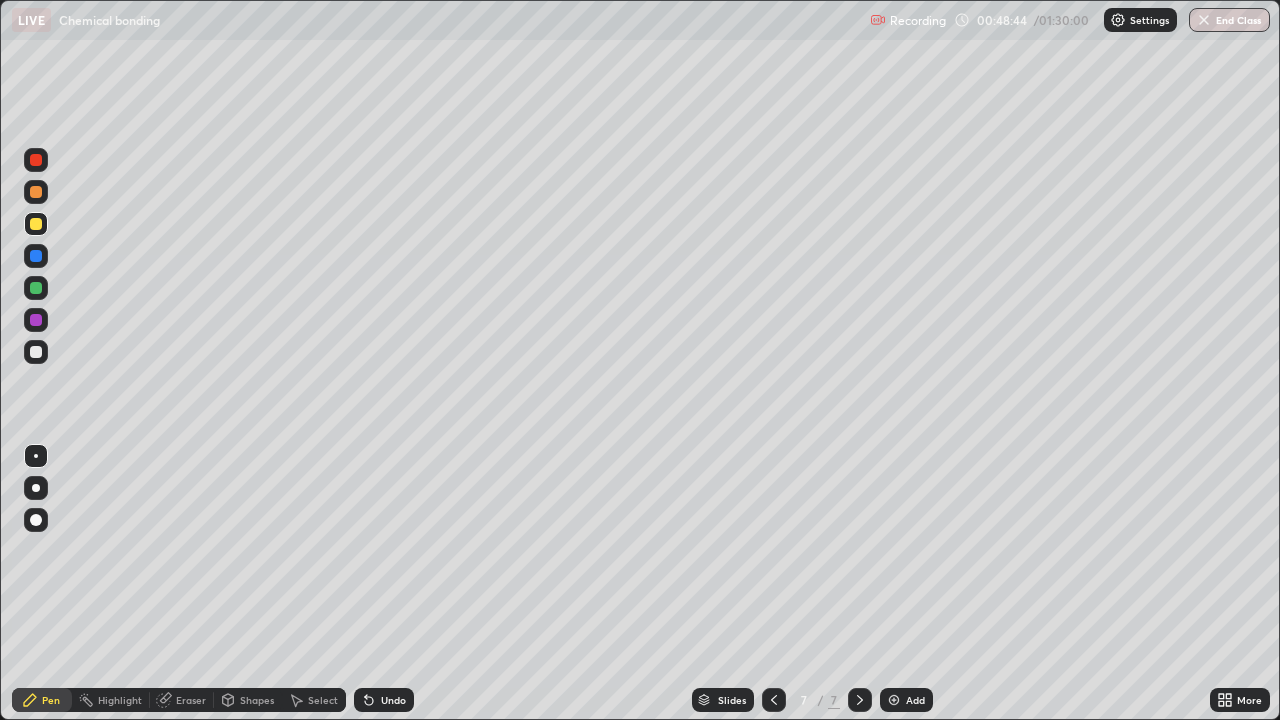click at bounding box center (36, 320) 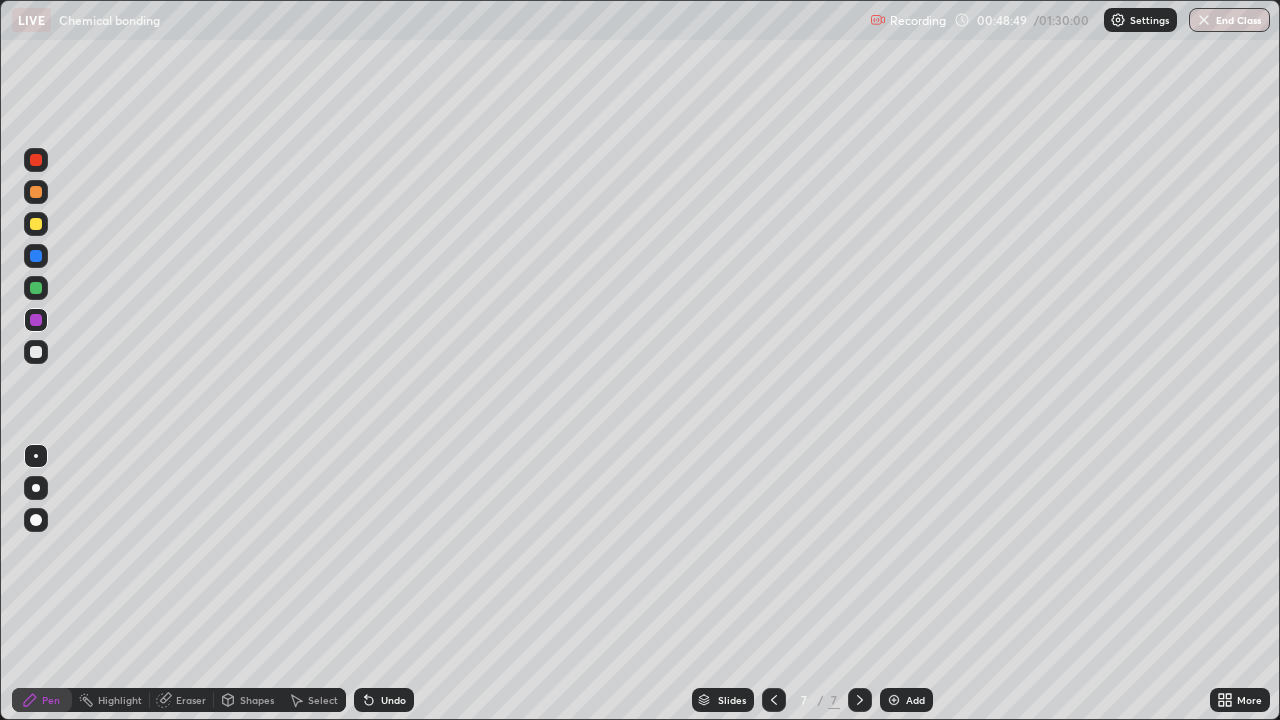 click at bounding box center [36, 288] 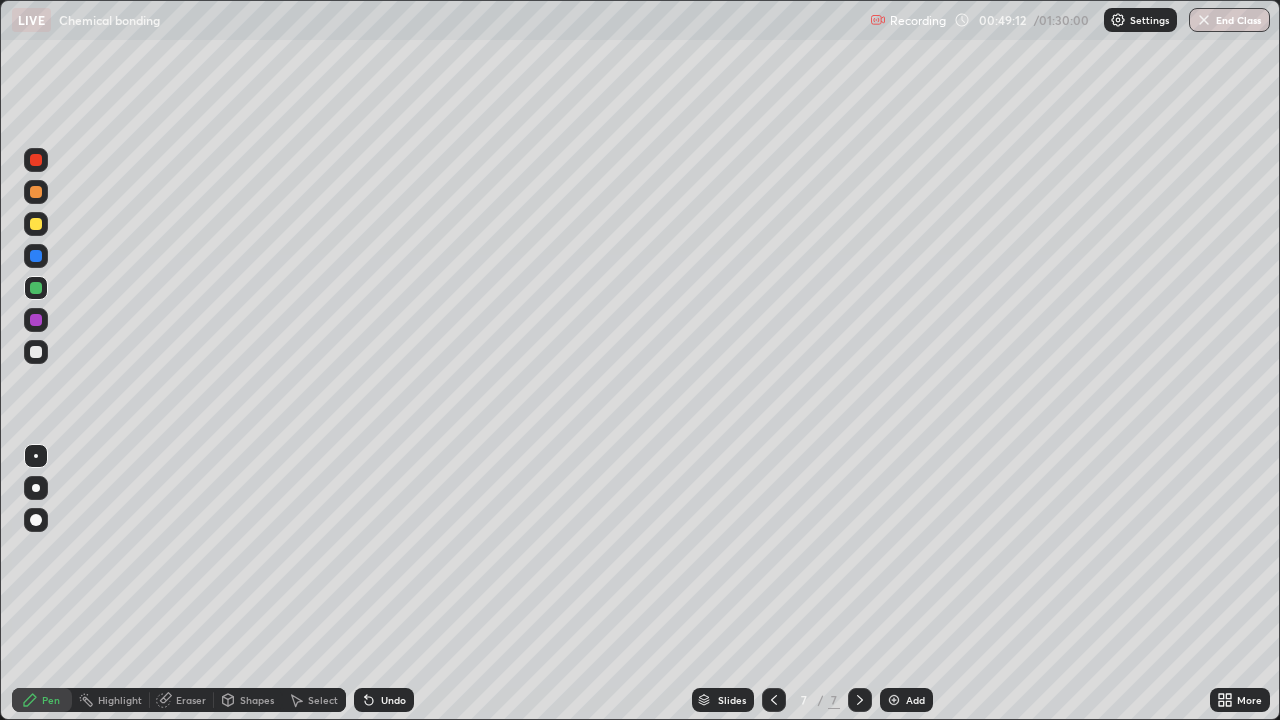 click at bounding box center [36, 160] 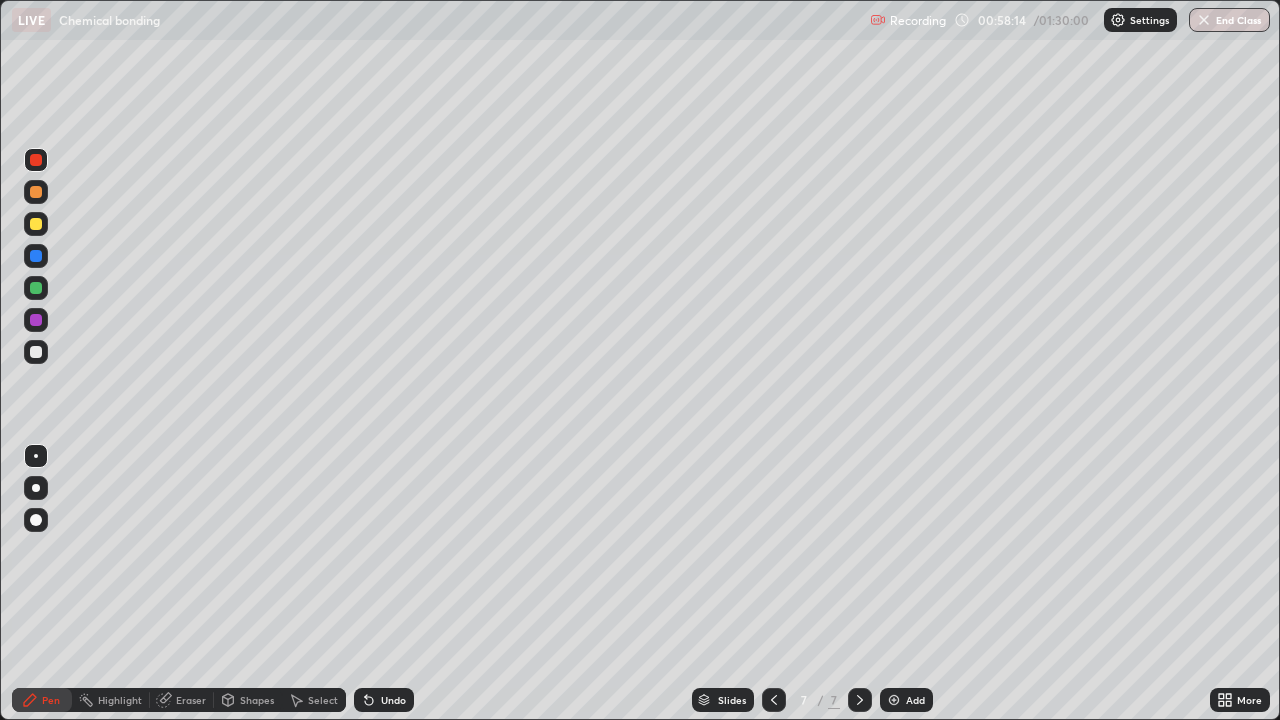 click at bounding box center [894, 700] 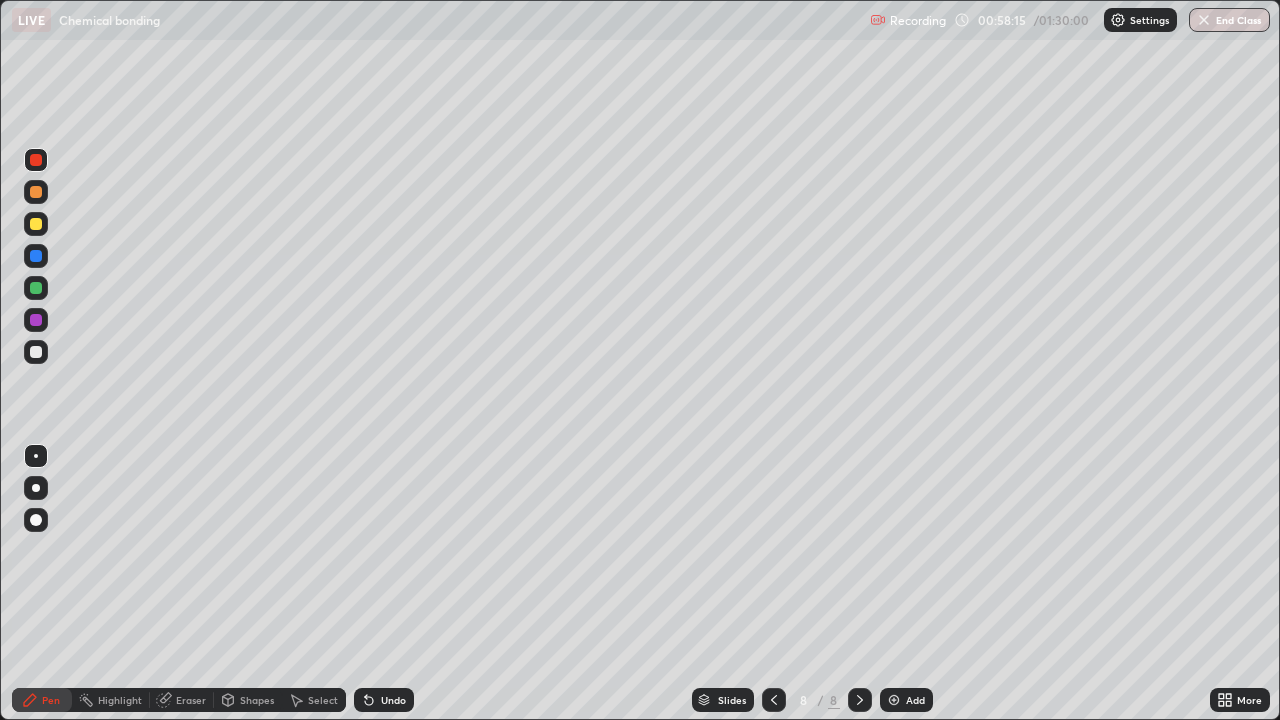 click at bounding box center [36, 352] 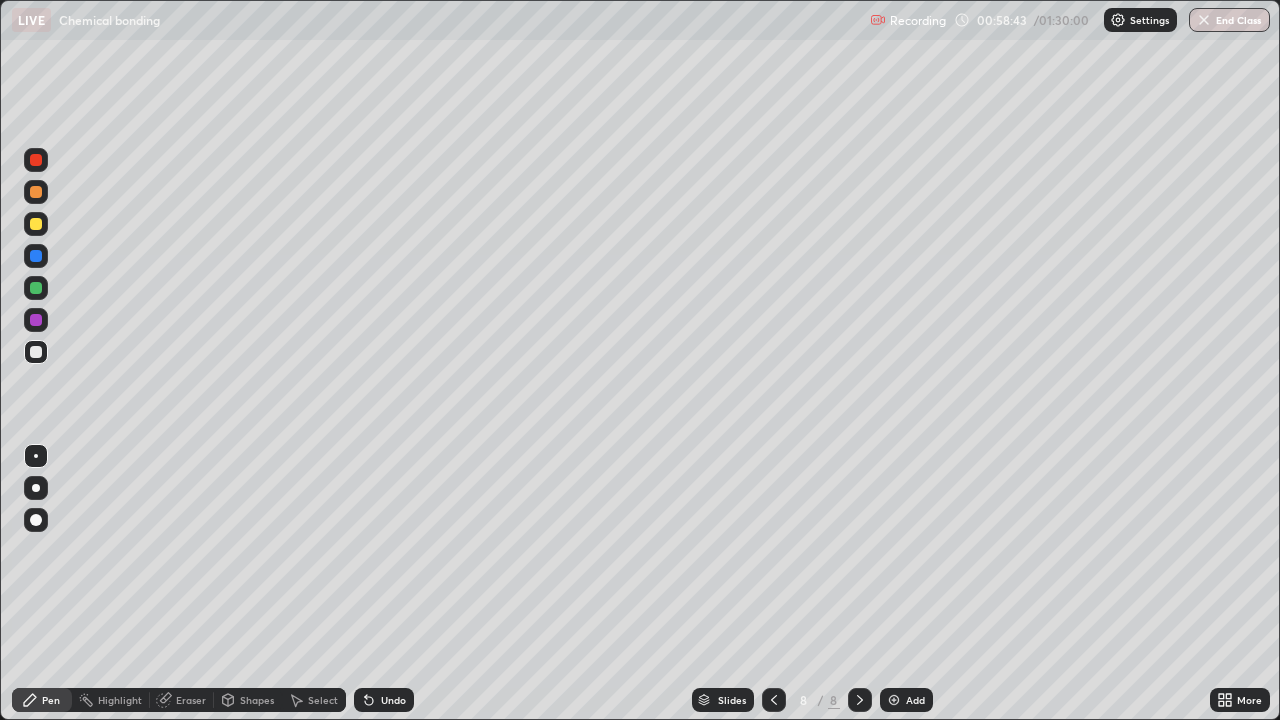 click at bounding box center (36, 160) 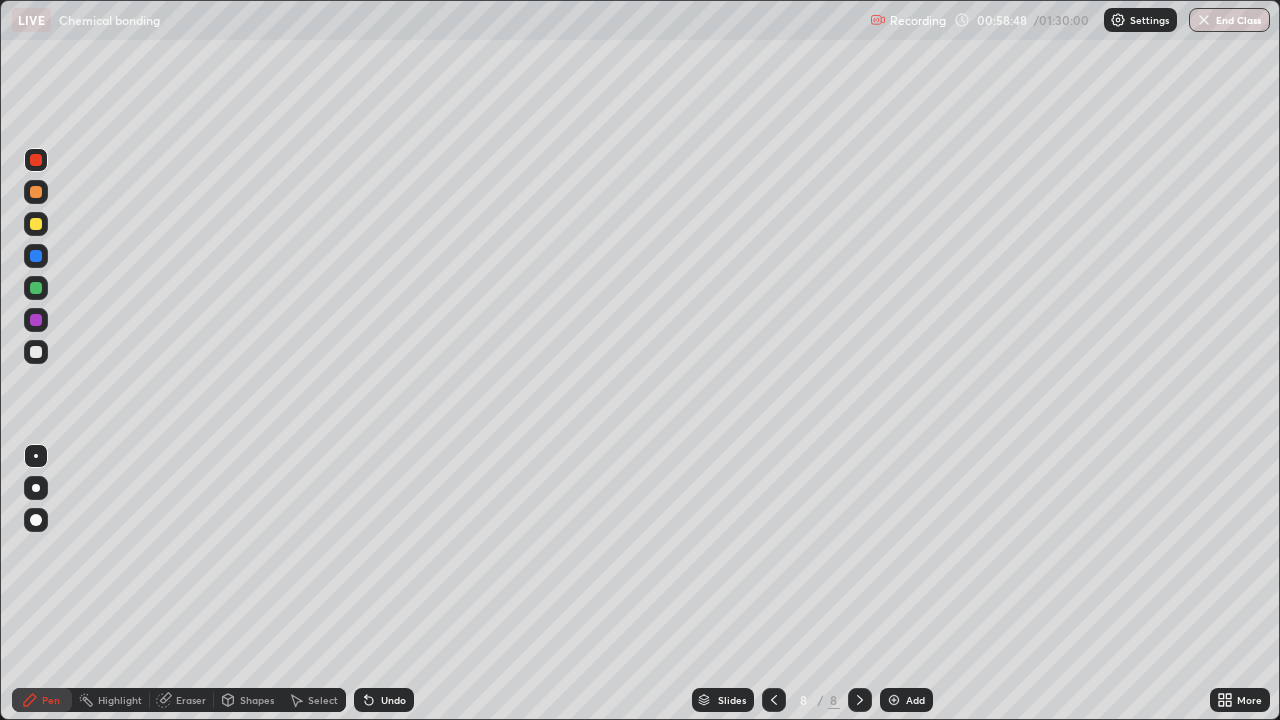 click at bounding box center [36, 352] 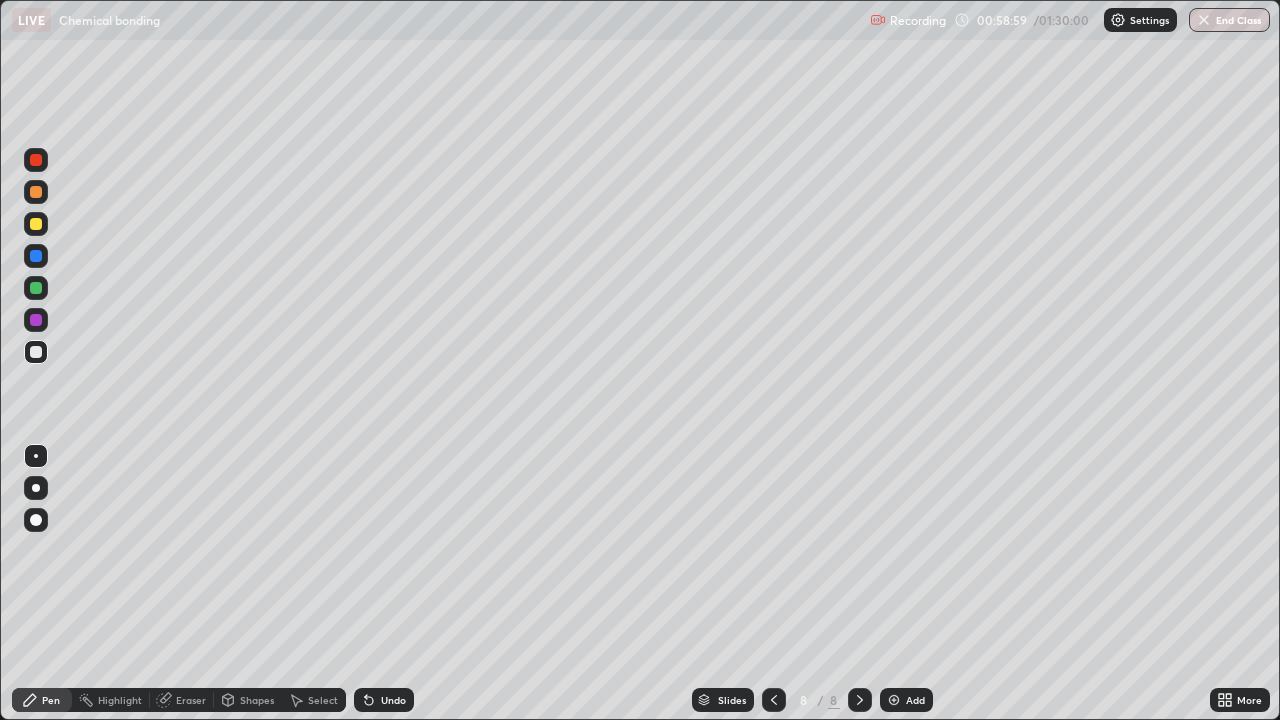 click at bounding box center [36, 320] 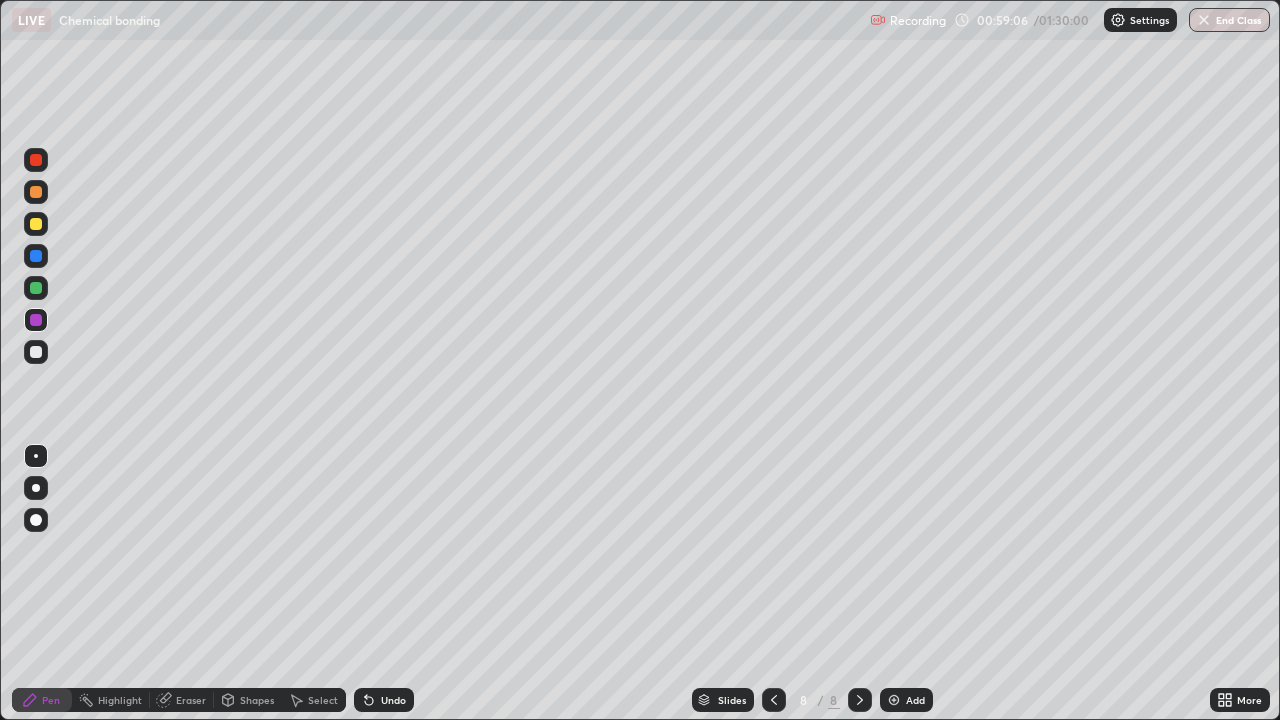 click at bounding box center (36, 160) 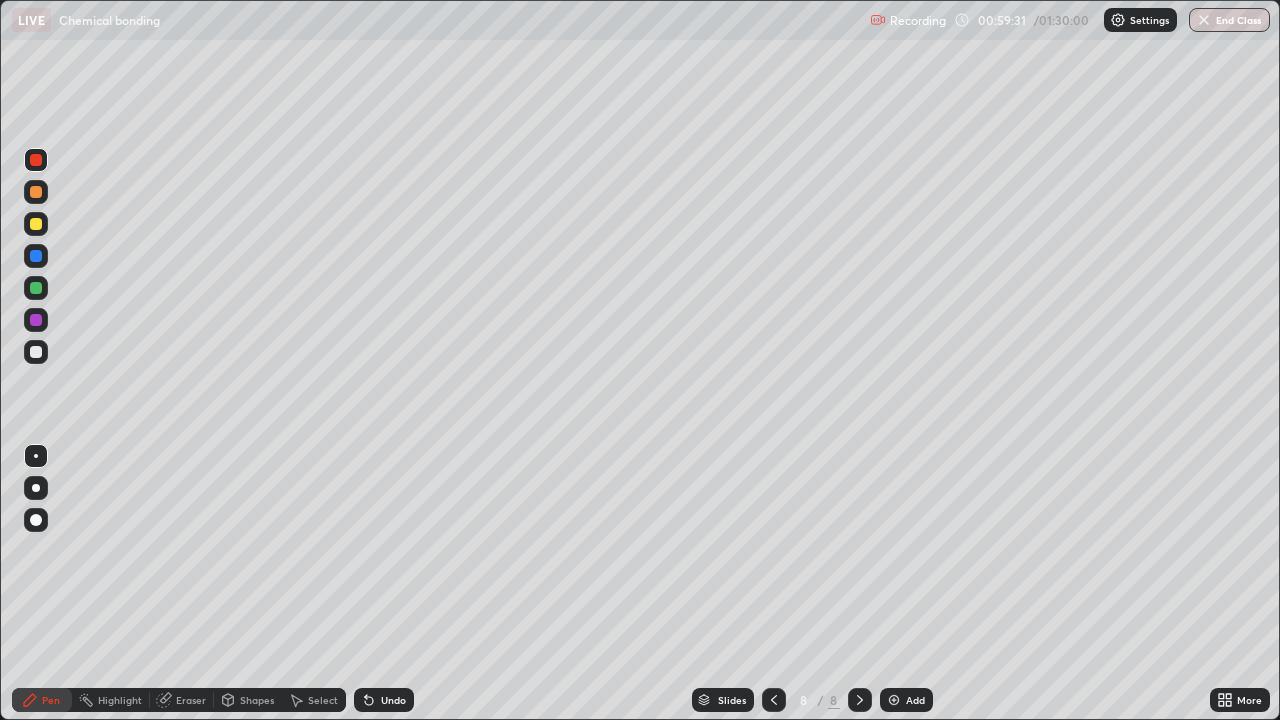 click at bounding box center [36, 256] 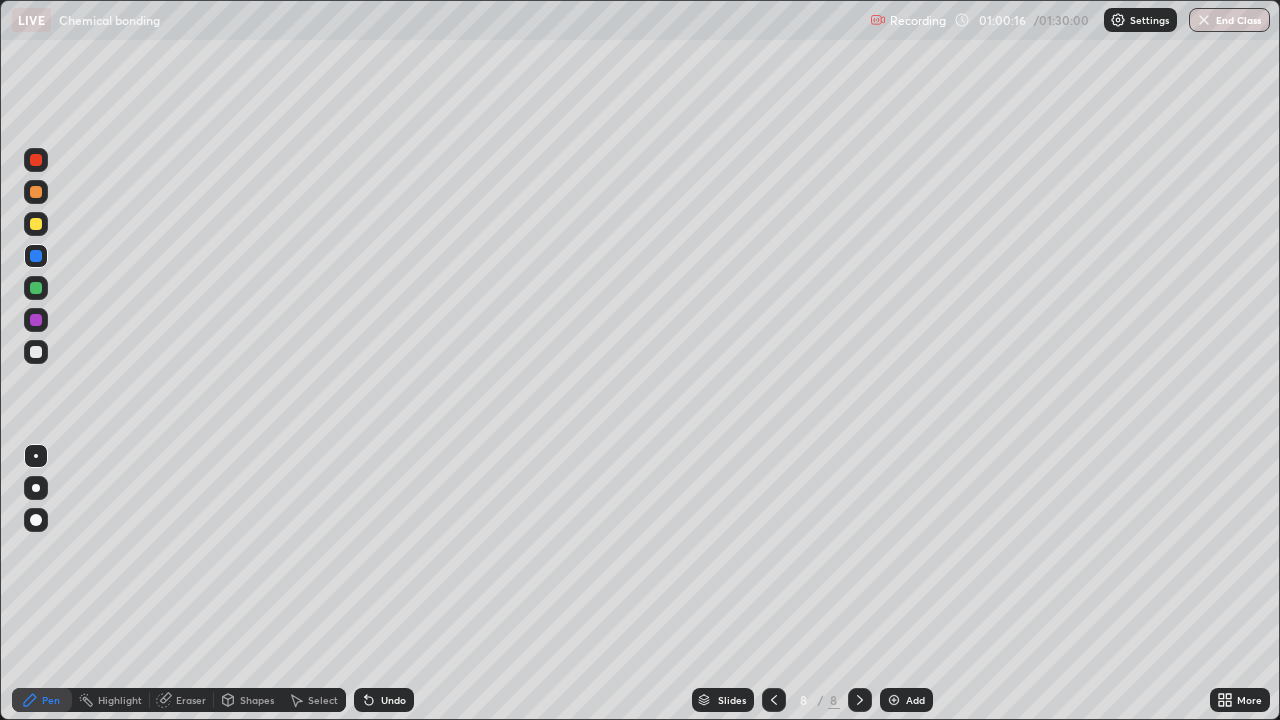 click at bounding box center (36, 224) 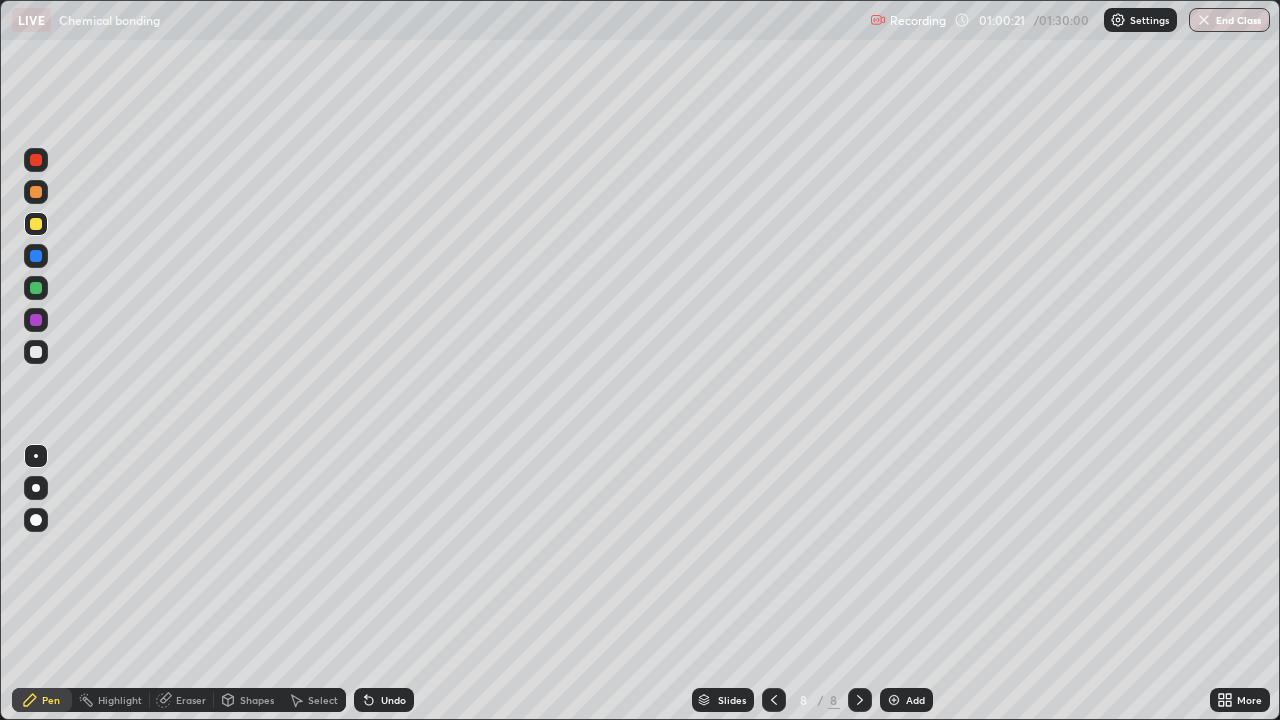 click on "Undo" at bounding box center (393, 700) 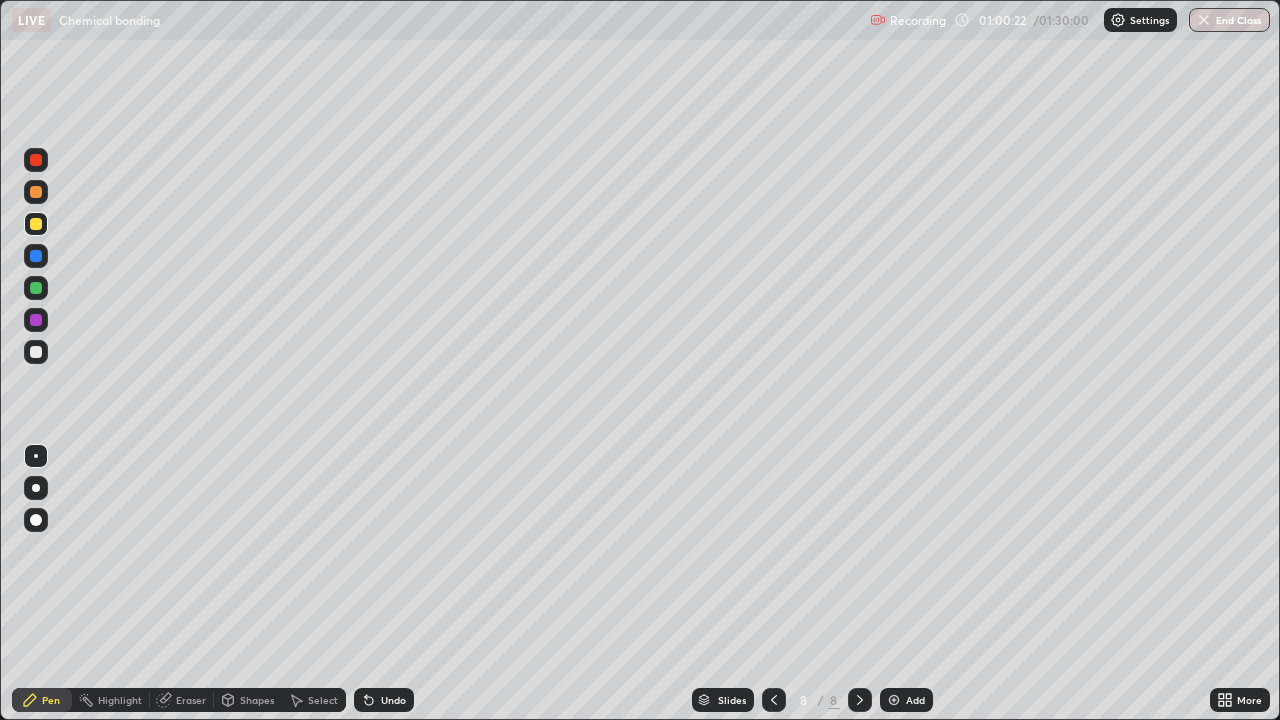 click on "Undo" at bounding box center (384, 700) 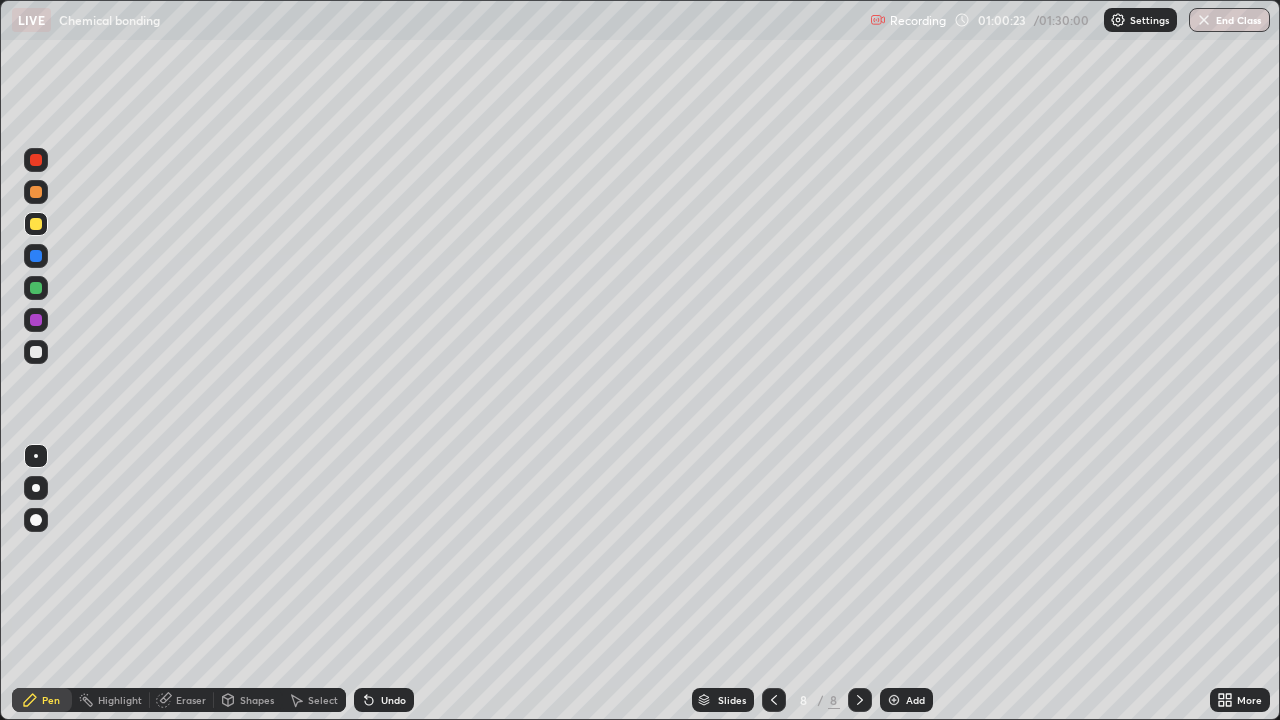 click 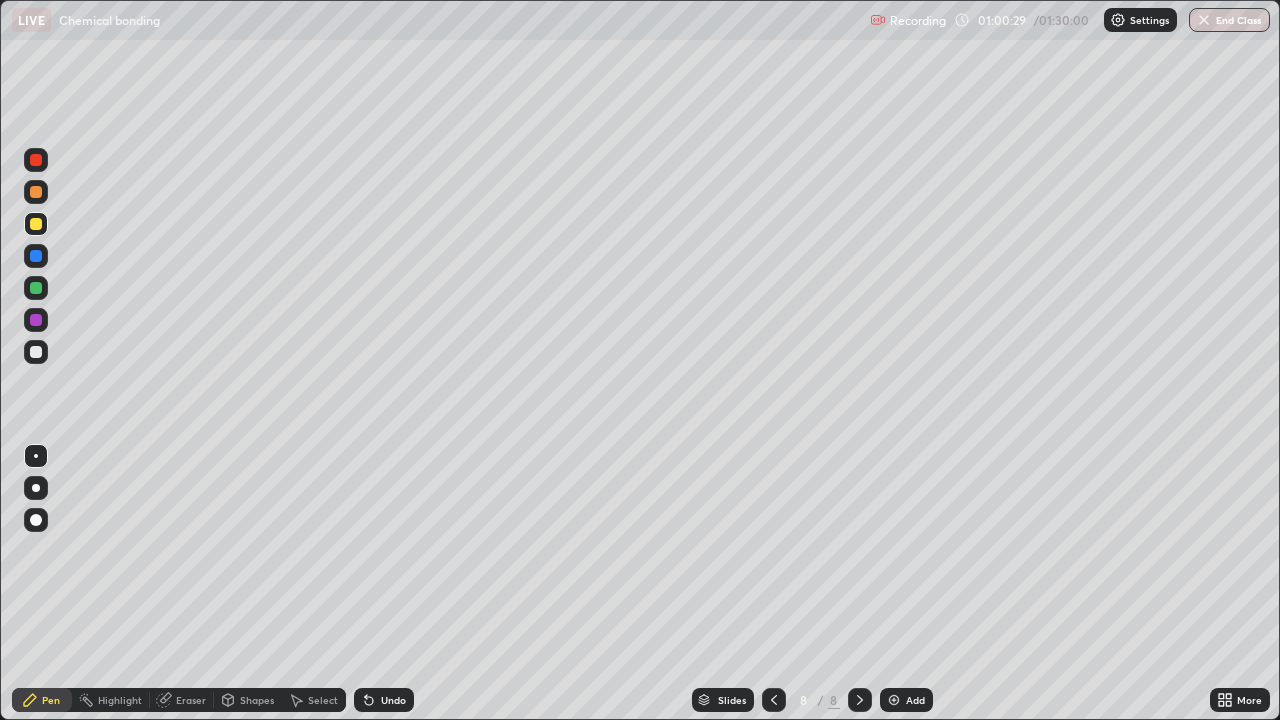 click on "Undo" at bounding box center [384, 700] 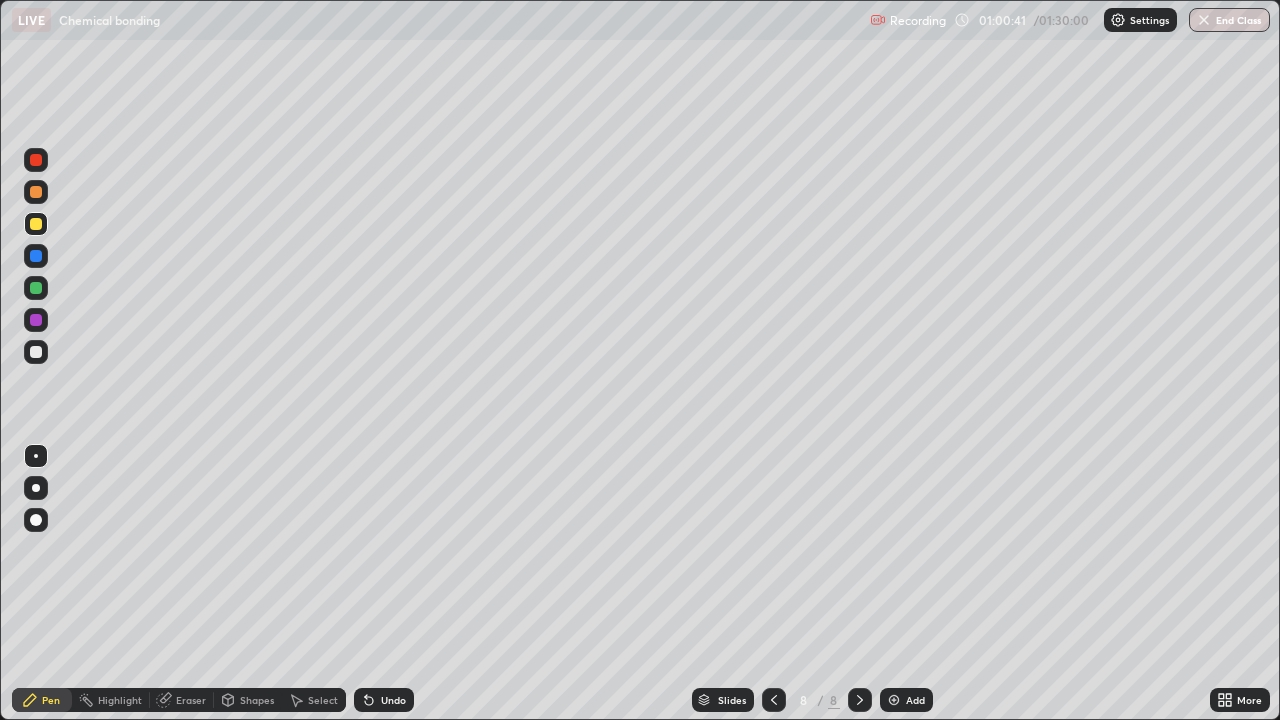 click at bounding box center (36, 320) 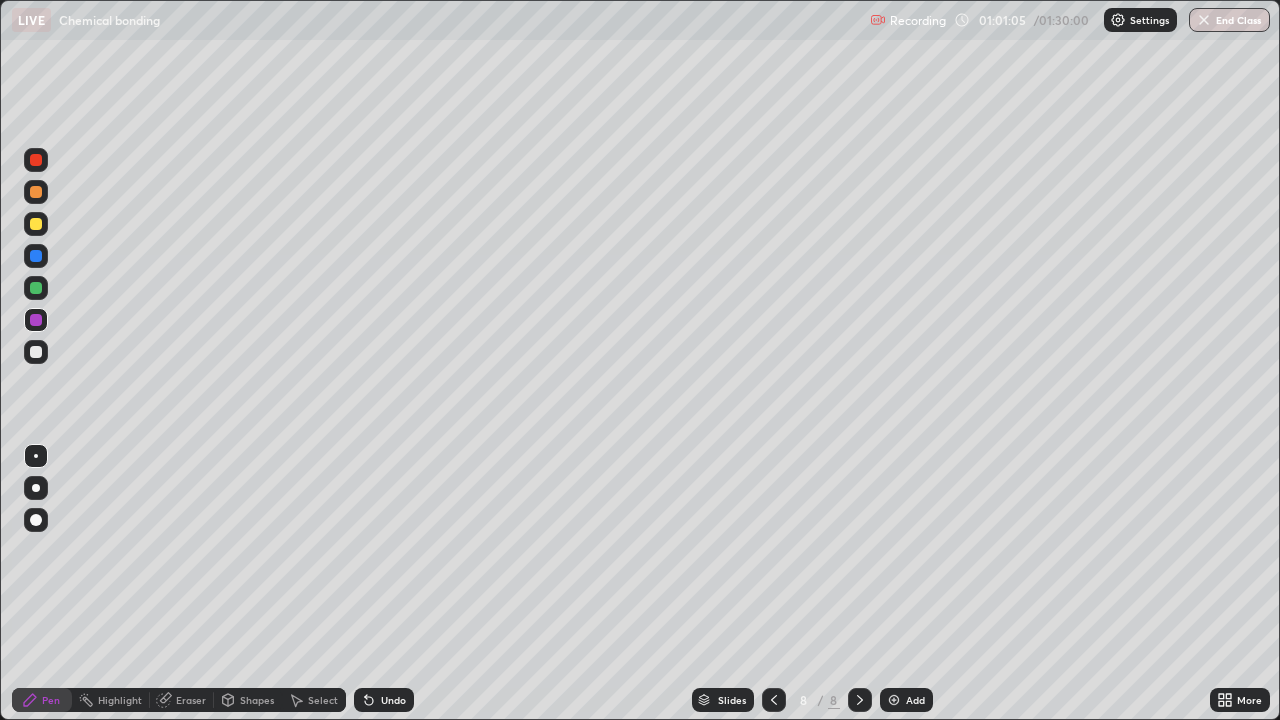 click at bounding box center [36, 288] 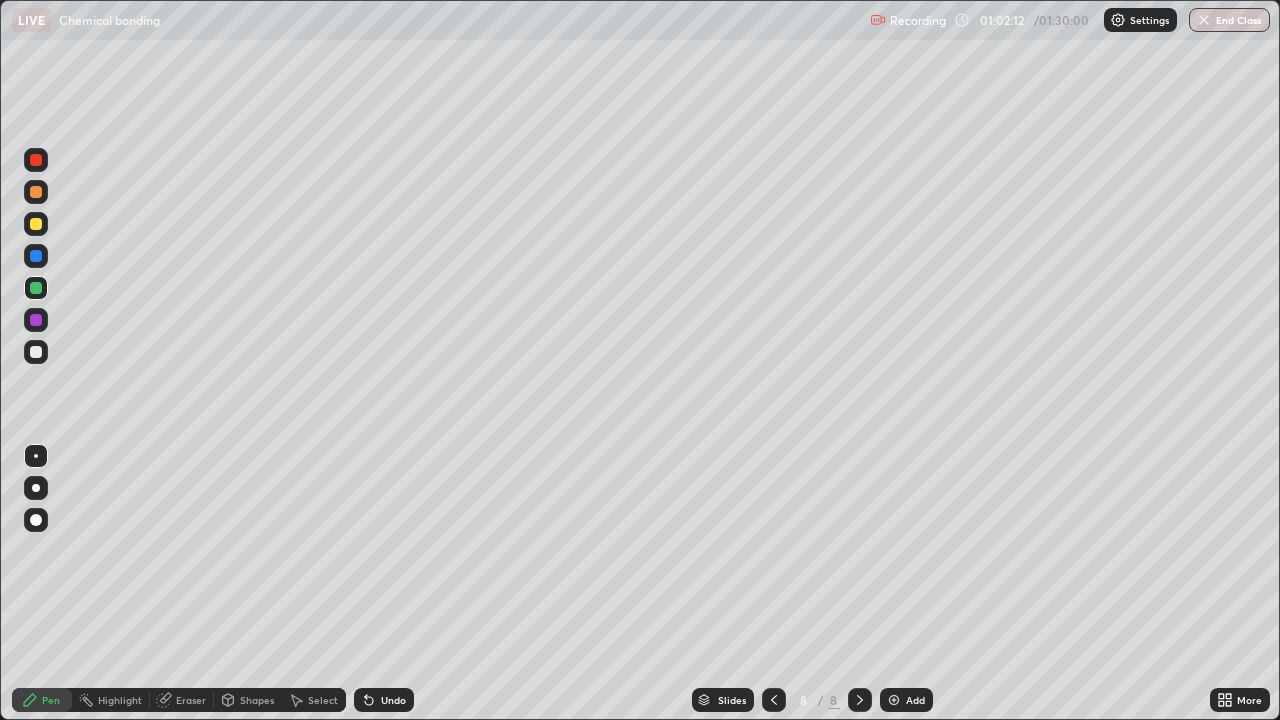 click at bounding box center [36, 320] 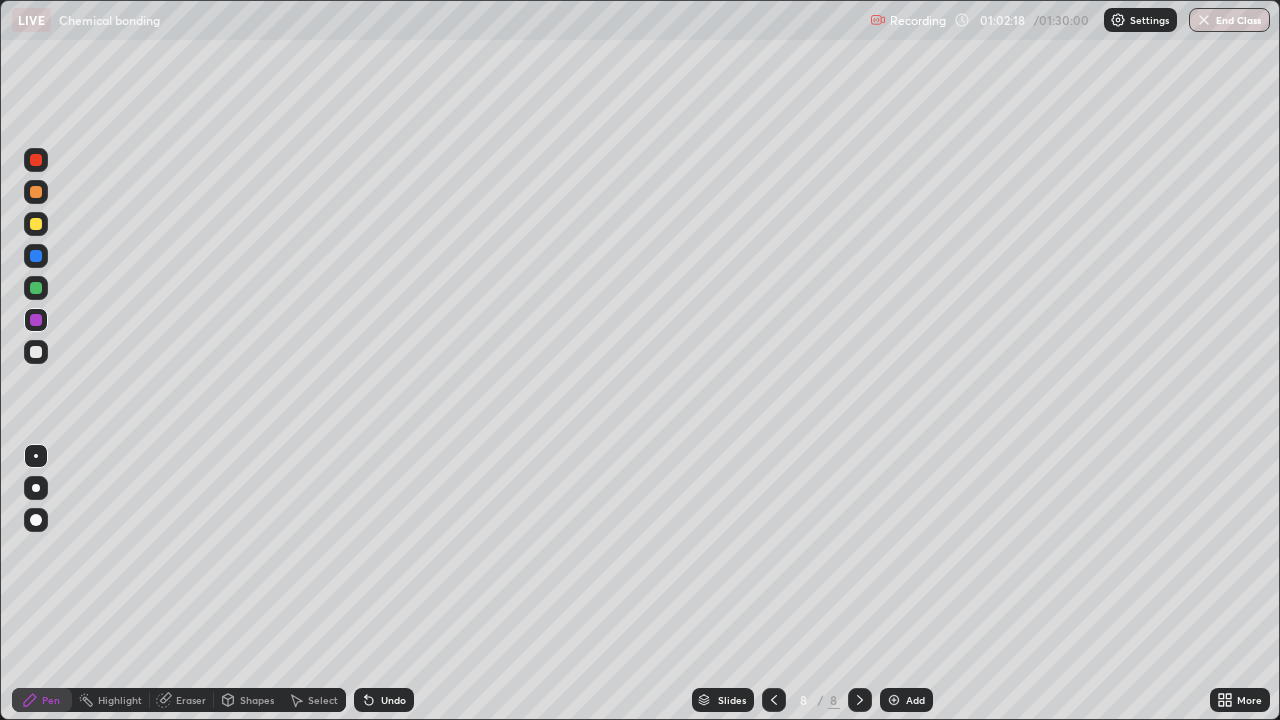 click at bounding box center (36, 352) 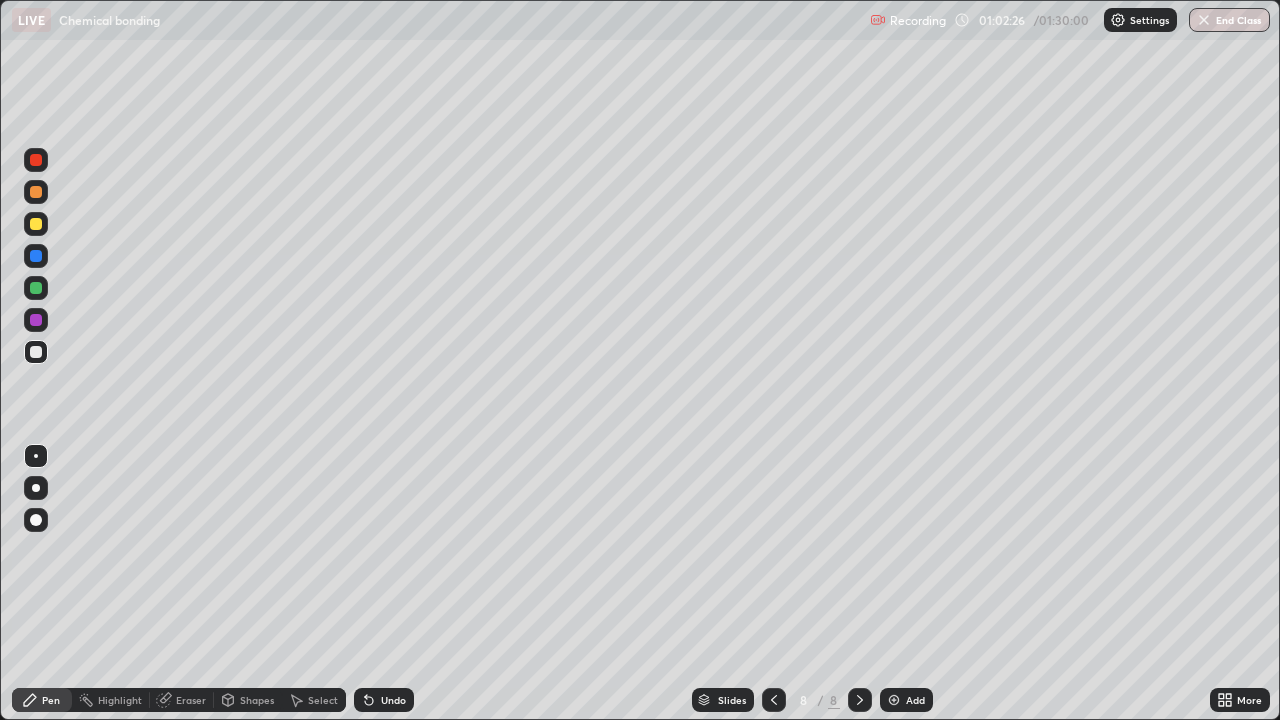 click on "Eraser" at bounding box center [182, 700] 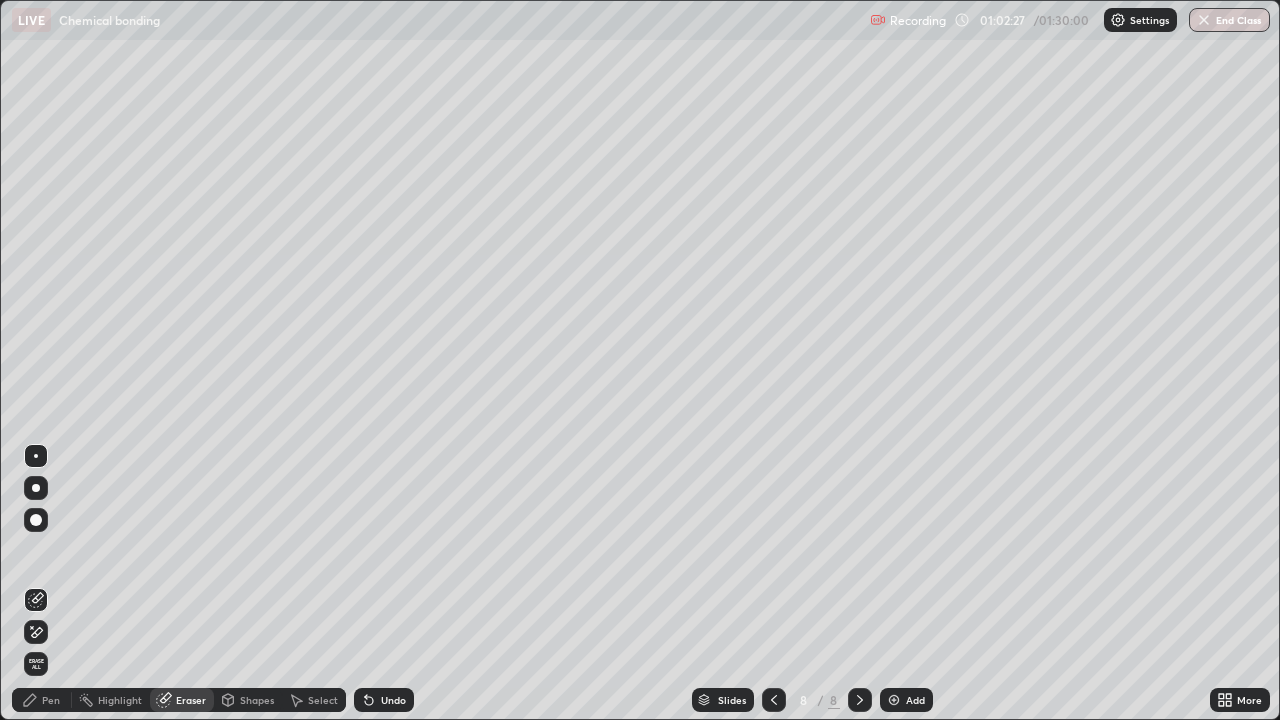 click on "Pen" at bounding box center (42, 700) 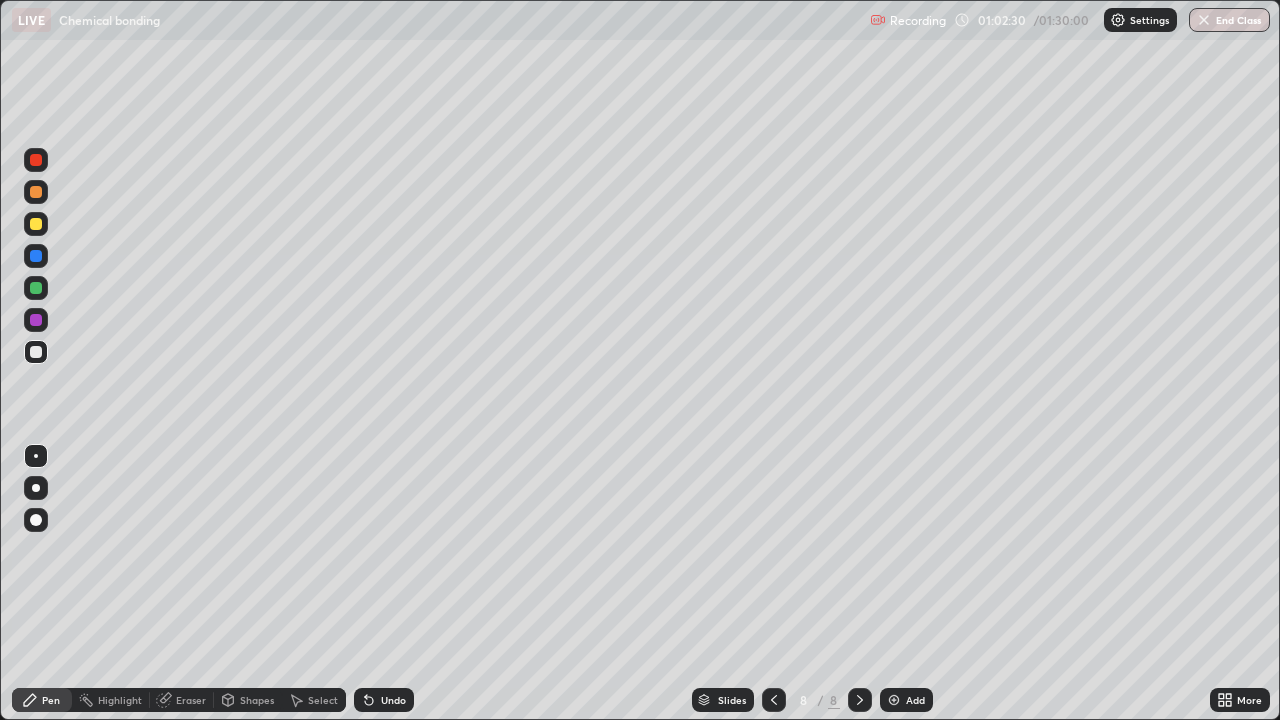 click at bounding box center [36, 256] 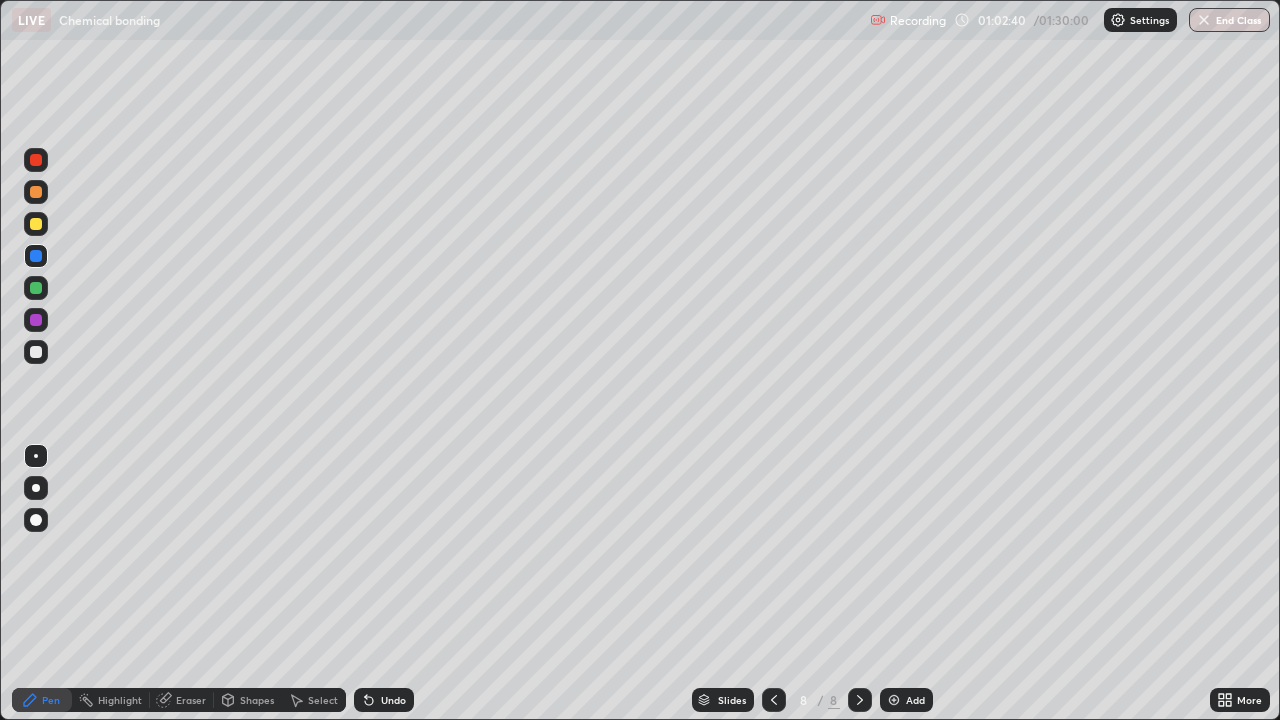 click at bounding box center [36, 224] 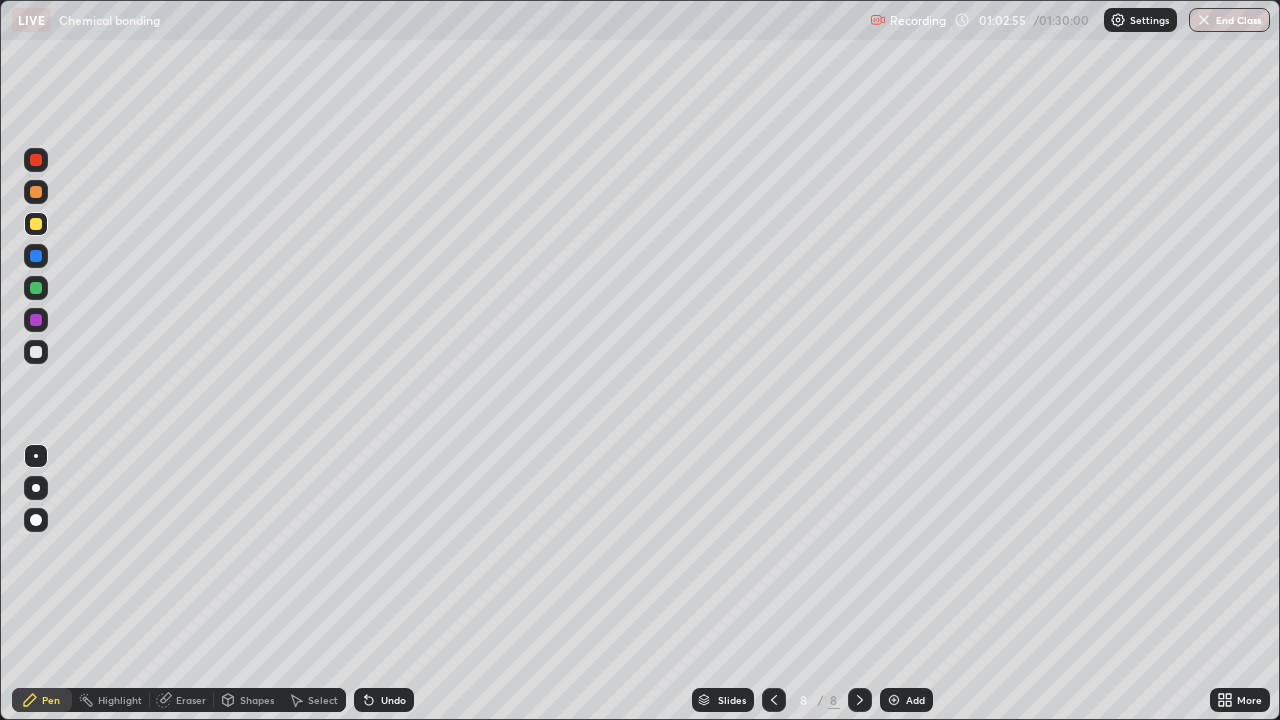 click at bounding box center (36, 288) 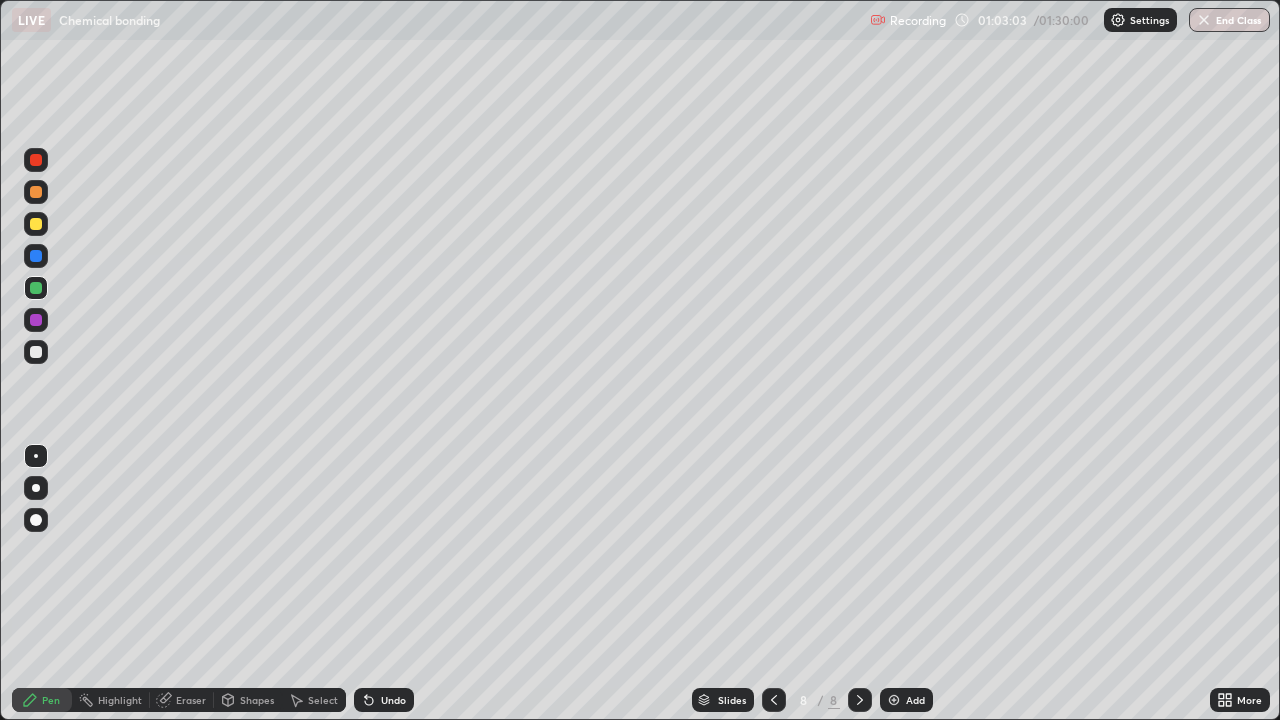 click at bounding box center (36, 352) 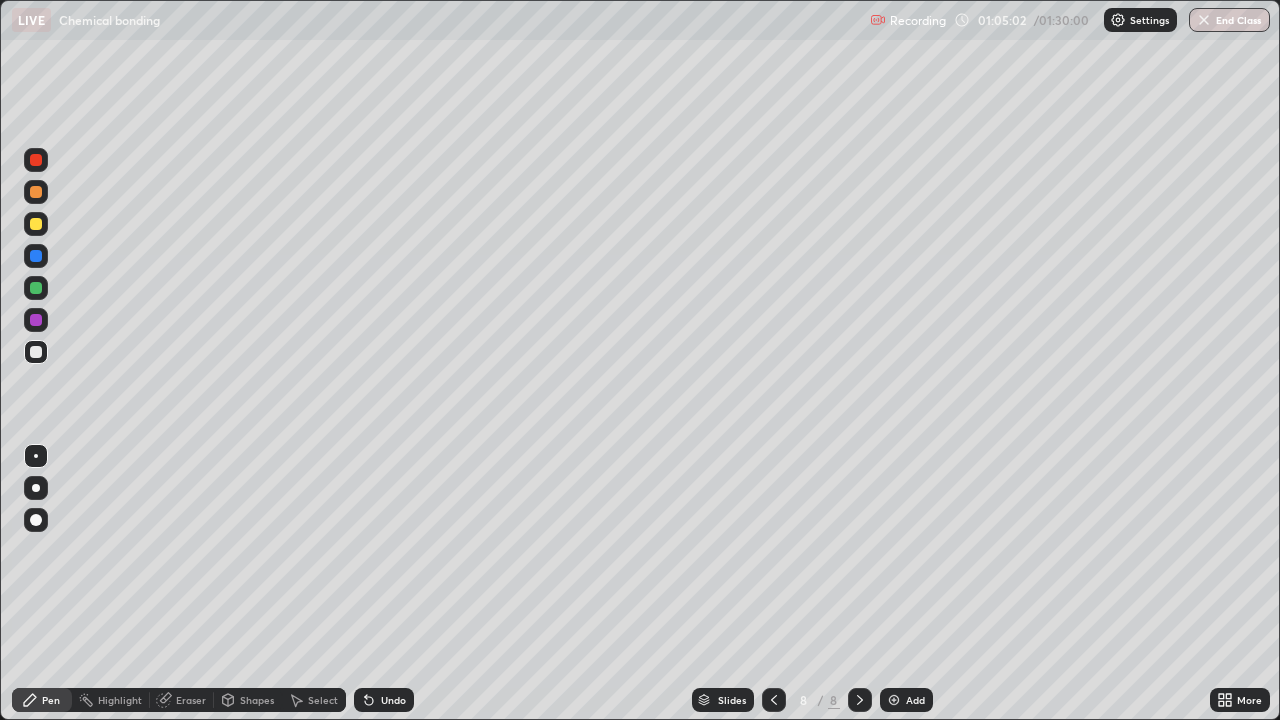 click at bounding box center [36, 160] 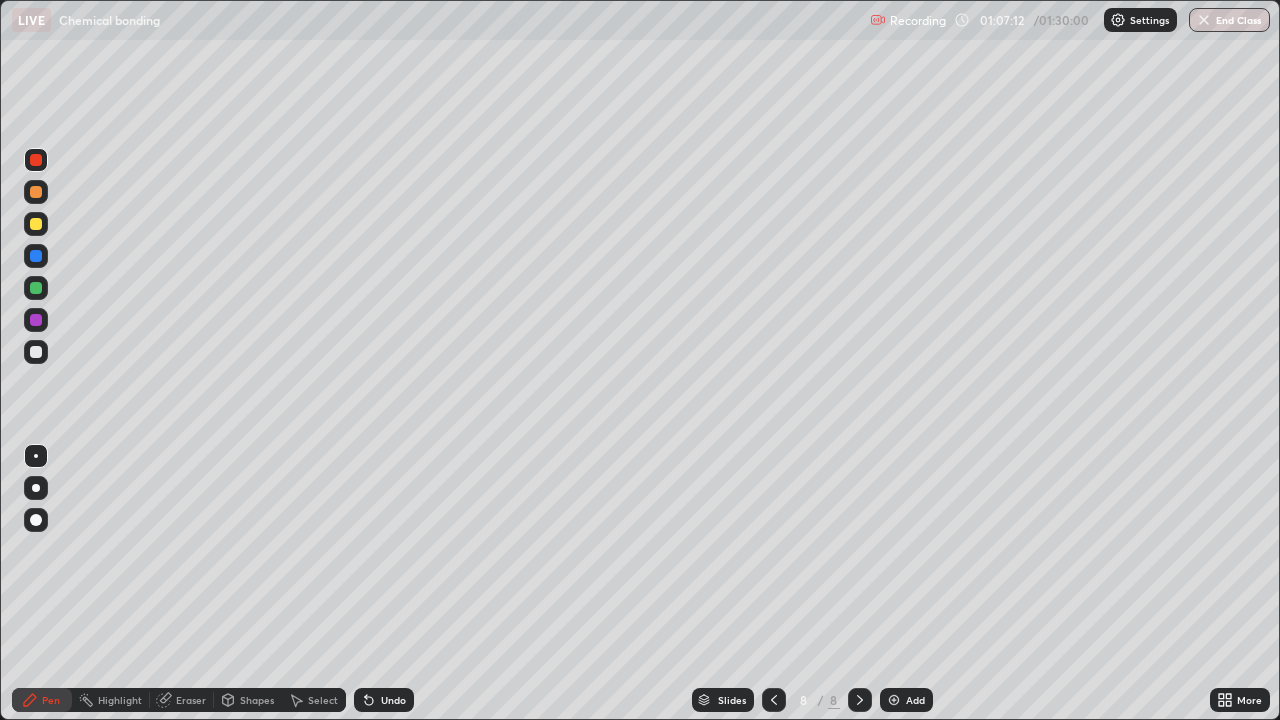 click on "Add" at bounding box center (906, 700) 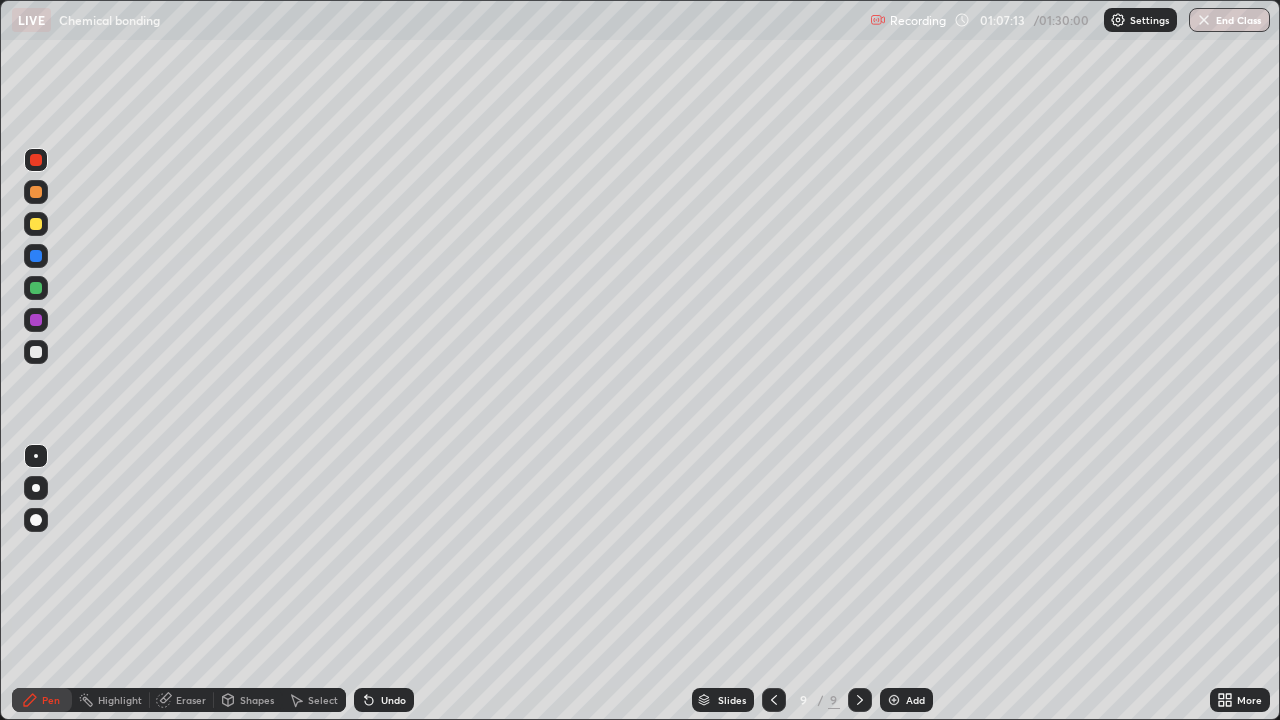 click at bounding box center [36, 320] 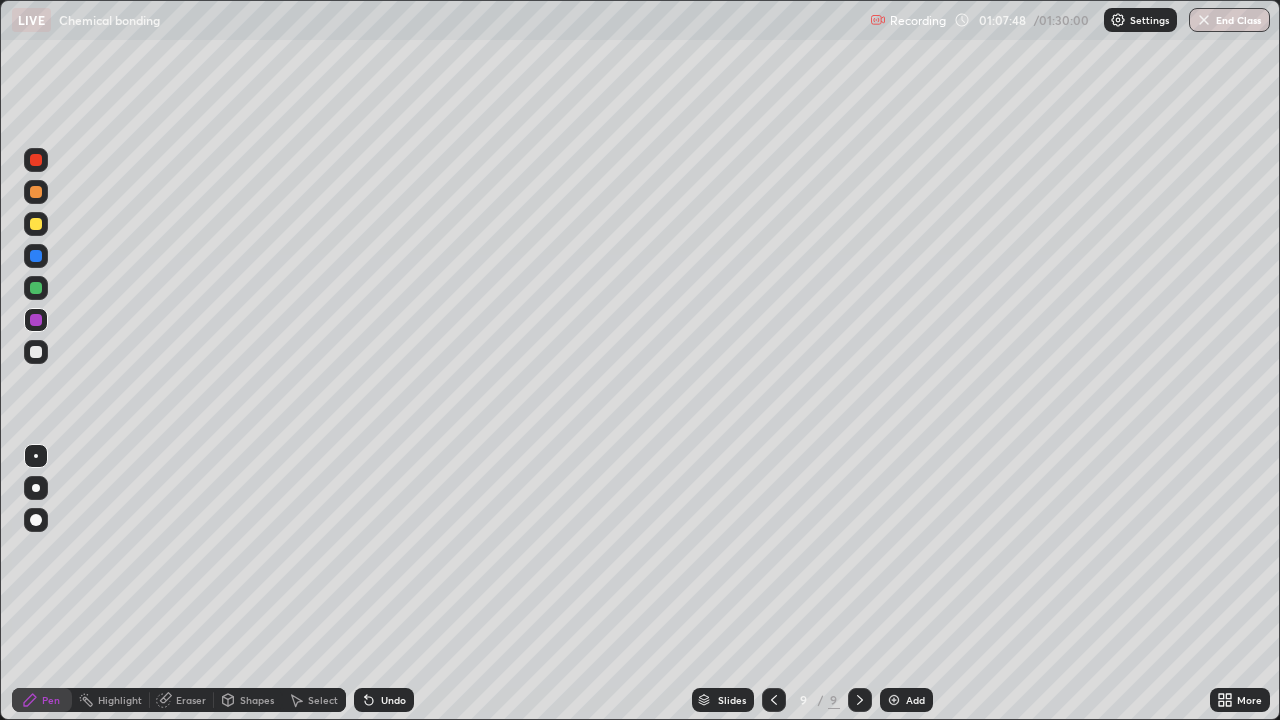 click at bounding box center [36, 256] 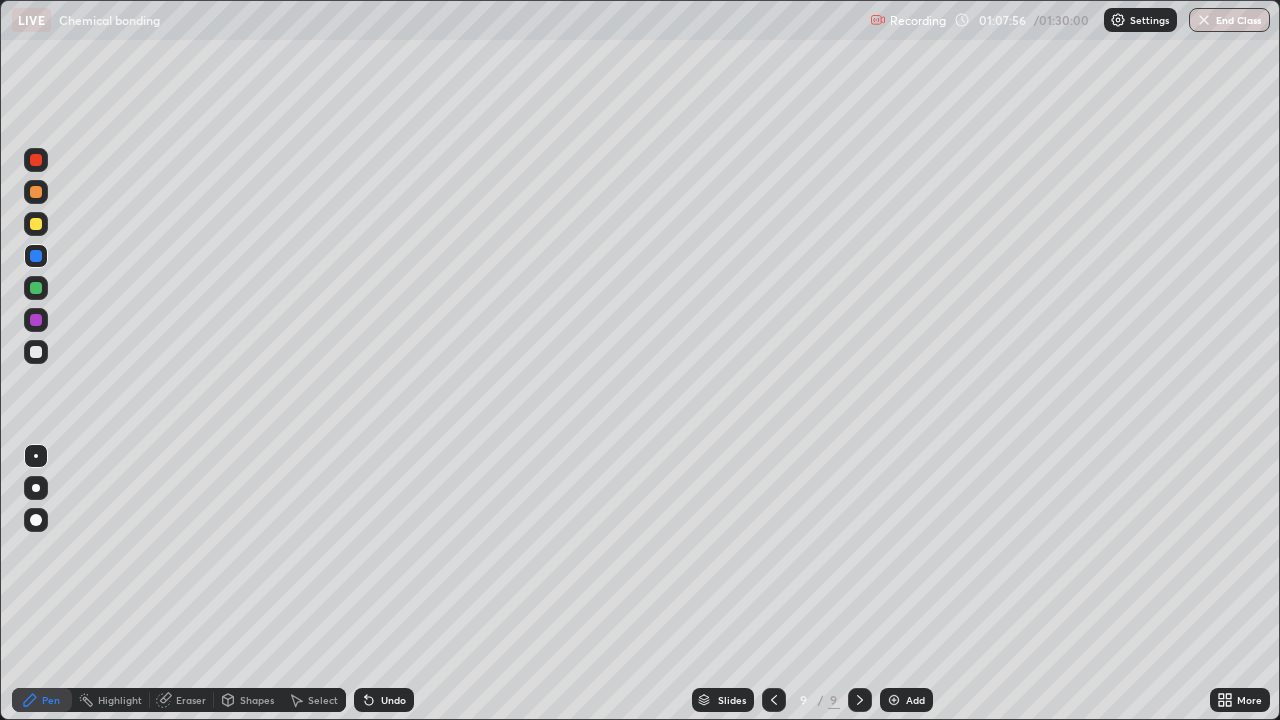 click at bounding box center (36, 320) 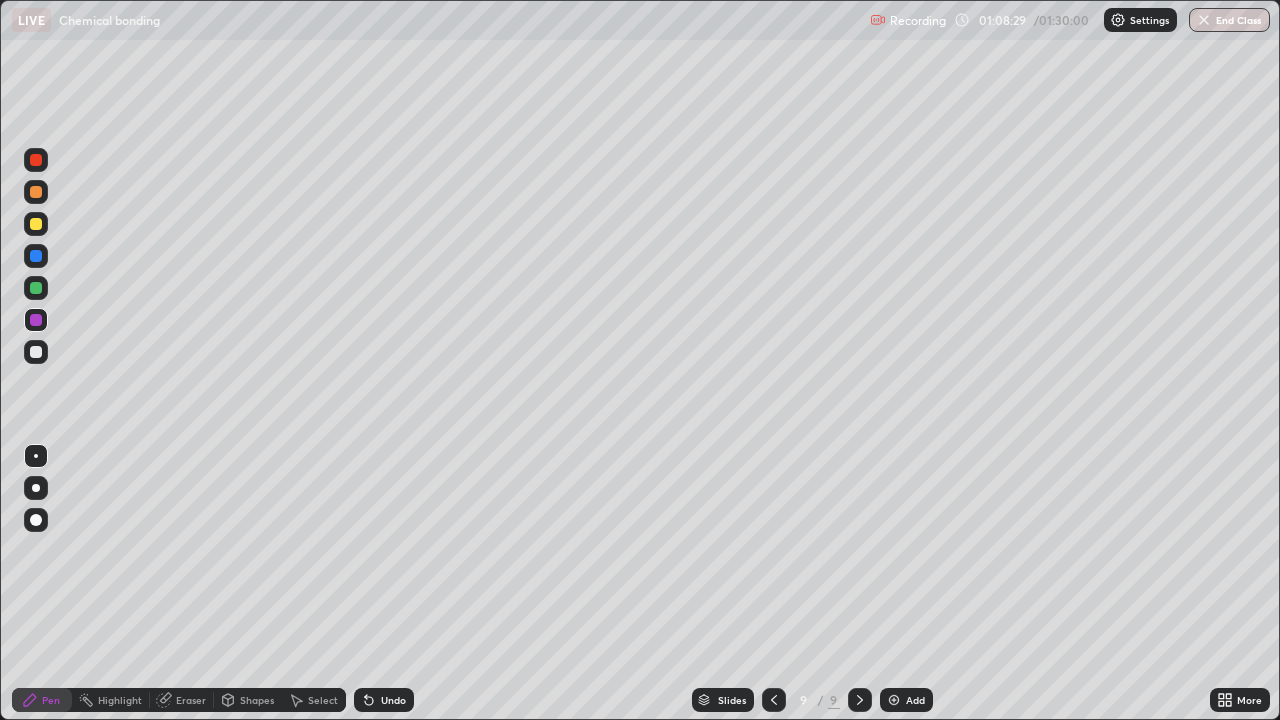 click at bounding box center [36, 352] 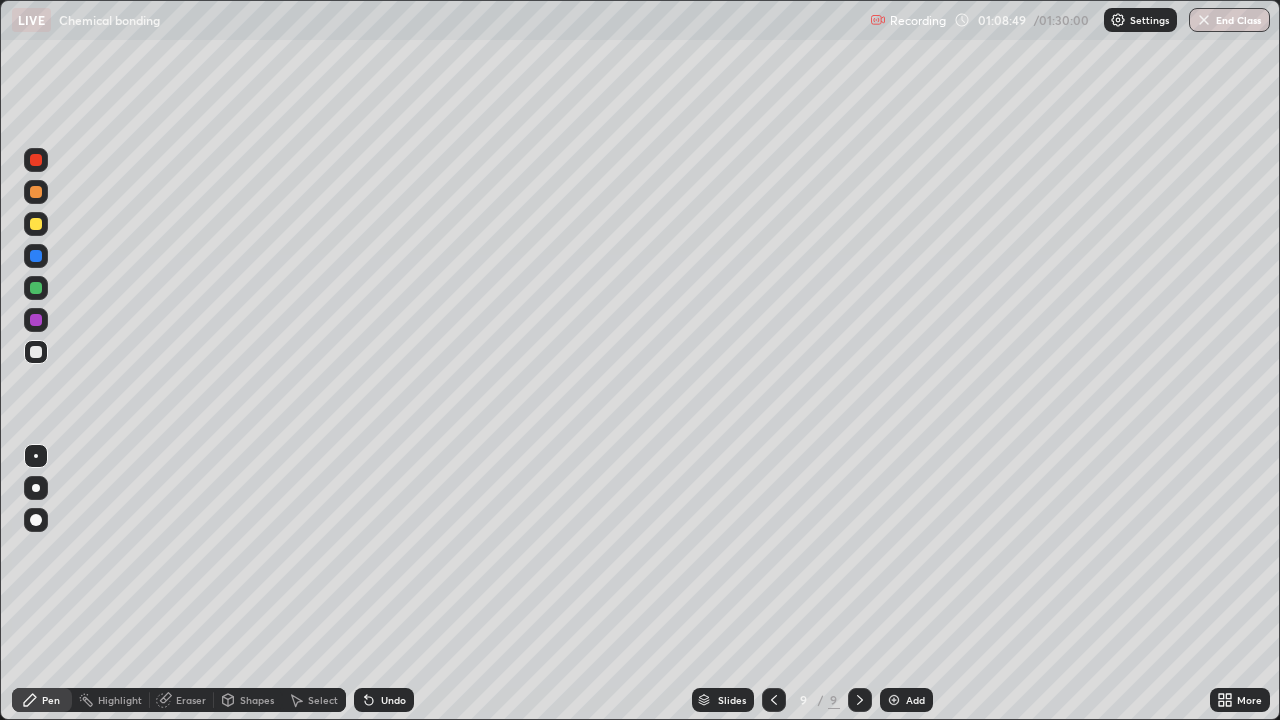 click at bounding box center [36, 160] 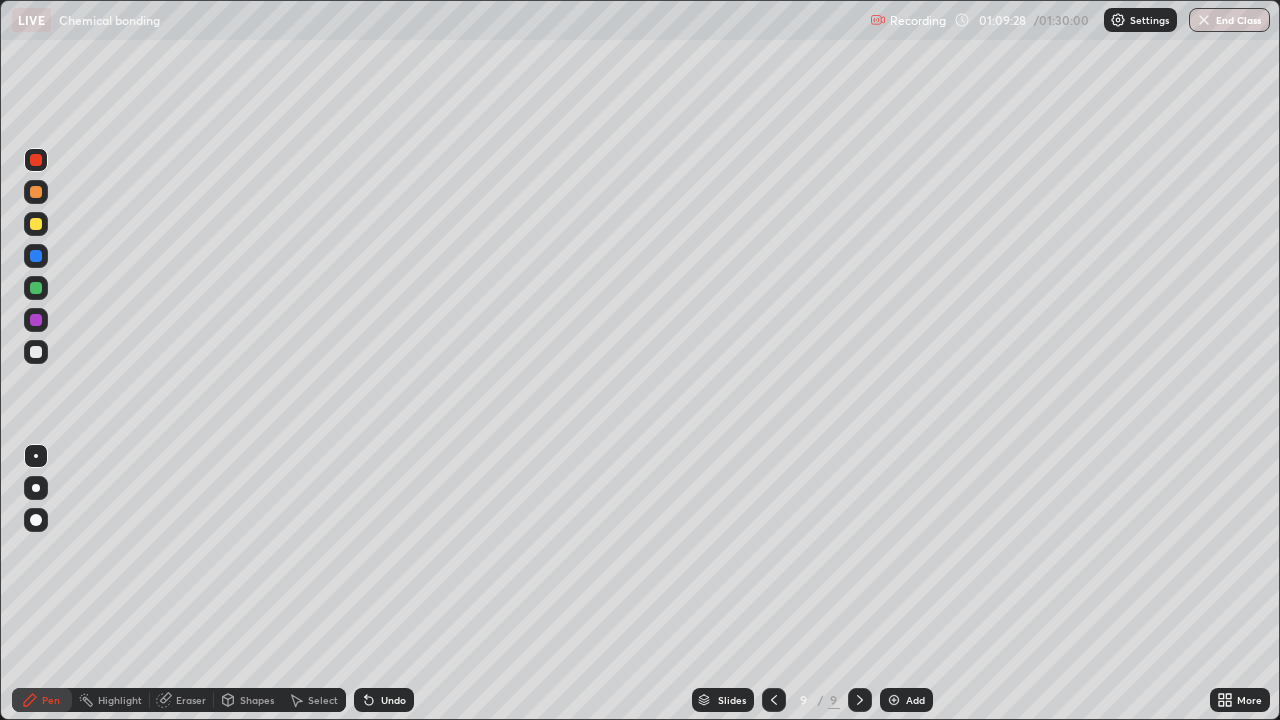 click at bounding box center (36, 320) 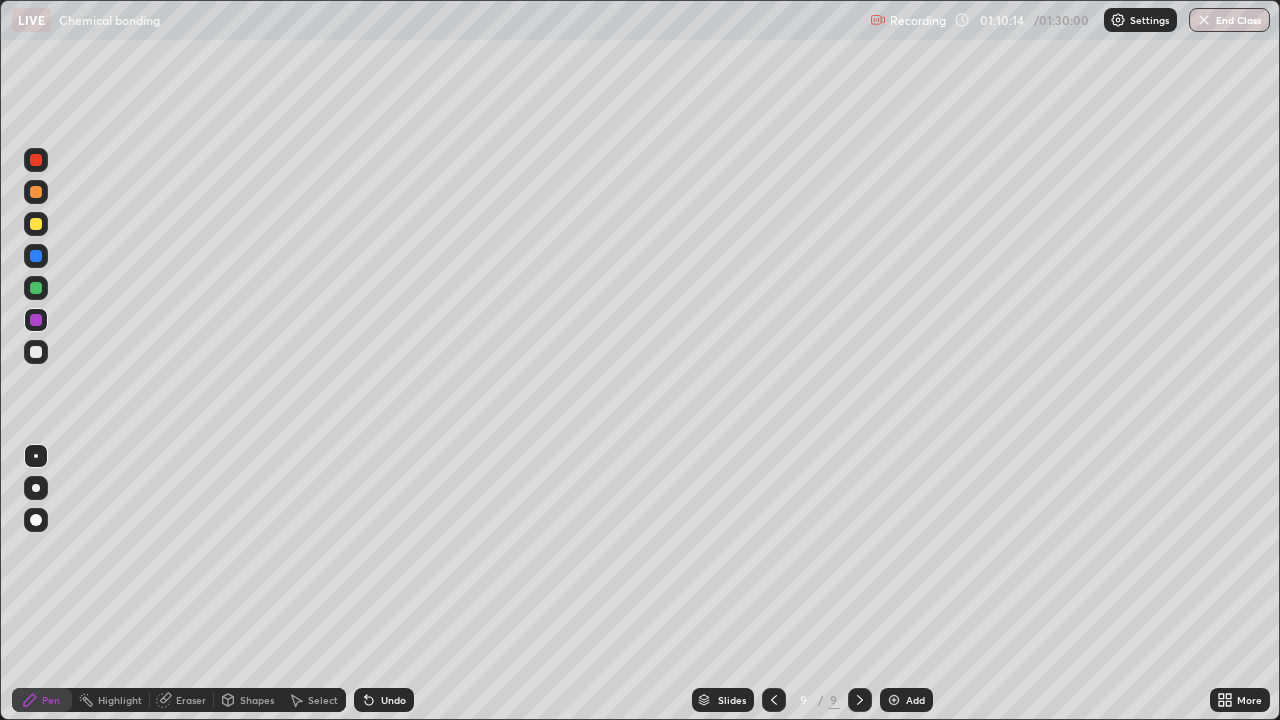 click 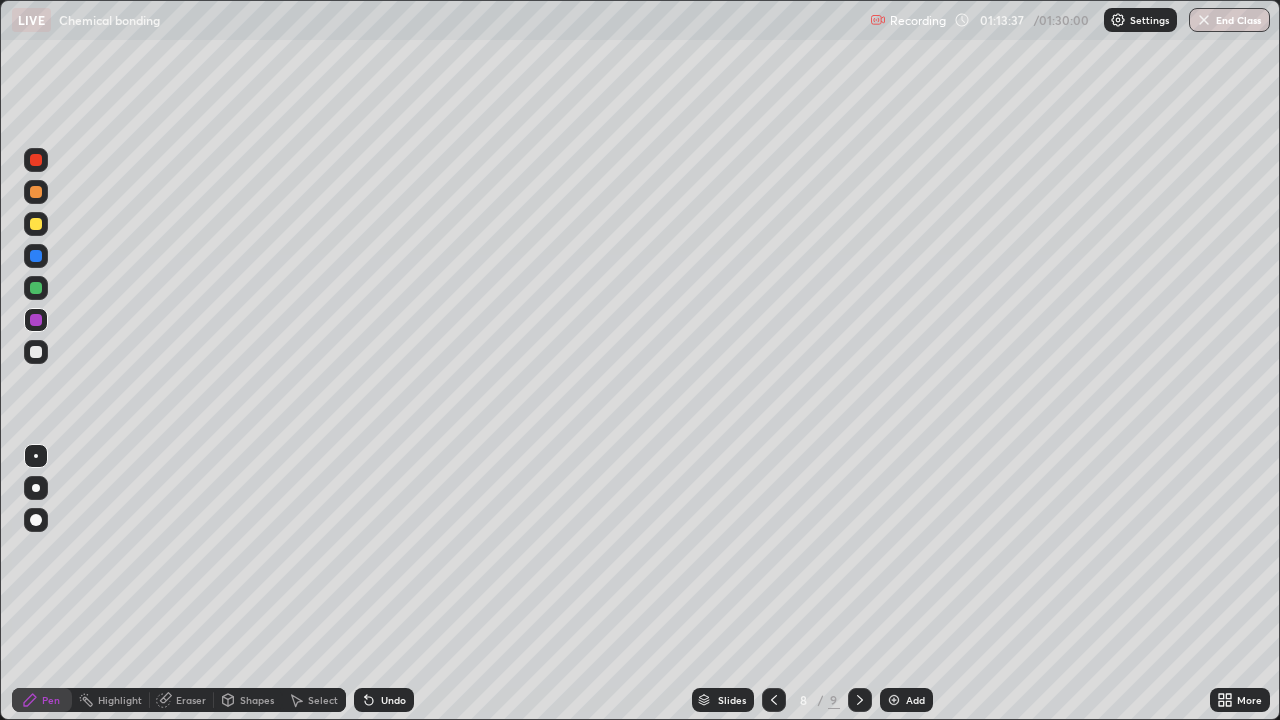 click 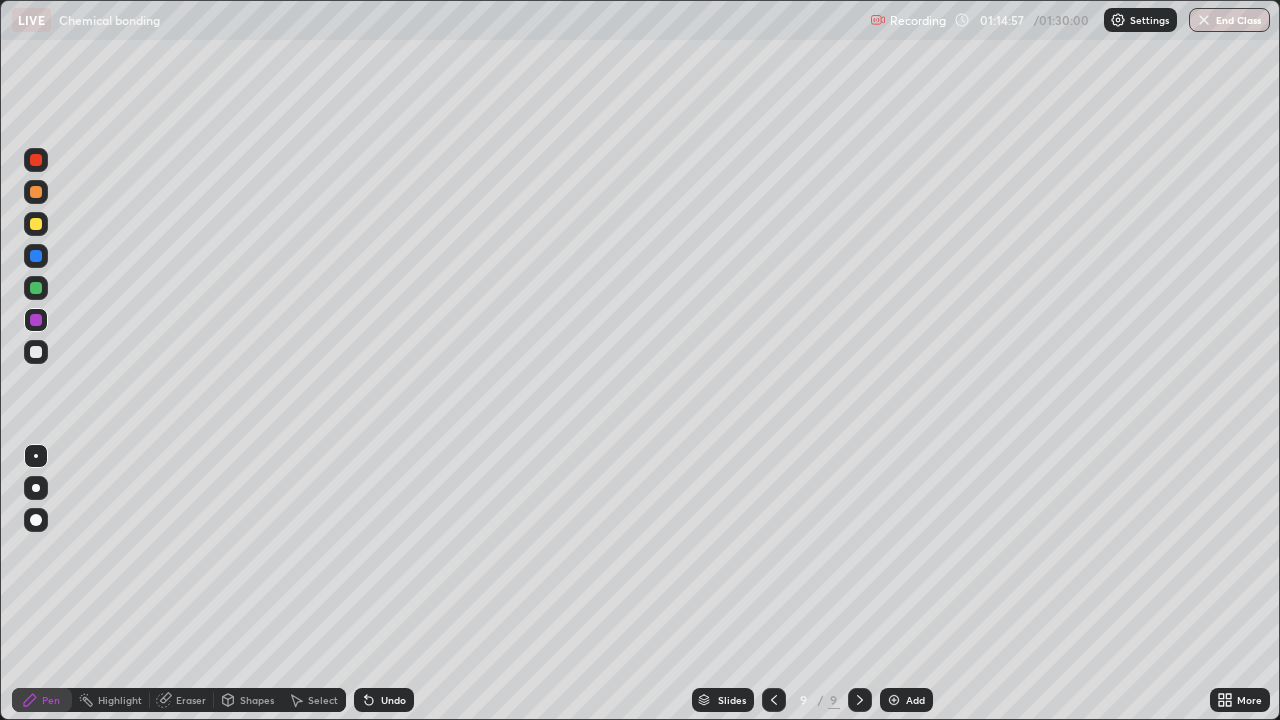 click at bounding box center (36, 256) 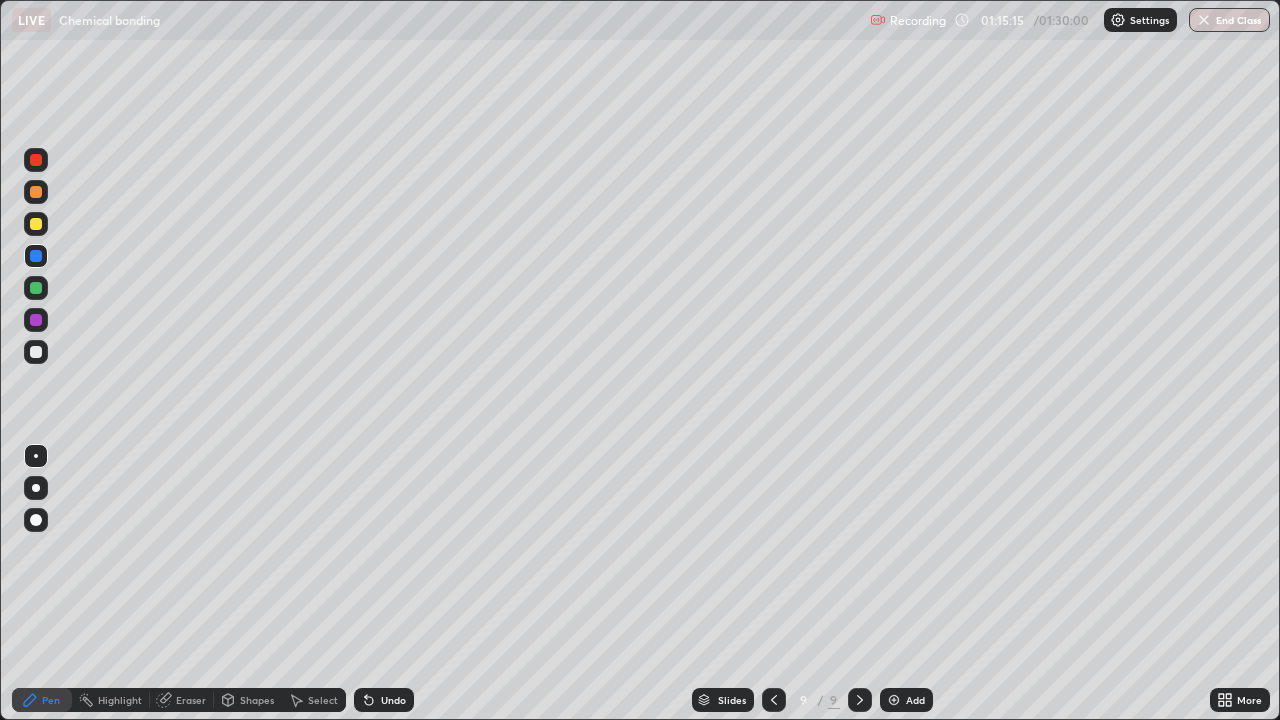 click at bounding box center [36, 224] 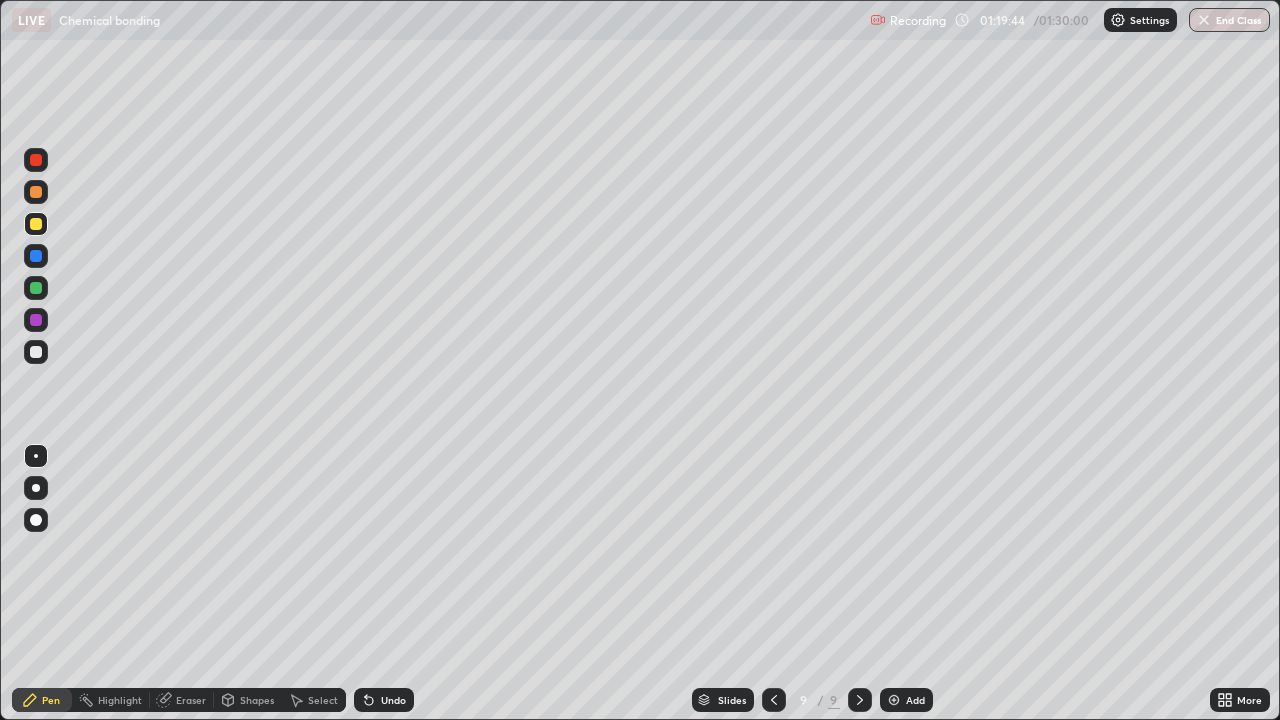 click 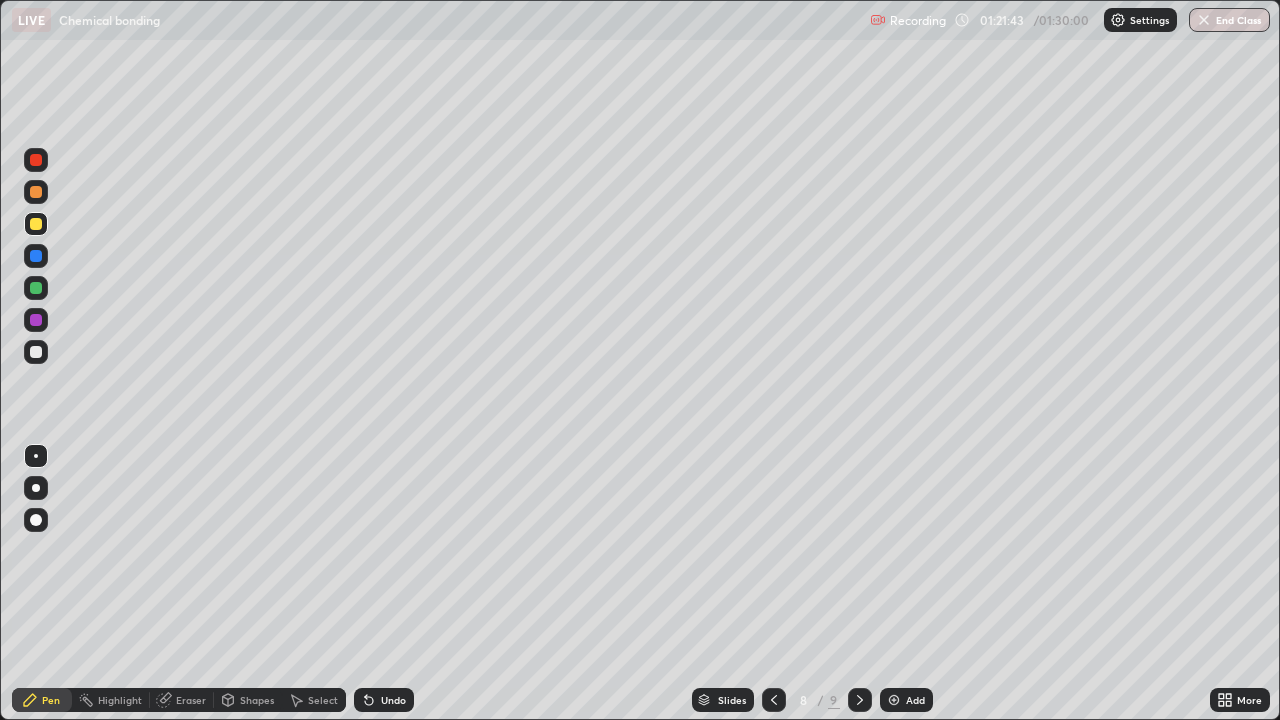 click 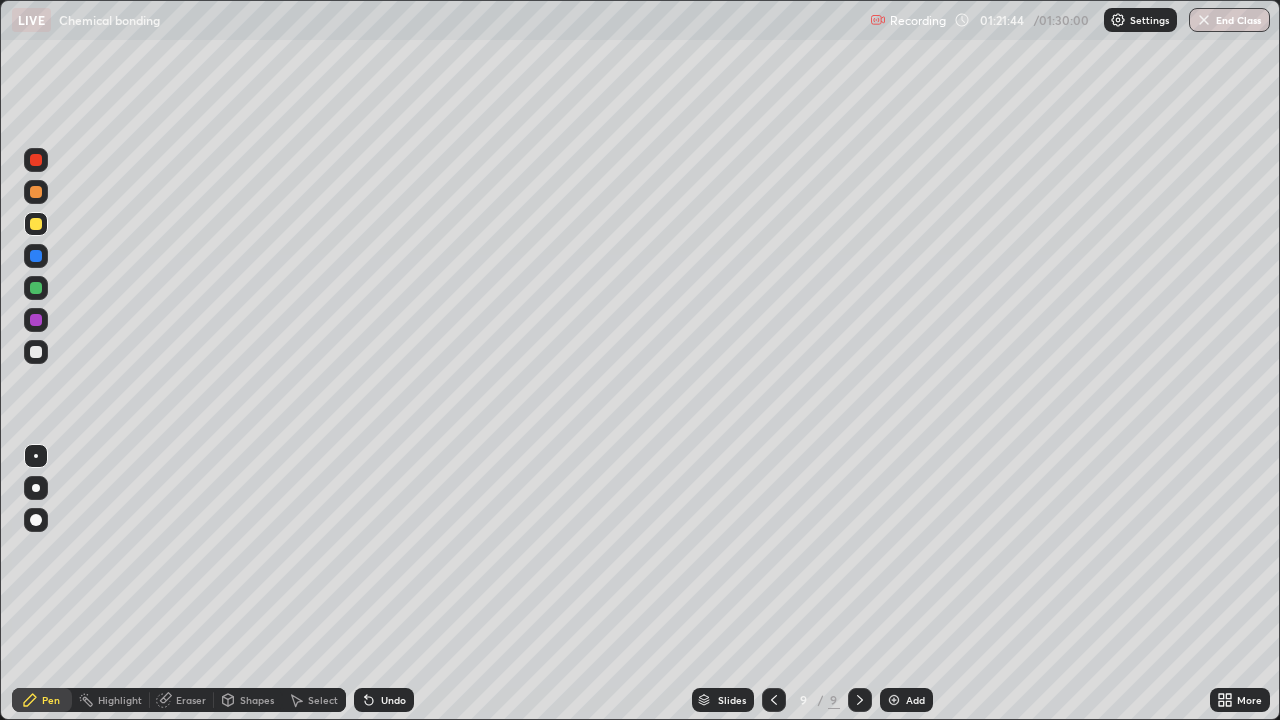 click on "Add" at bounding box center (906, 700) 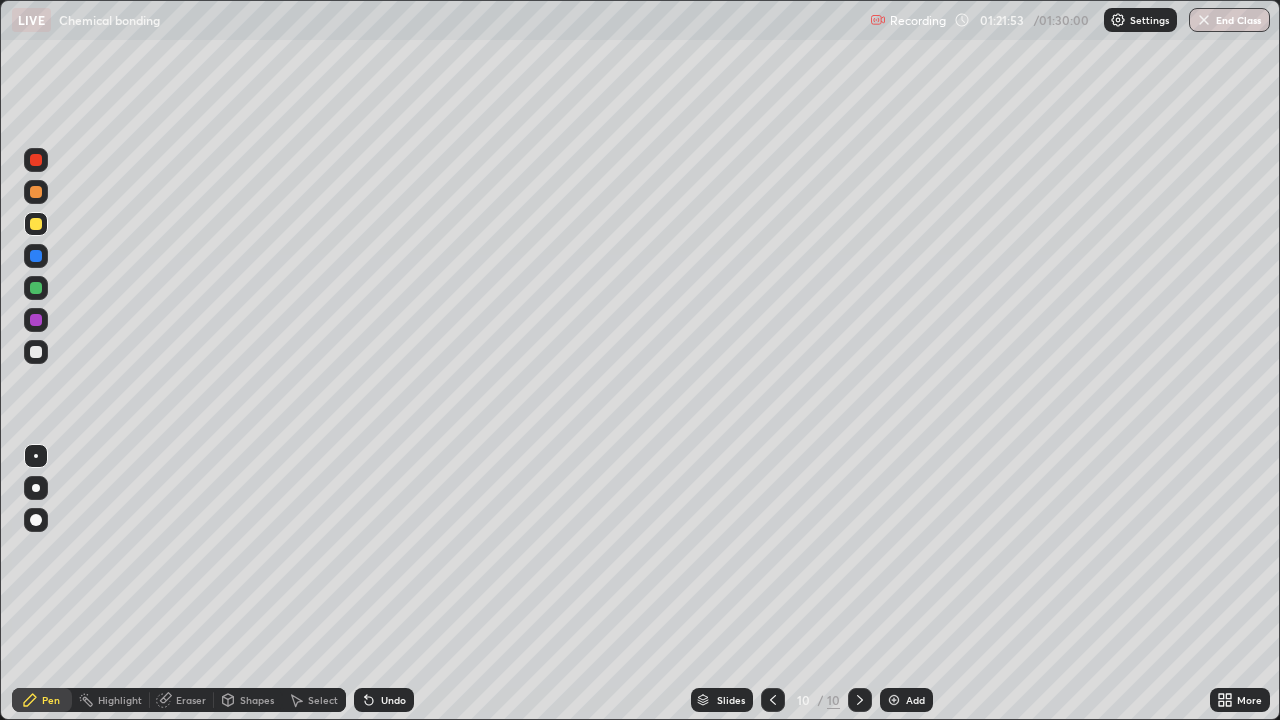 click 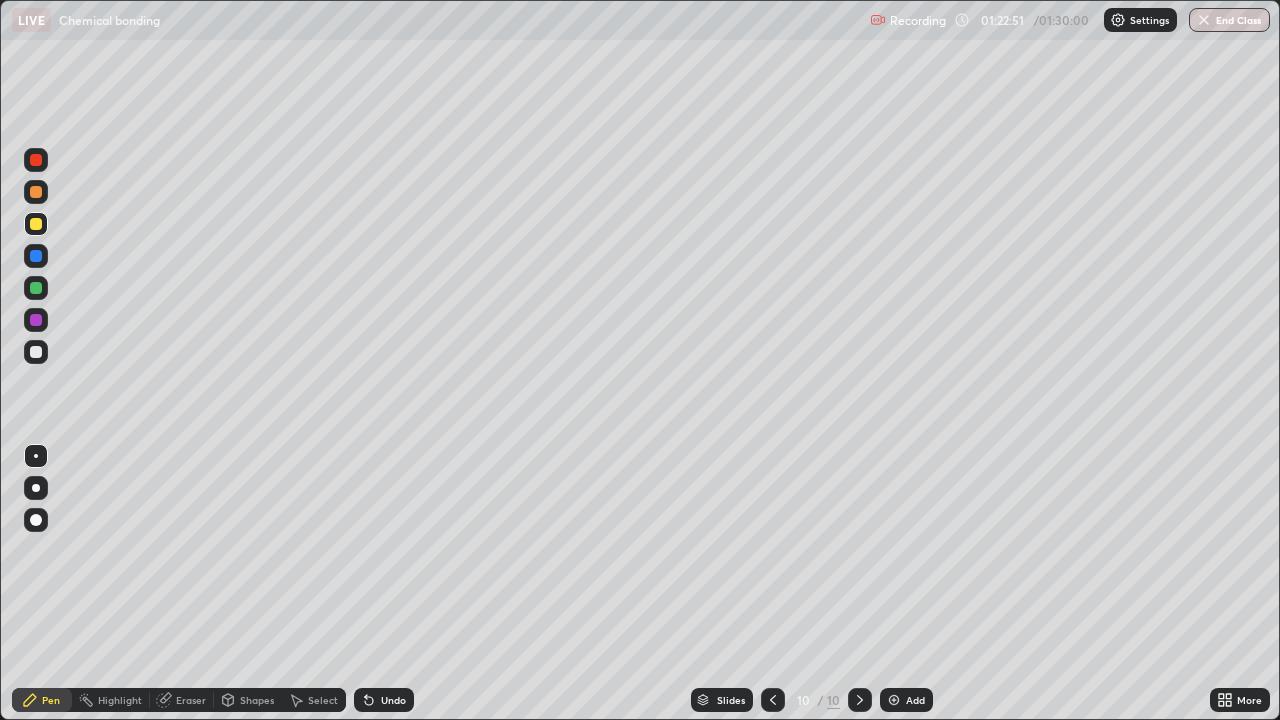 click at bounding box center (36, 320) 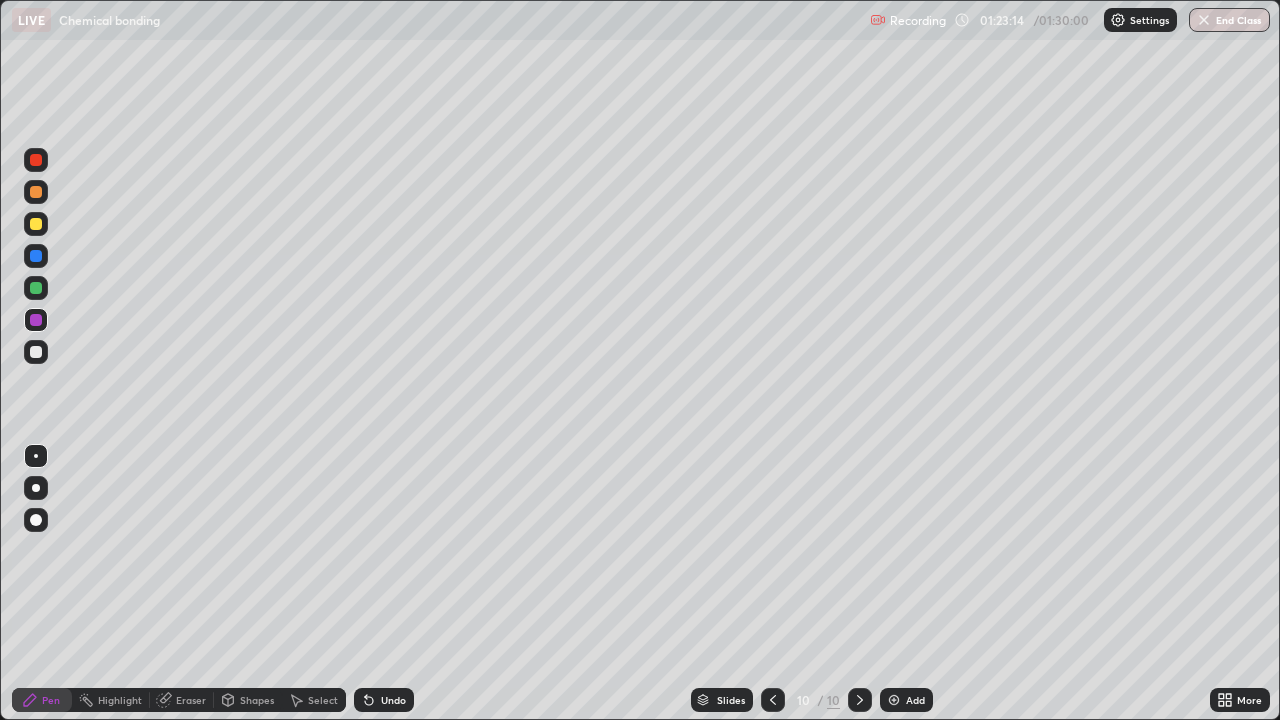 click on "Undo" at bounding box center (384, 700) 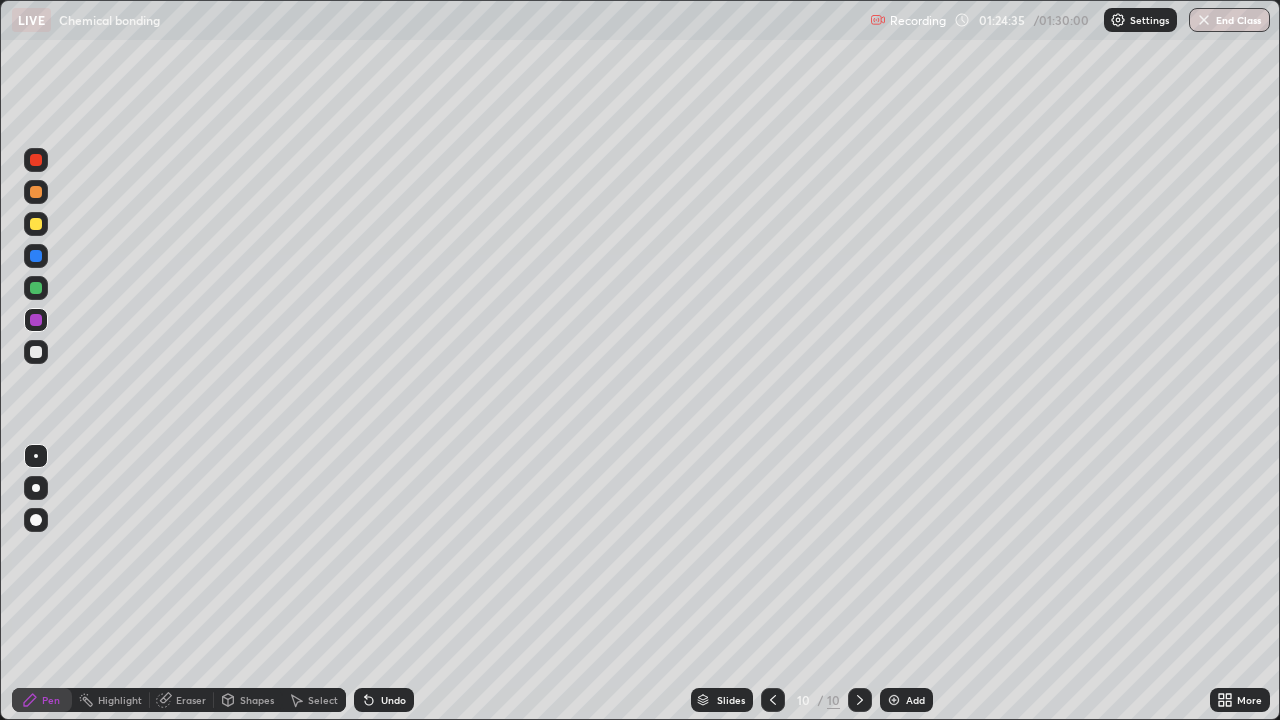 click 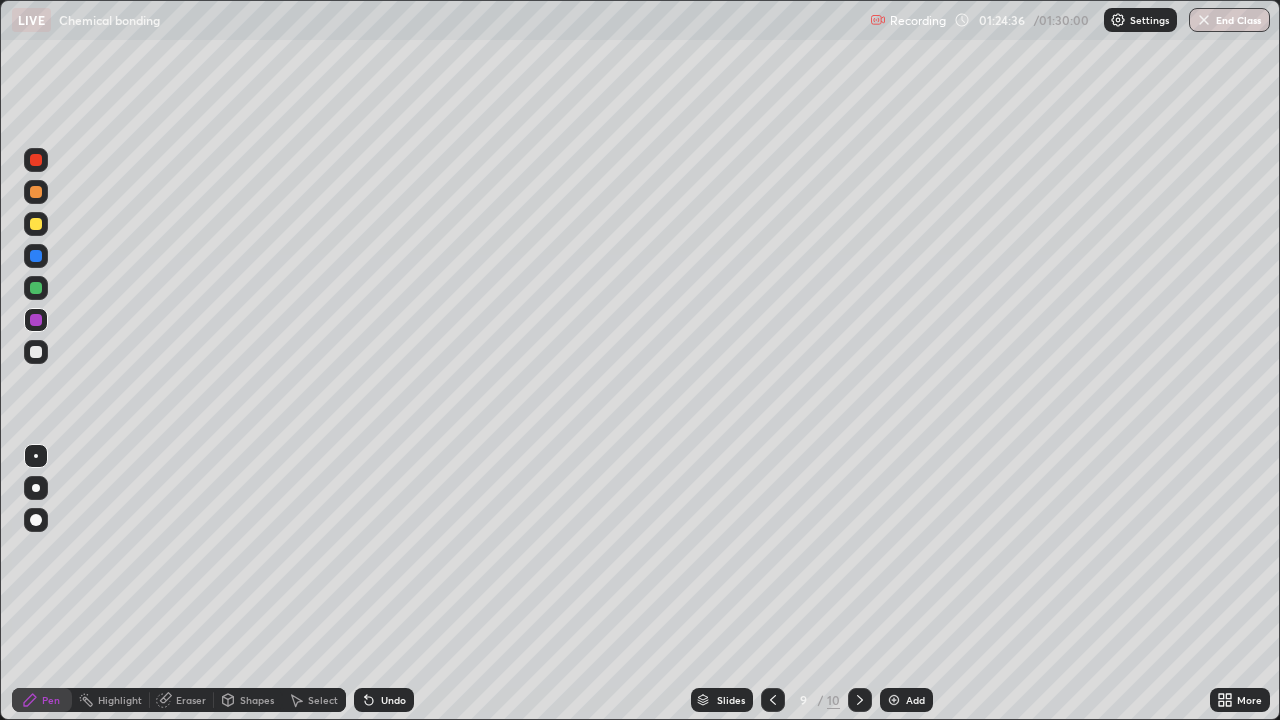 click at bounding box center [36, 192] 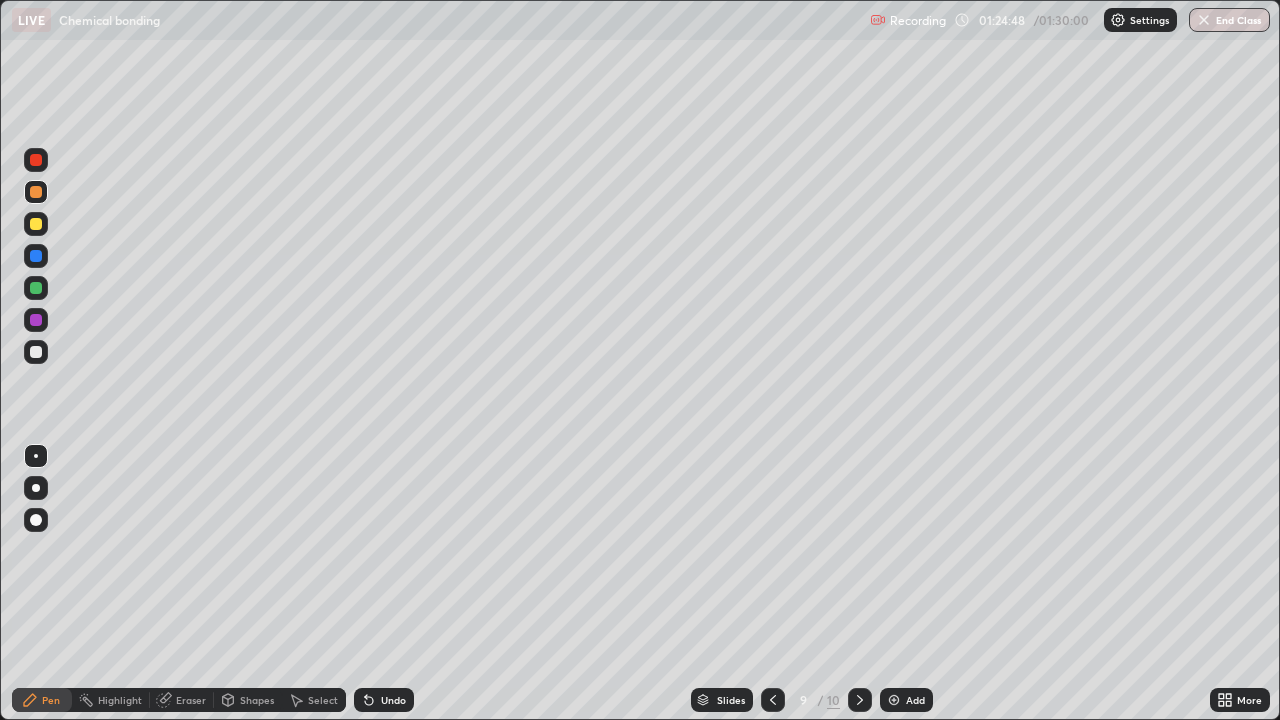 click 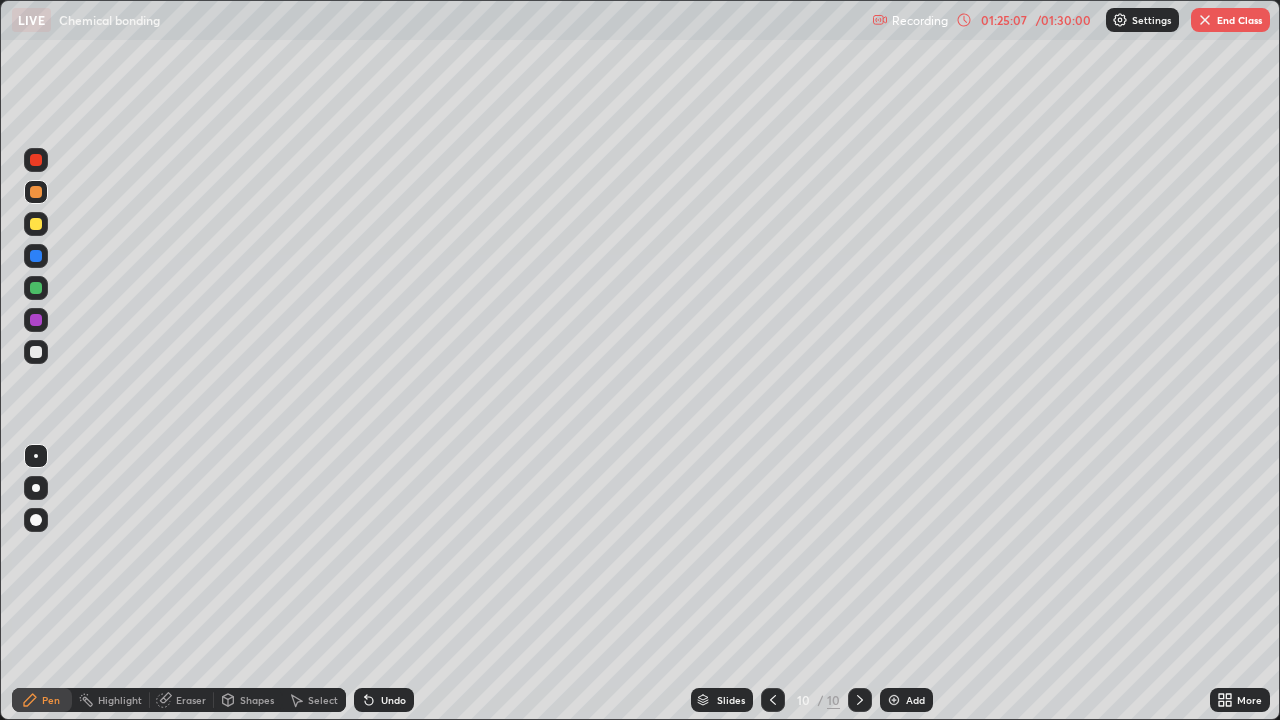 click at bounding box center (36, 320) 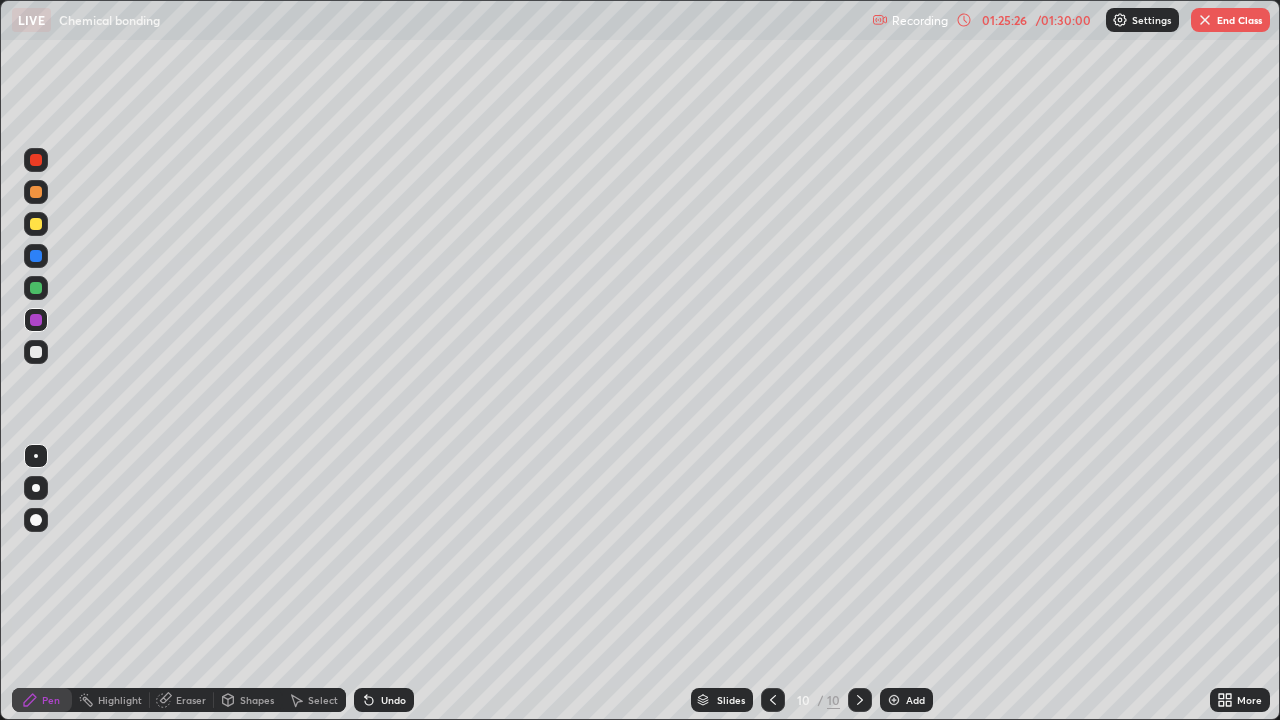 click at bounding box center [36, 160] 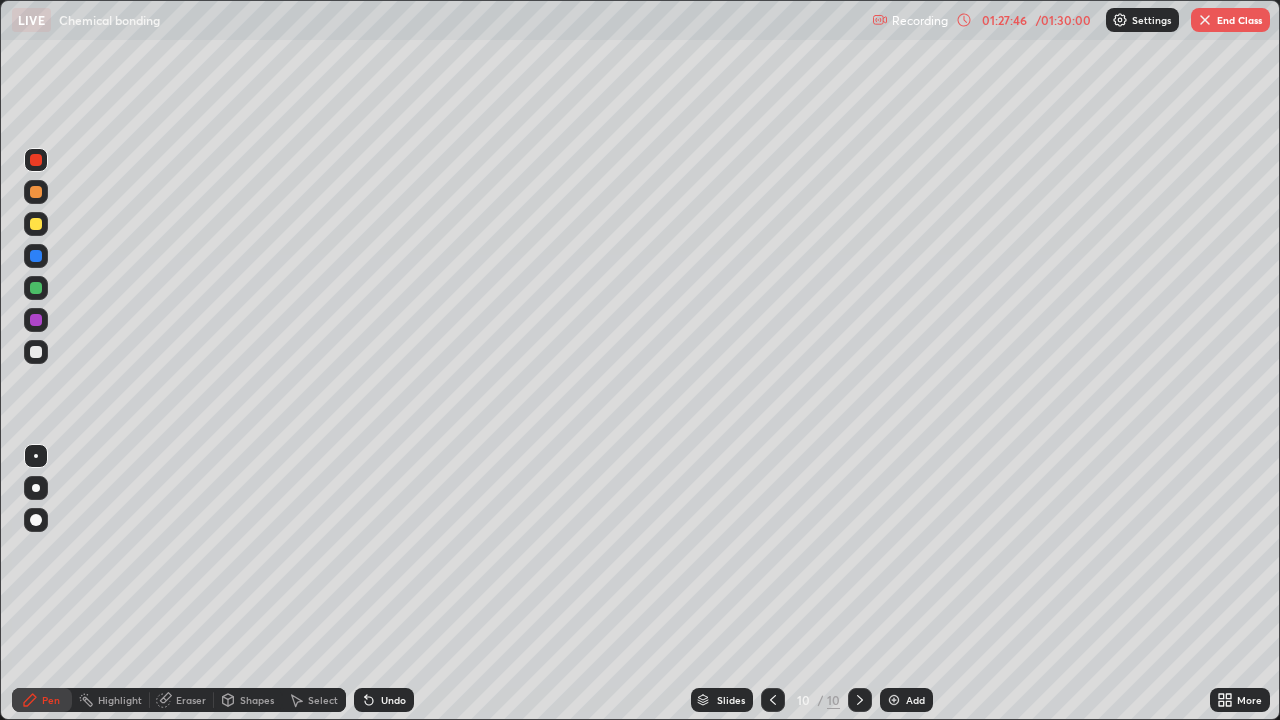 click at bounding box center (1205, 20) 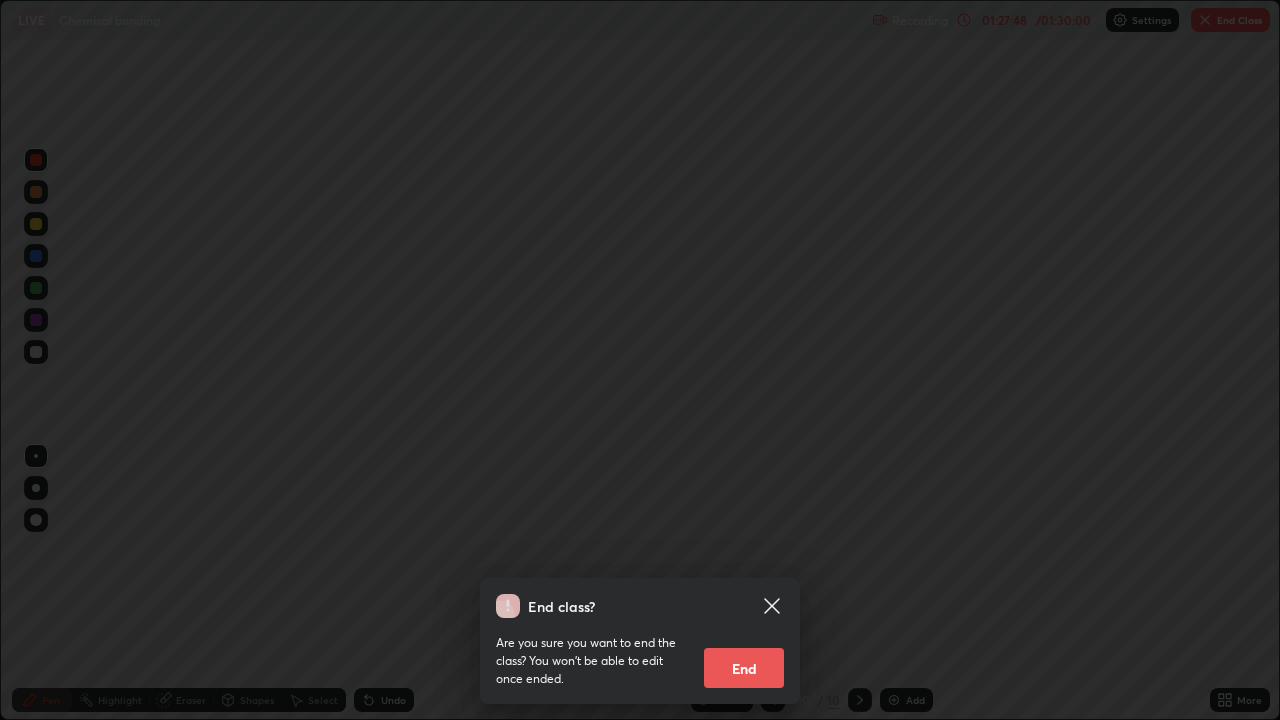 click on "End" at bounding box center (744, 668) 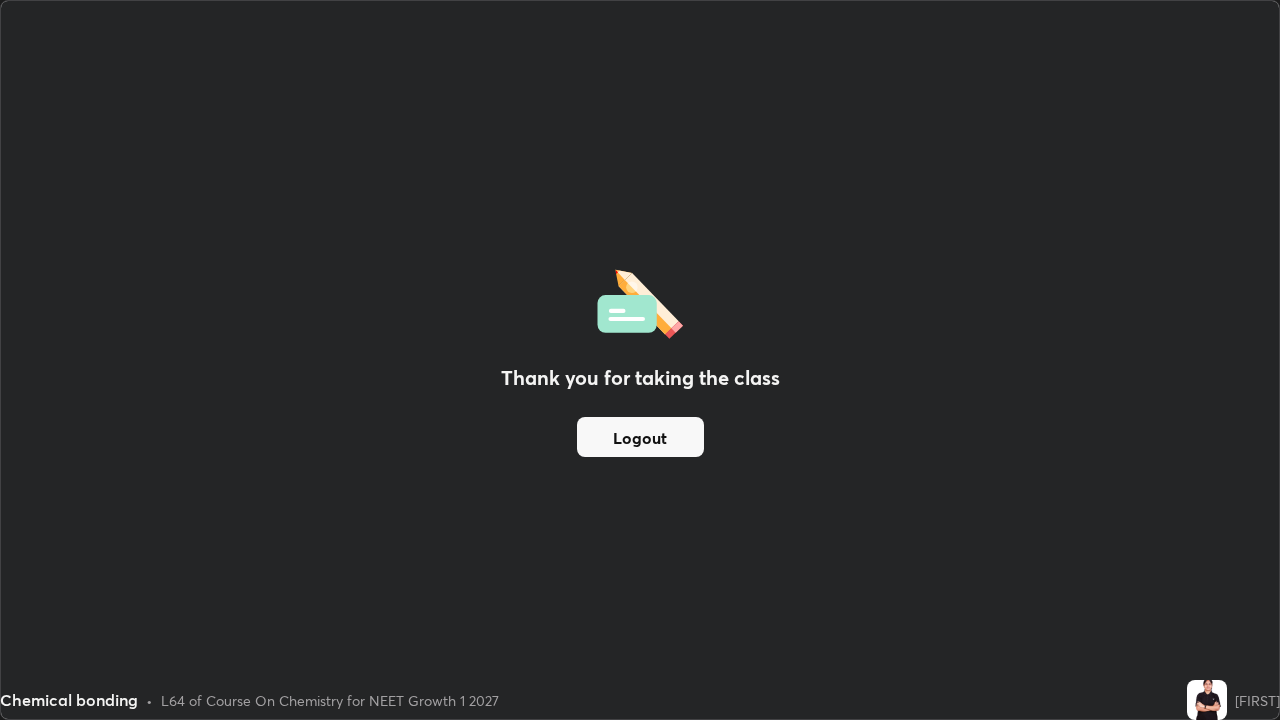 click on "Logout" at bounding box center (640, 437) 